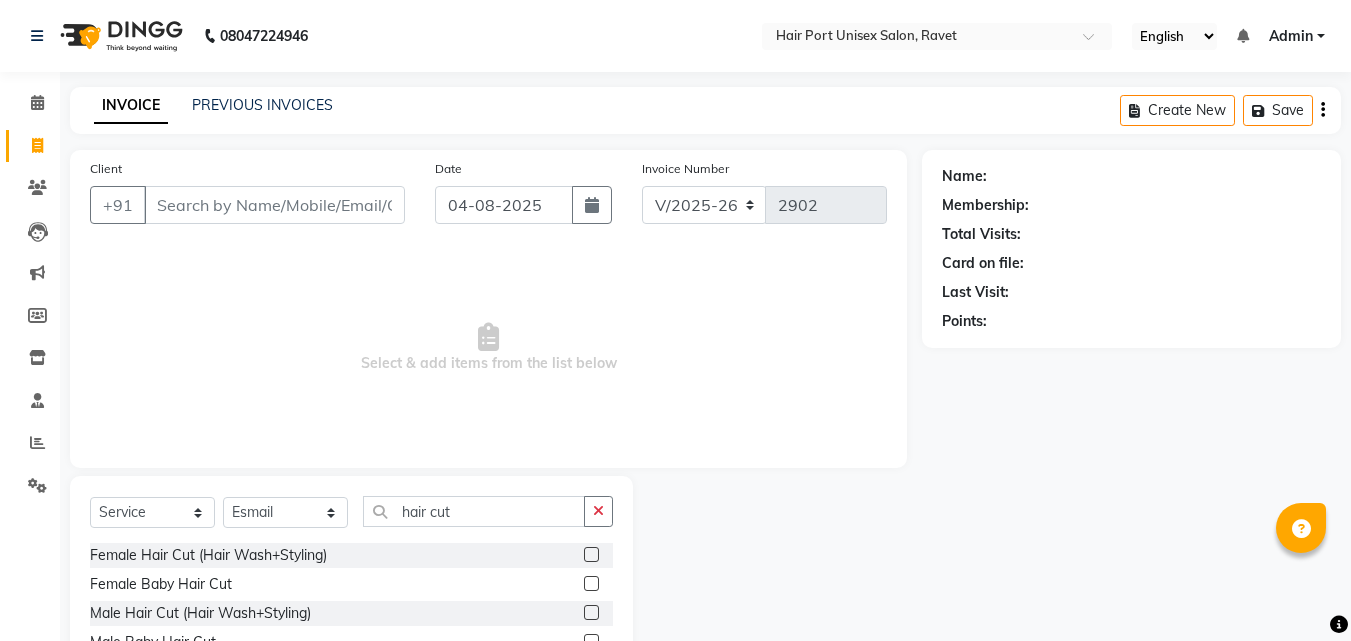 select on "7015" 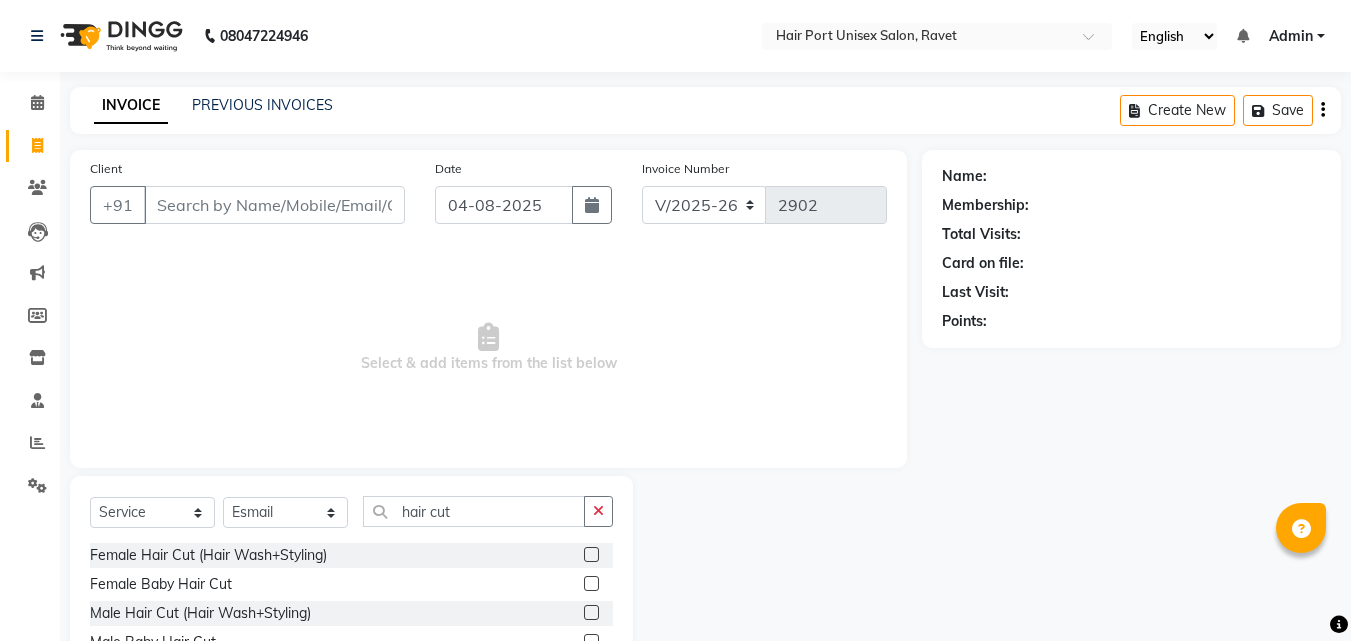 scroll, scrollTop: 0, scrollLeft: 0, axis: both 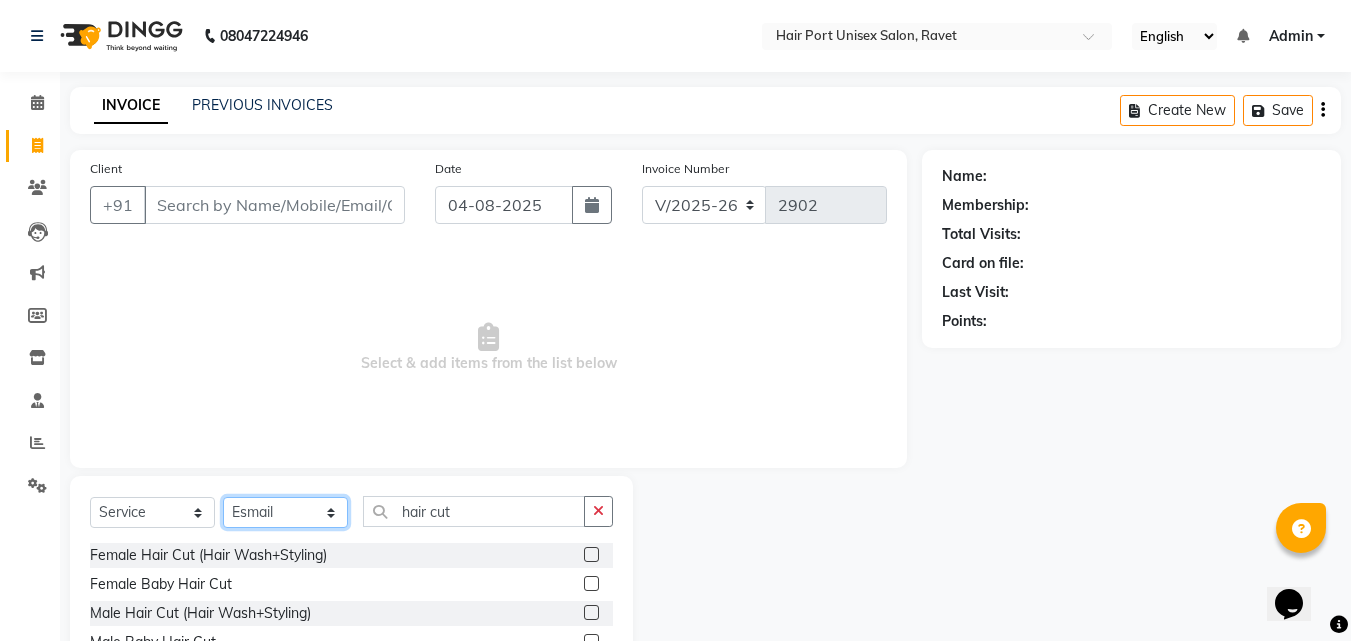 click on "Select Stylist Anushaka Parihar  Esmail Gufran Jyoti Disale Netaji Vishwanath Suryavanshi Rupali  Tanaji Vishwanath Suryavanshi Vinod Mane" 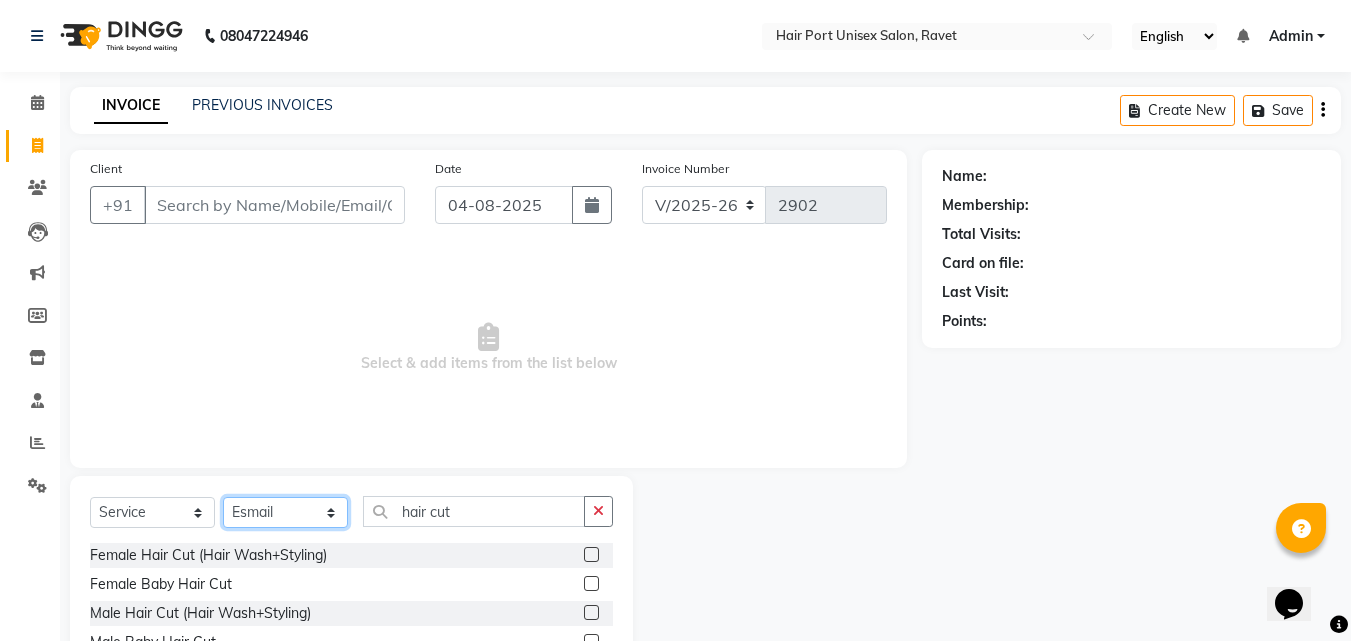 select on "65581" 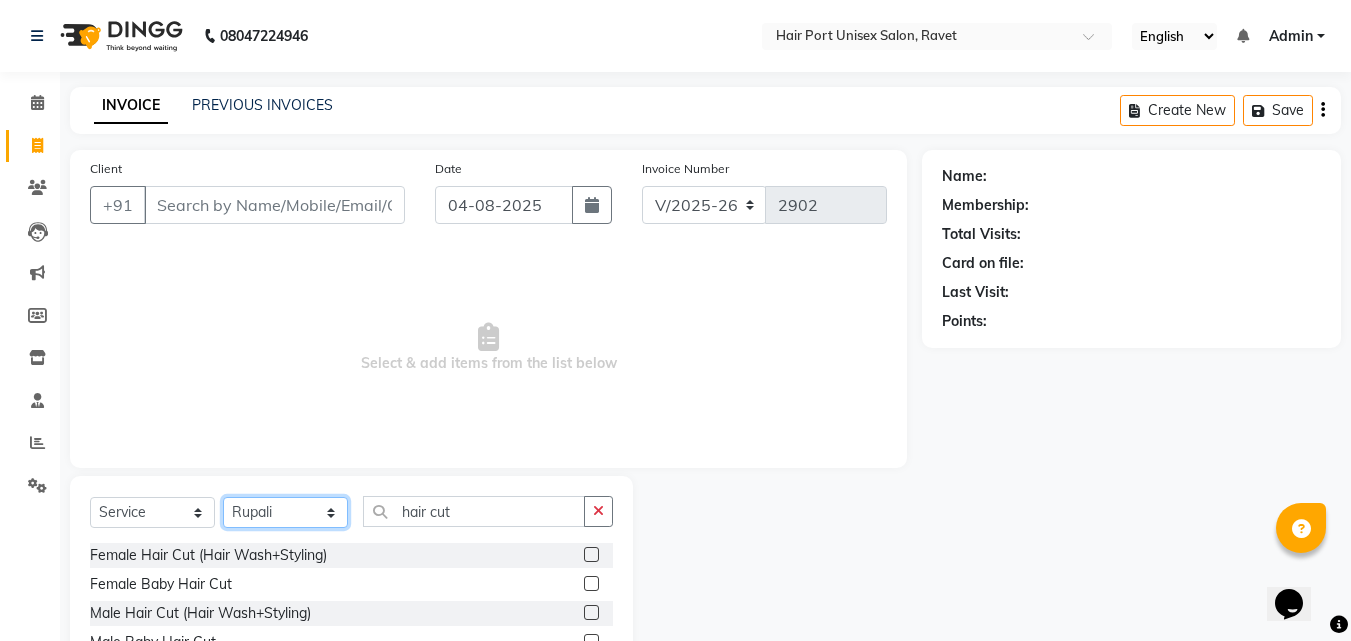 click on "Select Stylist Anushaka Parihar  Esmail Gufran Jyoti Disale Netaji Vishwanath Suryavanshi Rupali  Tanaji Vishwanath Suryavanshi Vinod Mane" 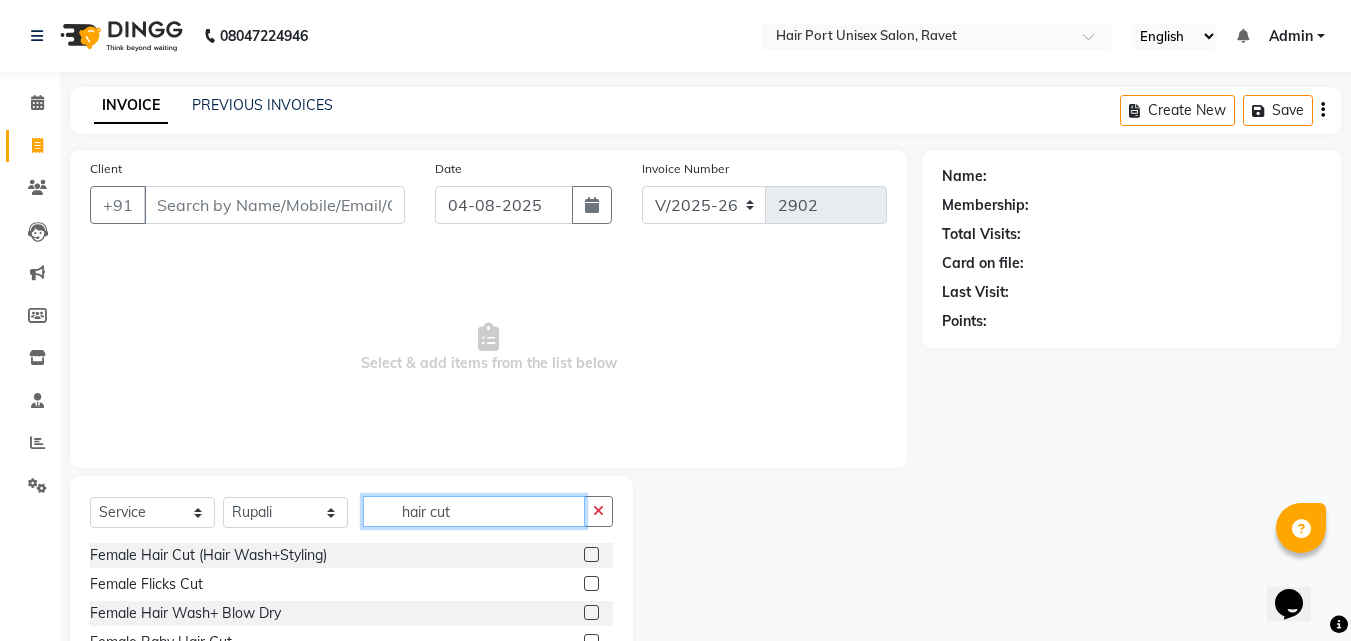 click on "hair cut" 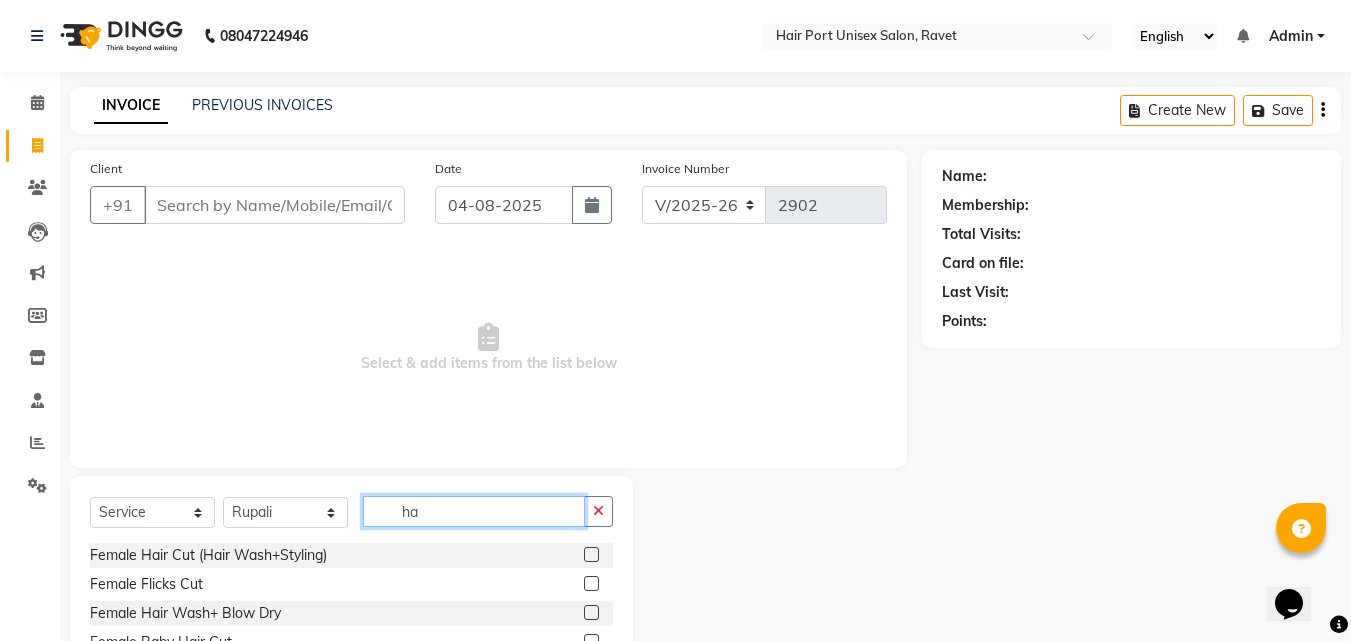 type on "h" 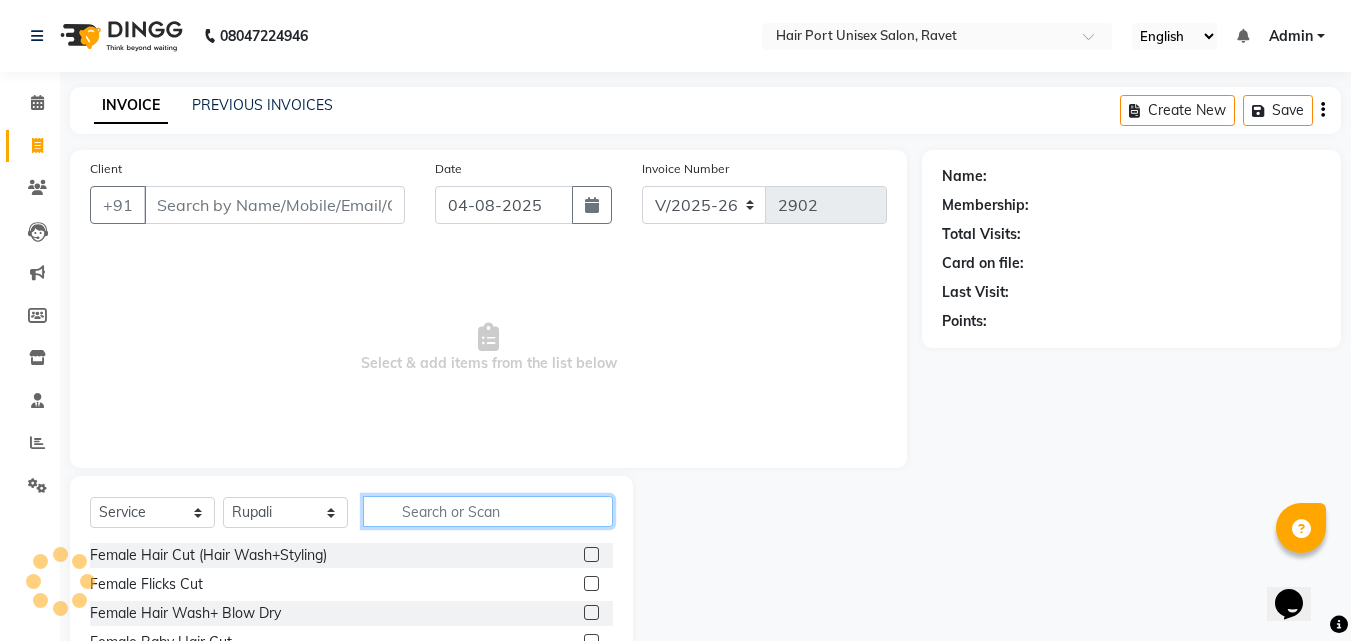 type 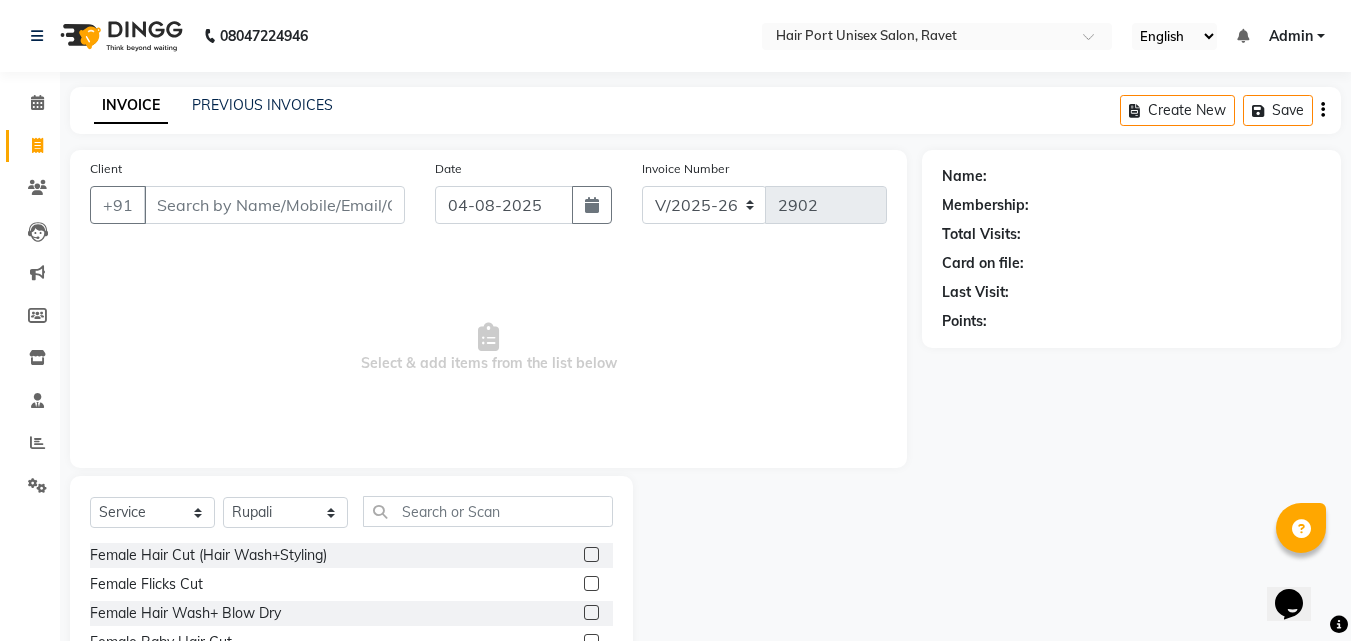 click 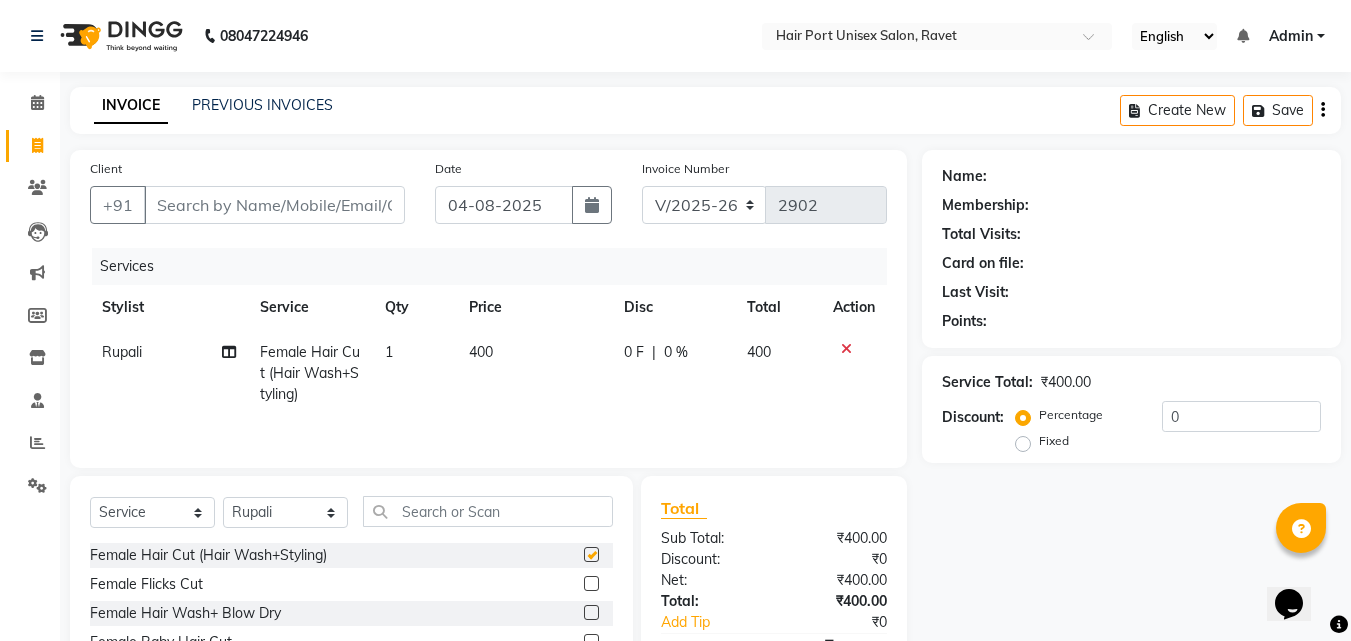 checkbox on "false" 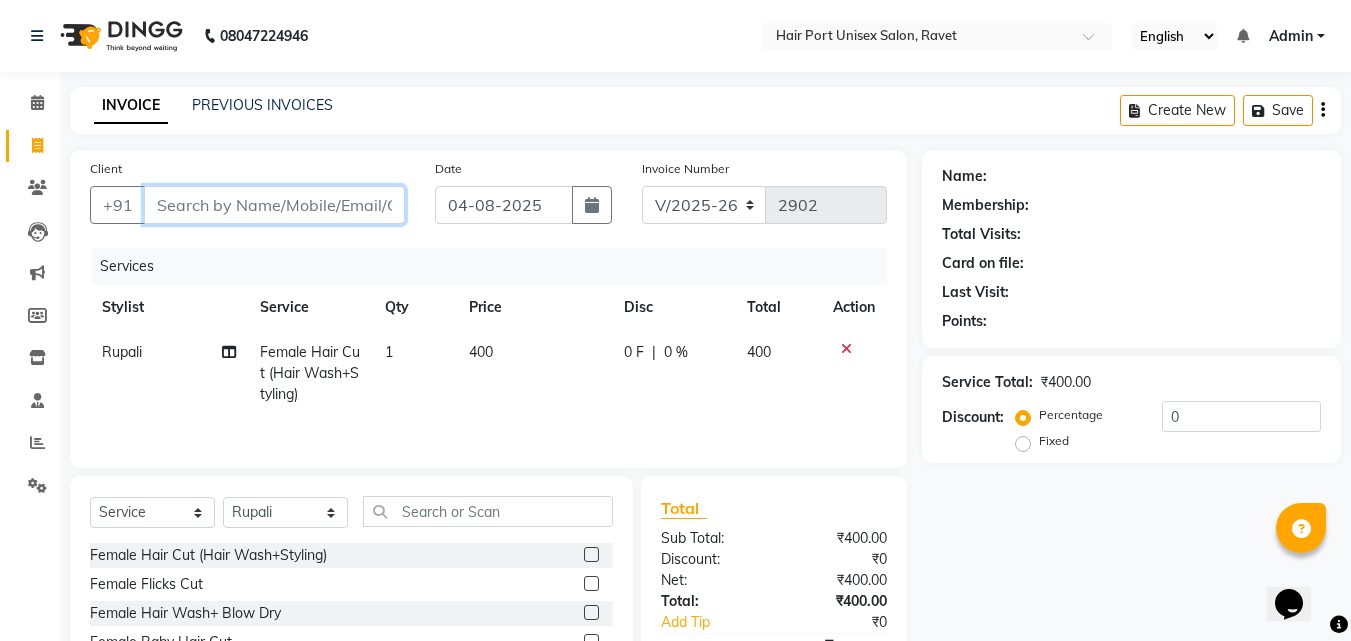 click on "Client" at bounding box center (274, 205) 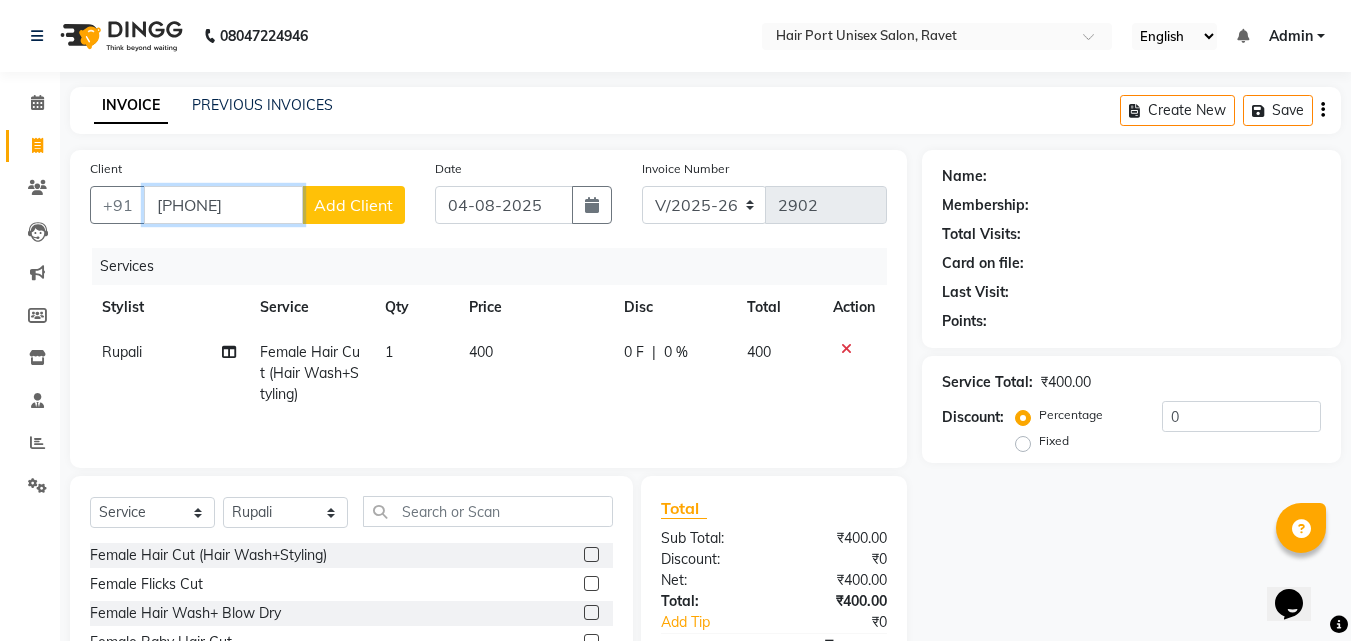 type on "[PHONE]" 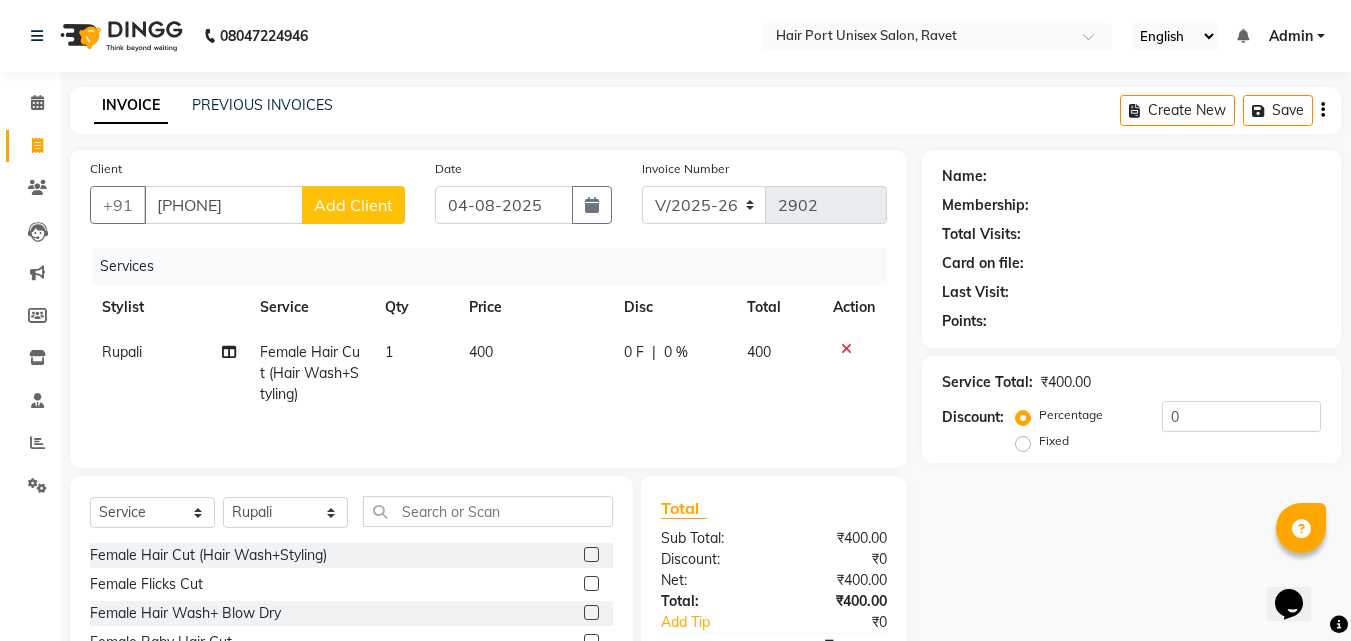 click on "Add Client" 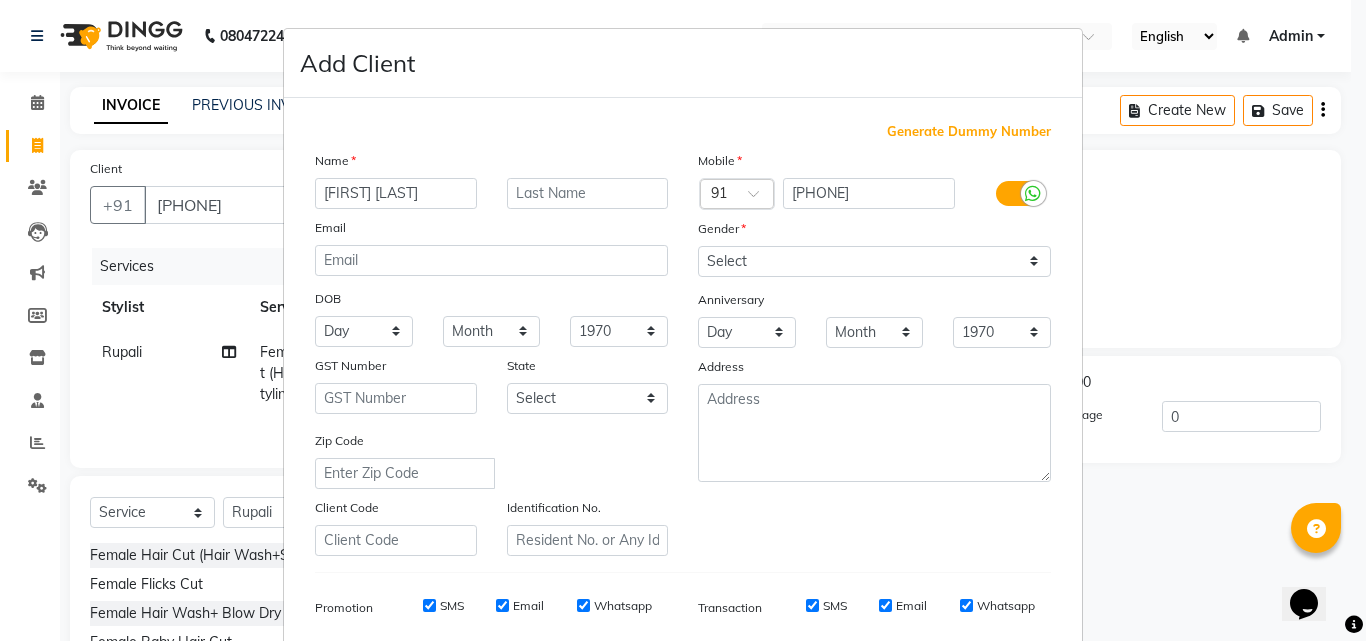 type on "[FIRST] [LAST]" 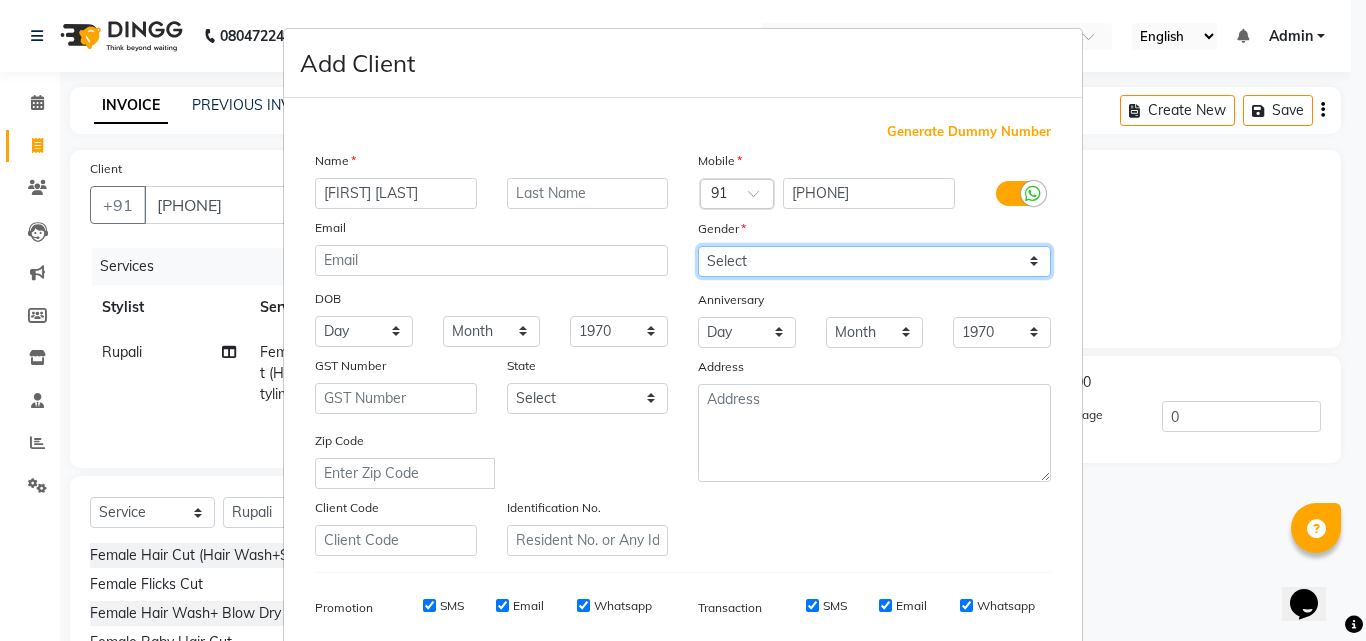 click on "Select Male Female Other Prefer Not To Say" at bounding box center (874, 261) 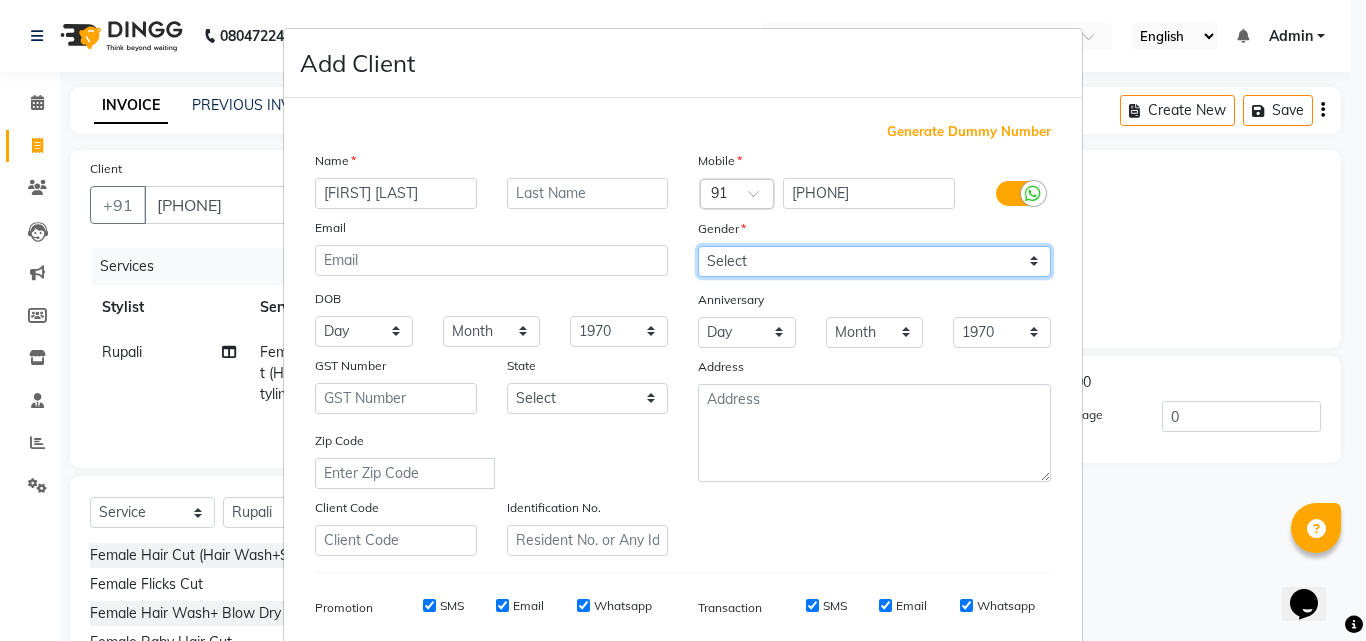 select on "female" 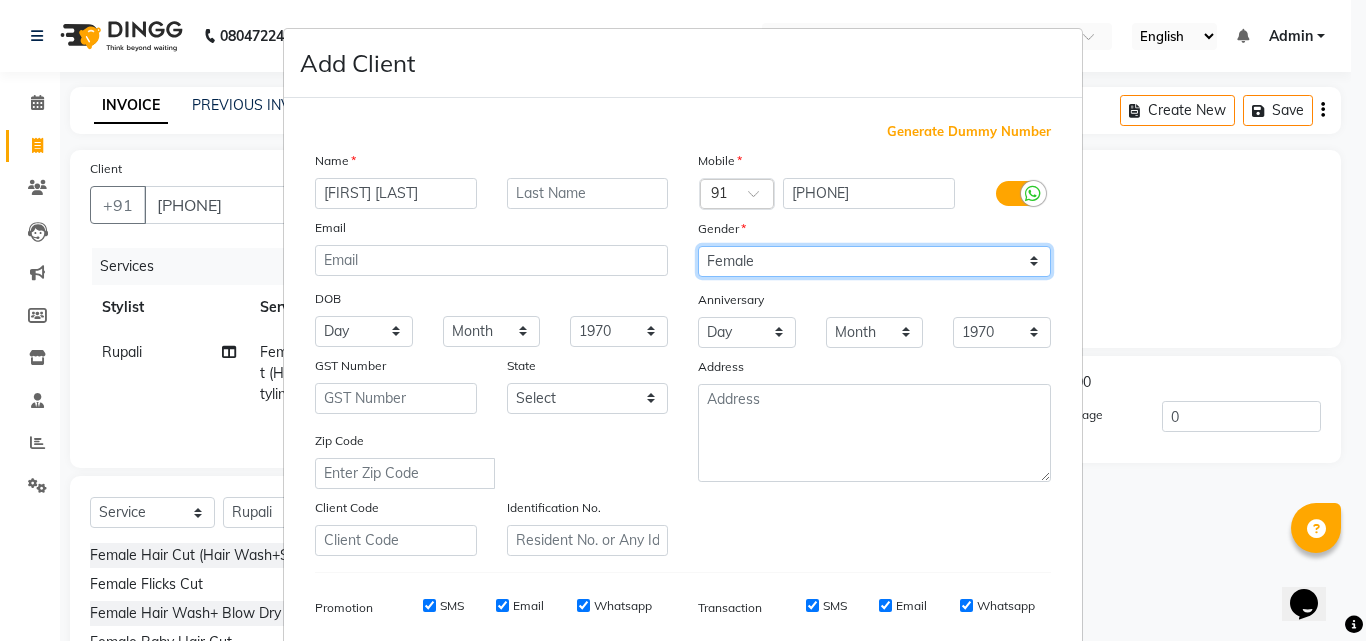 click on "Select Male Female Other Prefer Not To Say" at bounding box center [874, 261] 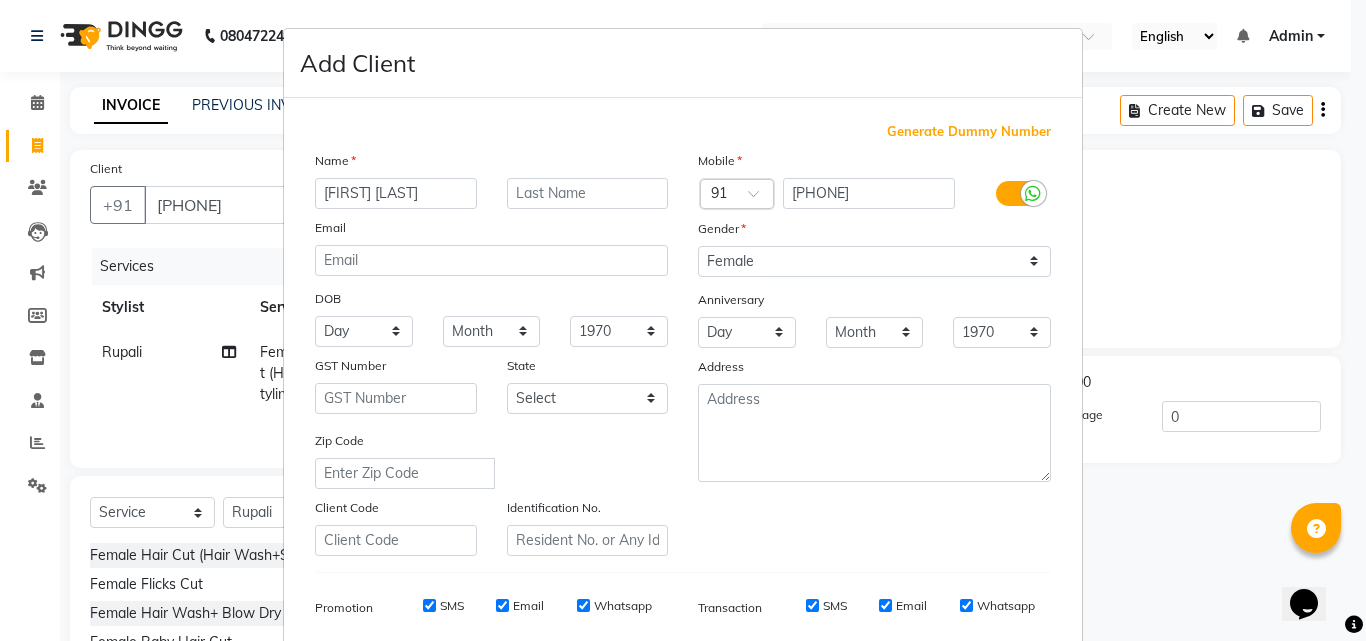 click on "Add Client Generate Dummy Number Name [FIRST] [LAST] Email DOB Day 01 02 03 04 05 06 07 08 09 10 11 12 13 14 15 16 17 18 19 20 21 22 23 24 25 26 27 28 29 30 31 Month January February March April May June July August September October November December 1940 1941 1942 1943 1944 1945 1946 1947 1948 1949 1950 1951 1952 1953 1954 1955 1956 1957 1958 1959 1960 1961 1962 1963 1964 1965 1966 1967 1968 1969 1970 1971 1972 1973 1974 1975 1976 1977 1978 1979 1980 1981 1982 1983 1984 1985 1986 1987 1988 1989 1990 1991 1992 1993 1994 1995 1996 1997 1998 1999 2000 2001 2002 2003 2004 2005 2006 2007 2008 2009 2010 2011 2012 2013 2014 2015 2016 2017 2018 2019 2020 2021 2022 2023 2024 GST Number State Select Andaman and Nicobar Islands Andhra Pradesh Arunachal Pradesh Assam Bihar Chandigarh Chhattisgarh Dadra and Nagar Haveli Daman and Diu Delhi Goa Gujarat Haryana Himachal Pradesh Jammu and Kashmir Jharkhand Karnataka Kerala Lakshadweep Madhya Pradesh Maharashtra Manipur Meghalaya Mizoram Nagaland Odisha Pondicherry Punjab" at bounding box center [683, 320] 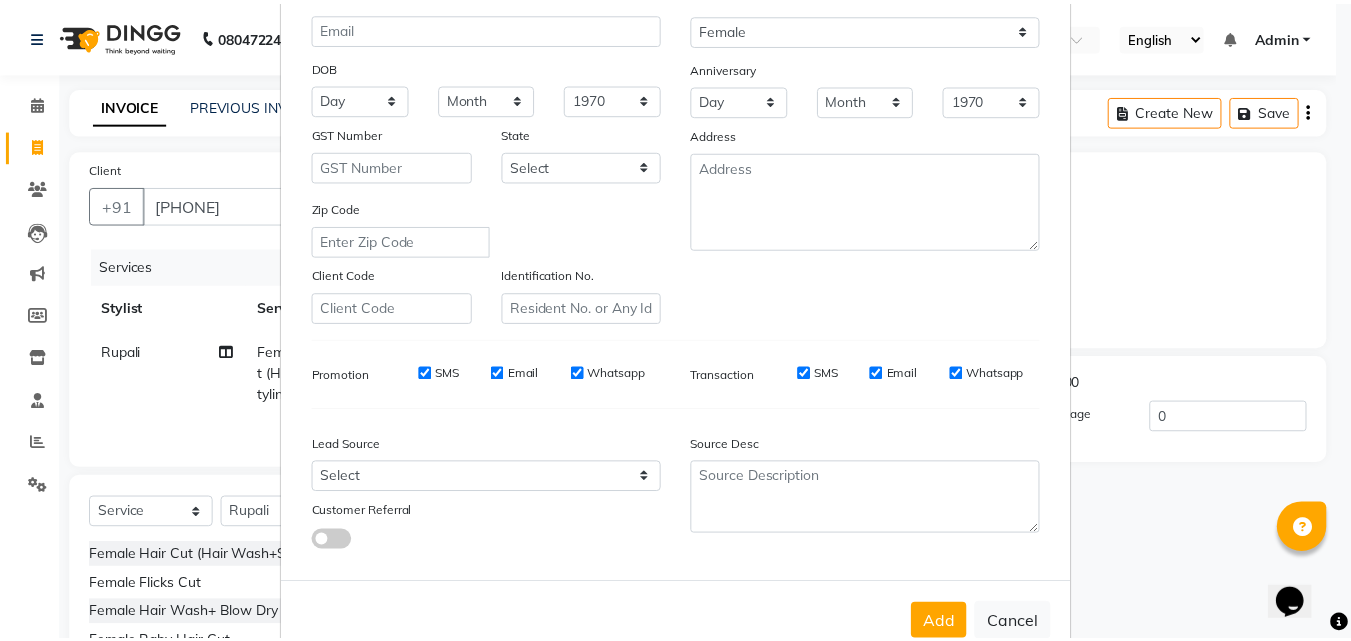 scroll, scrollTop: 282, scrollLeft: 0, axis: vertical 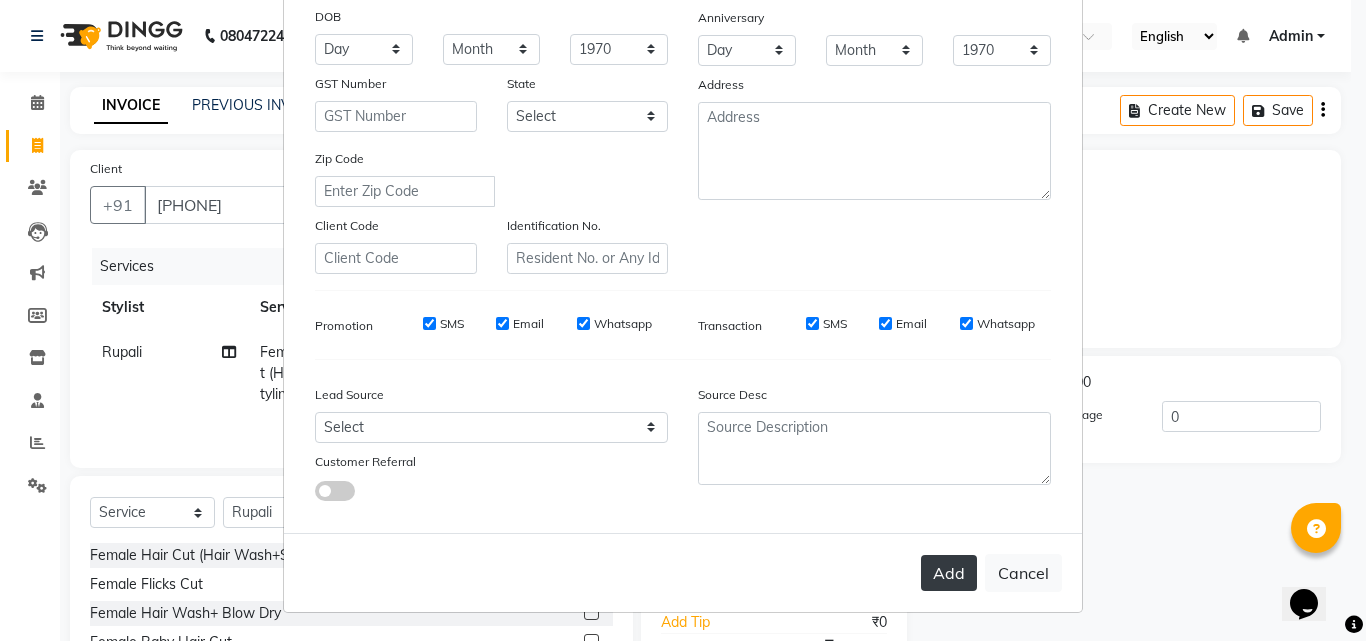 click on "Add" at bounding box center (949, 573) 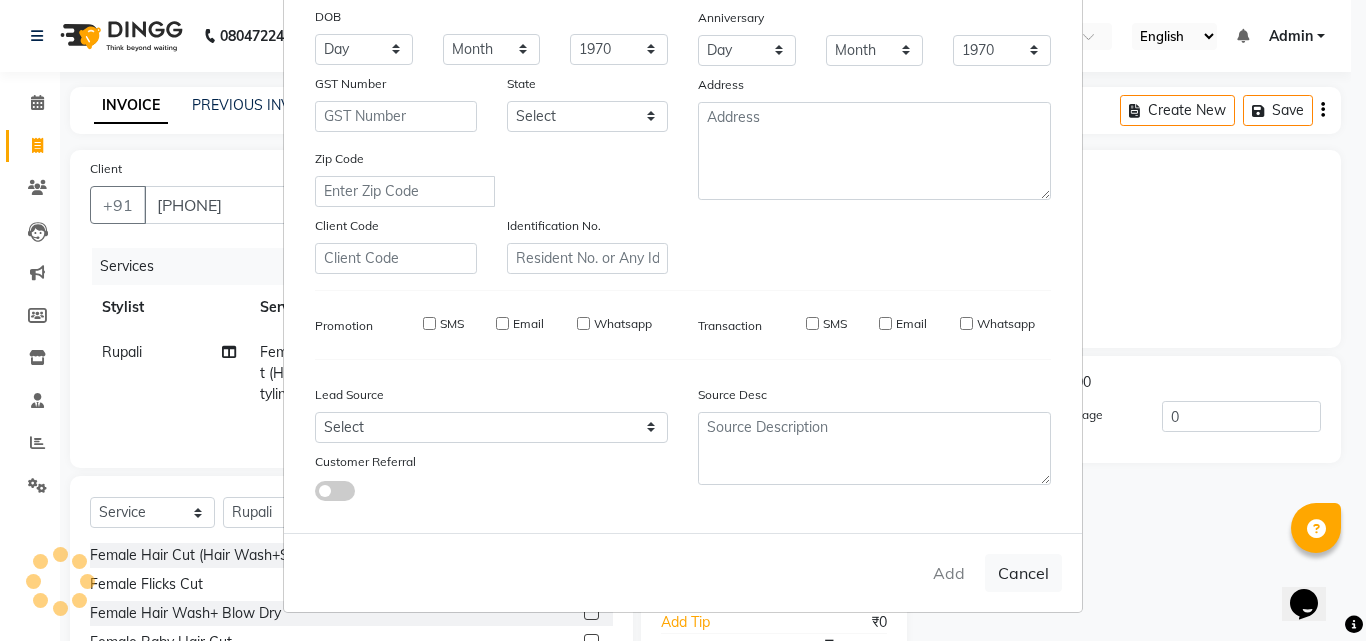 type 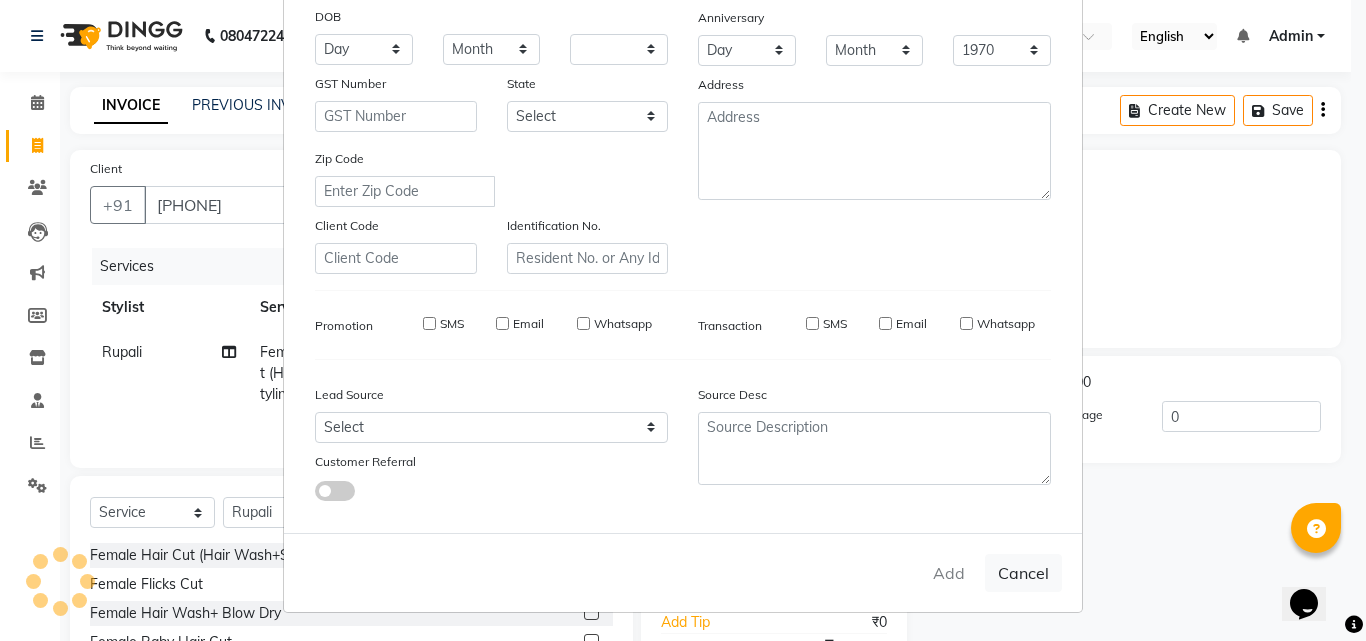 select 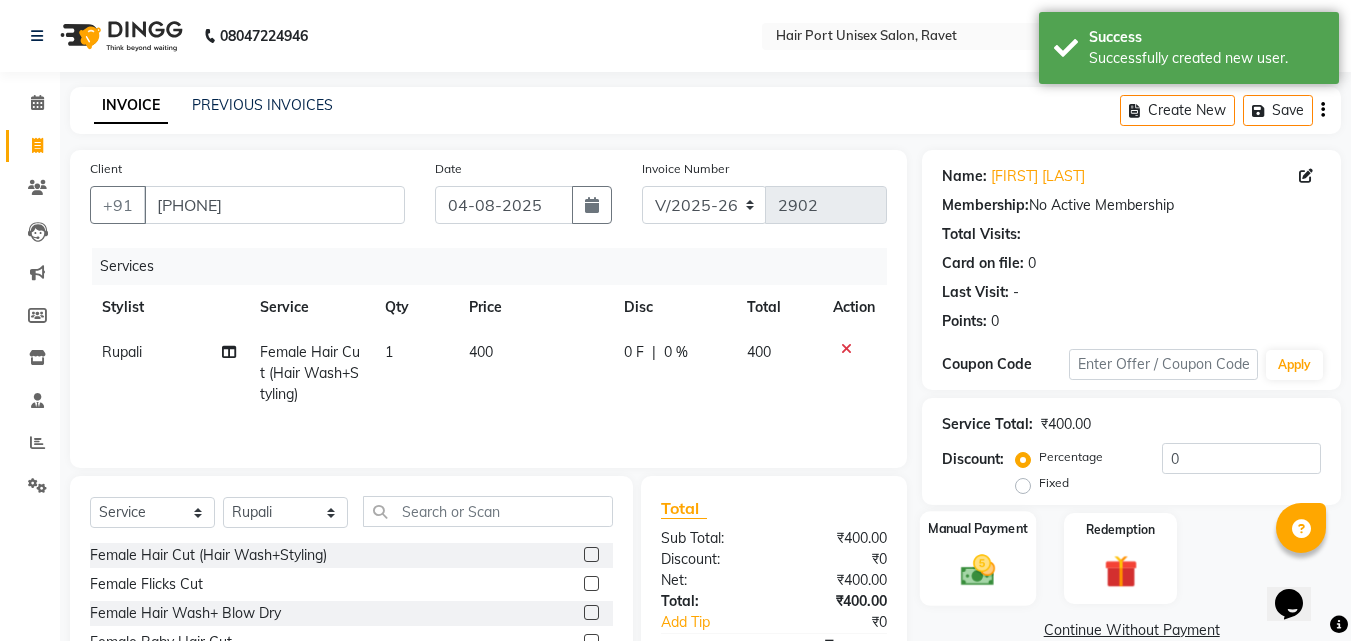 click 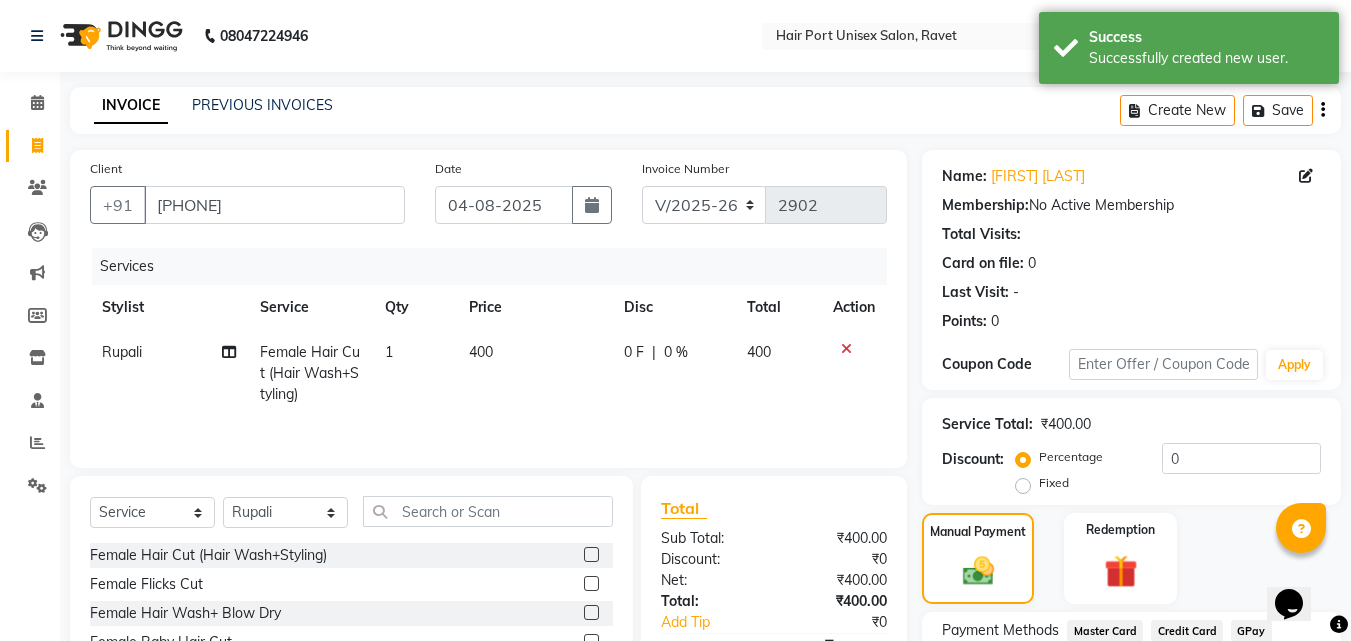 click on "Manual Payment Redemption" 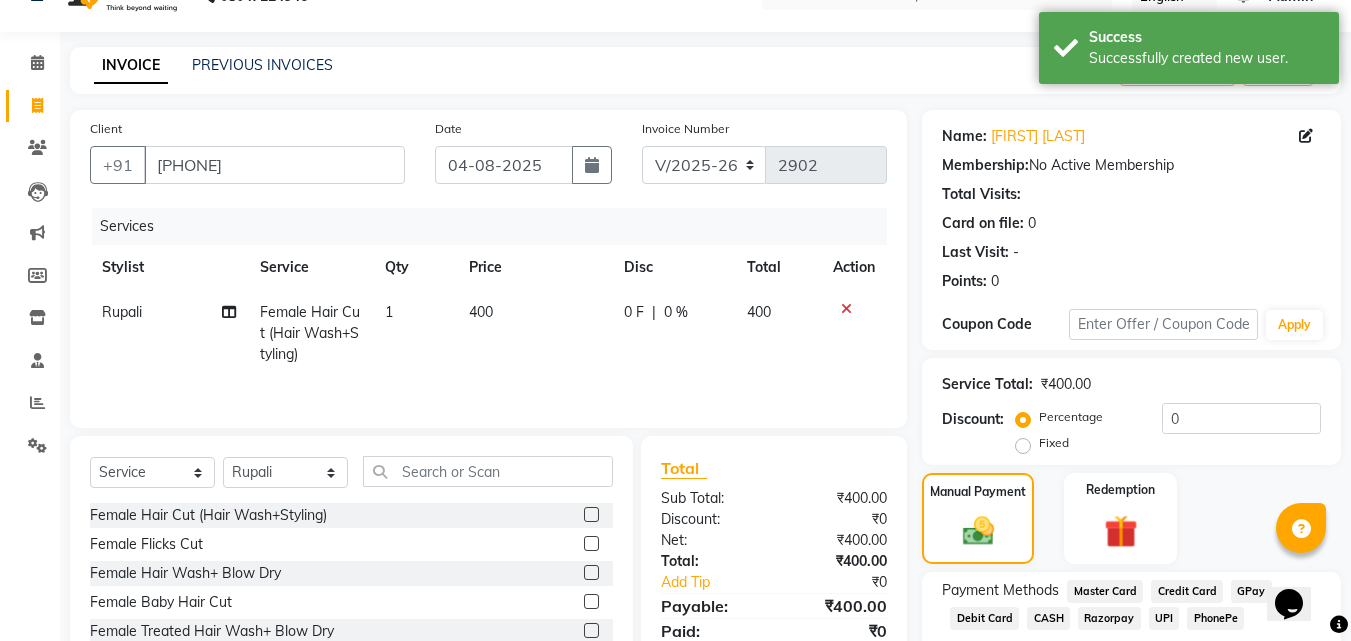 scroll, scrollTop: 162, scrollLeft: 0, axis: vertical 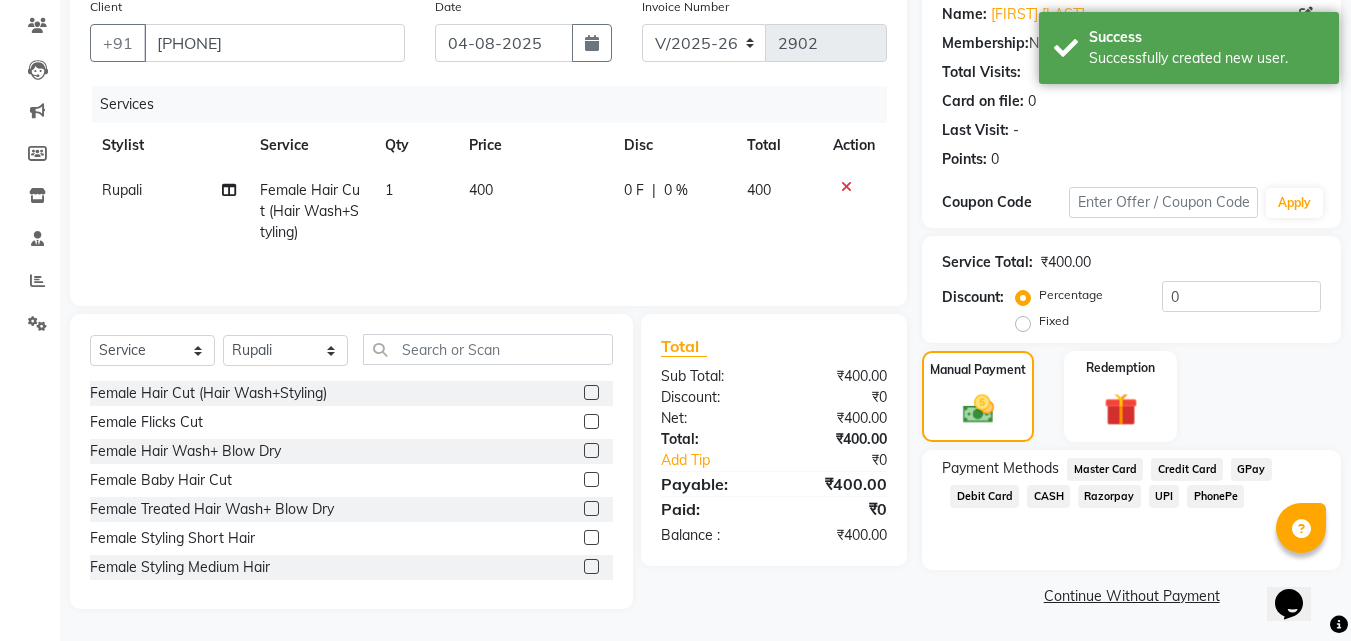 click on "UPI" 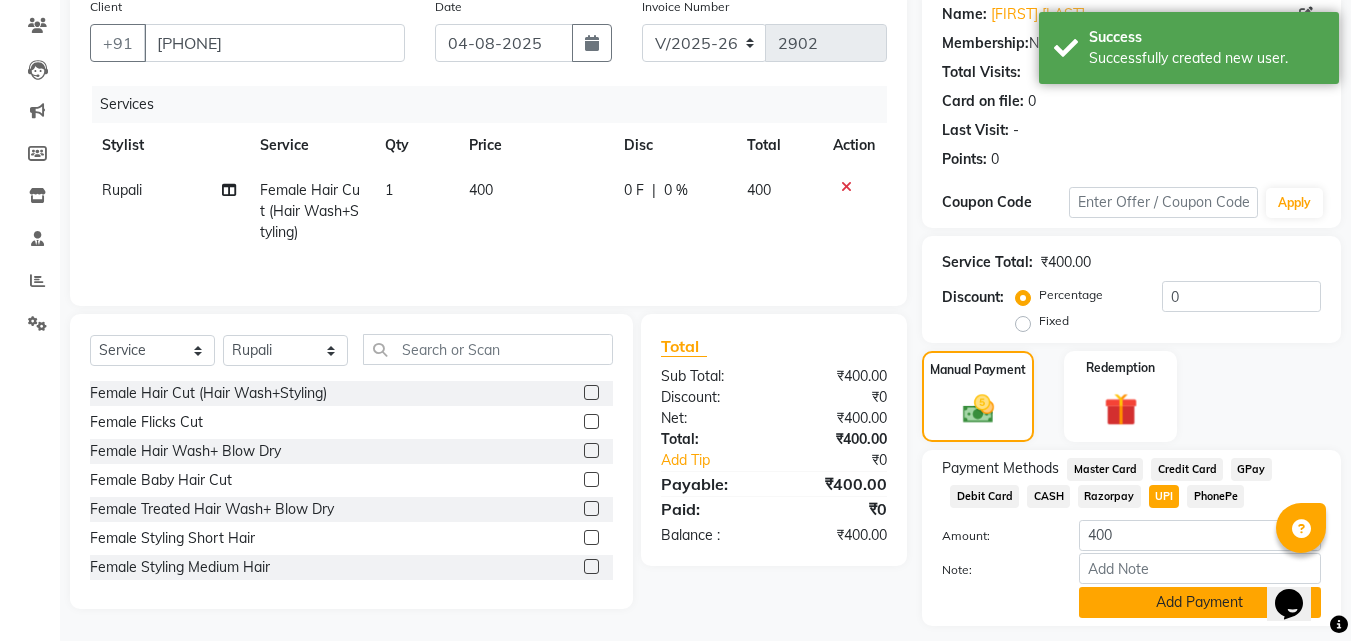 click on "Add Payment" 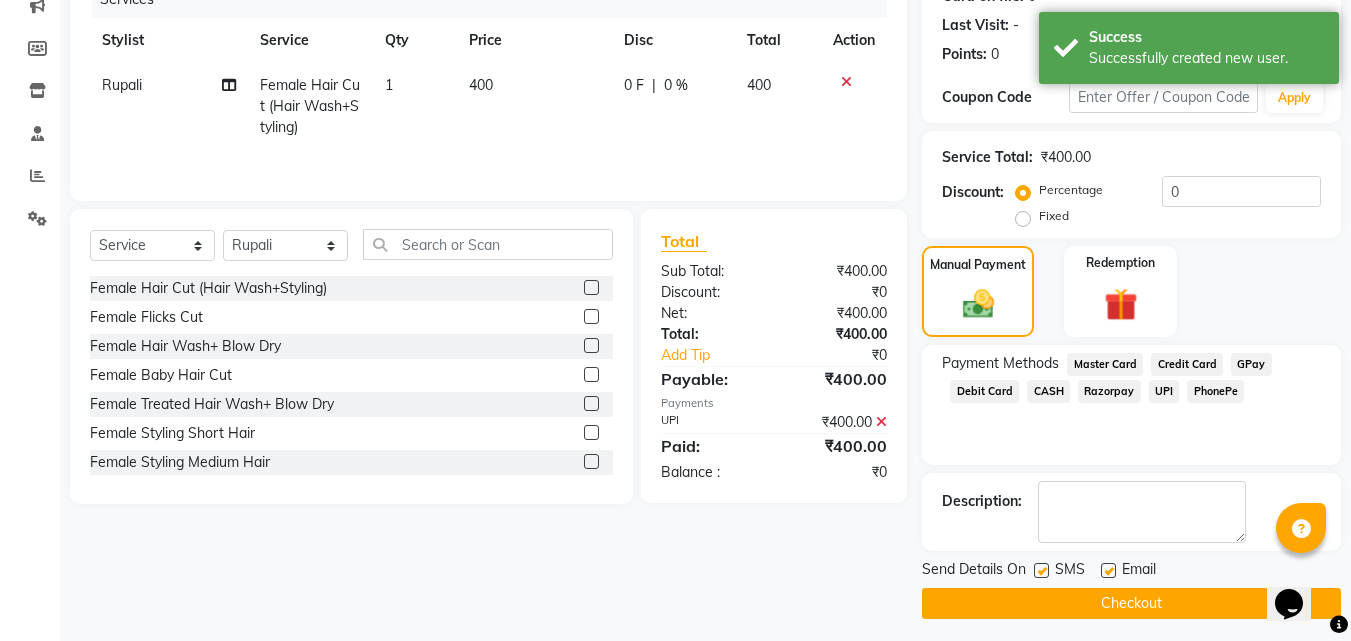 scroll, scrollTop: 275, scrollLeft: 0, axis: vertical 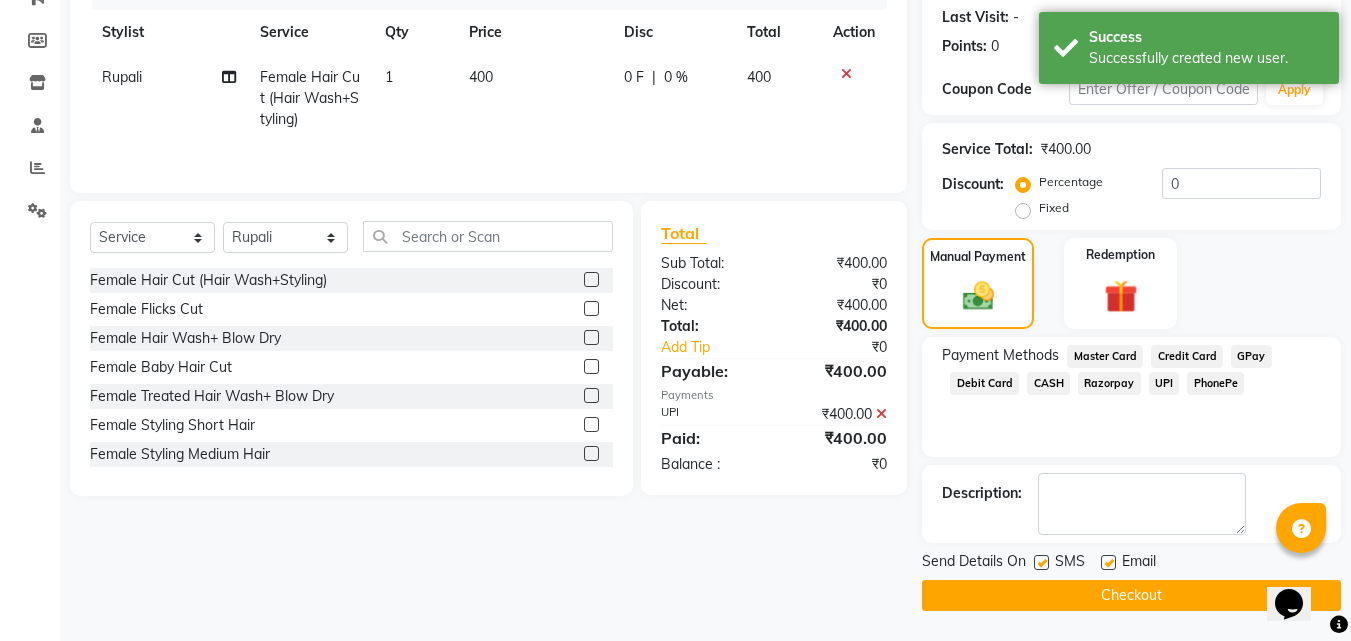 click on "Checkout" 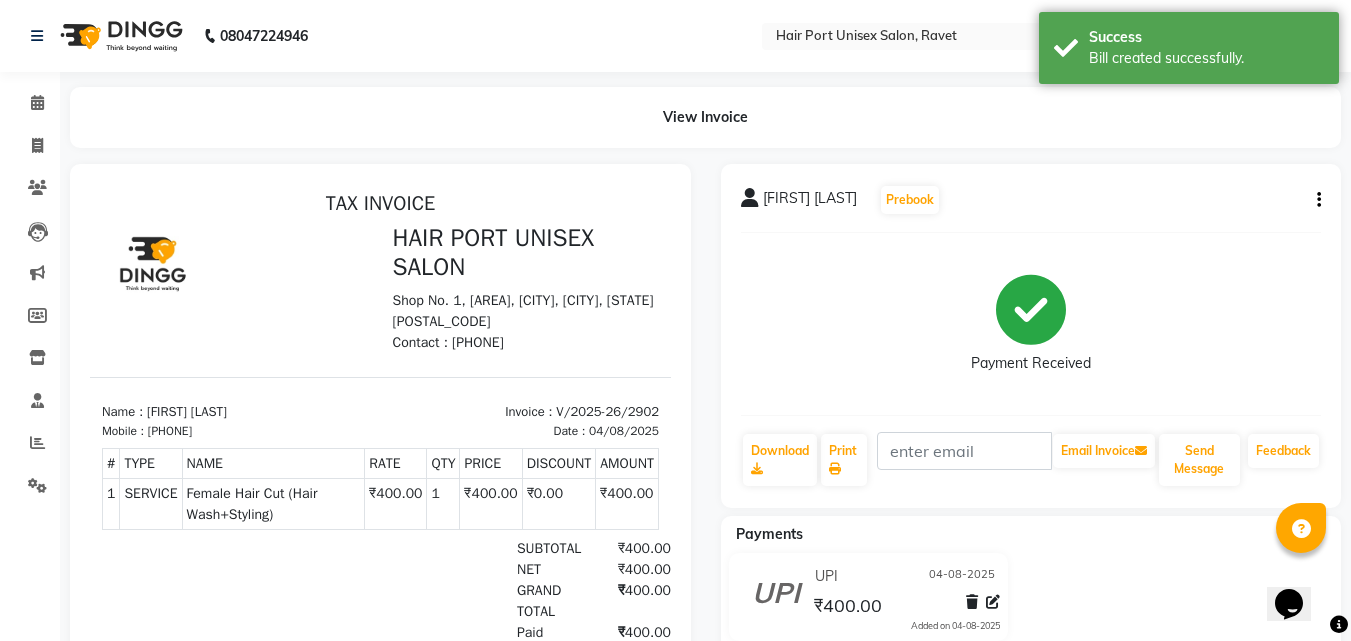 scroll, scrollTop: 0, scrollLeft: 0, axis: both 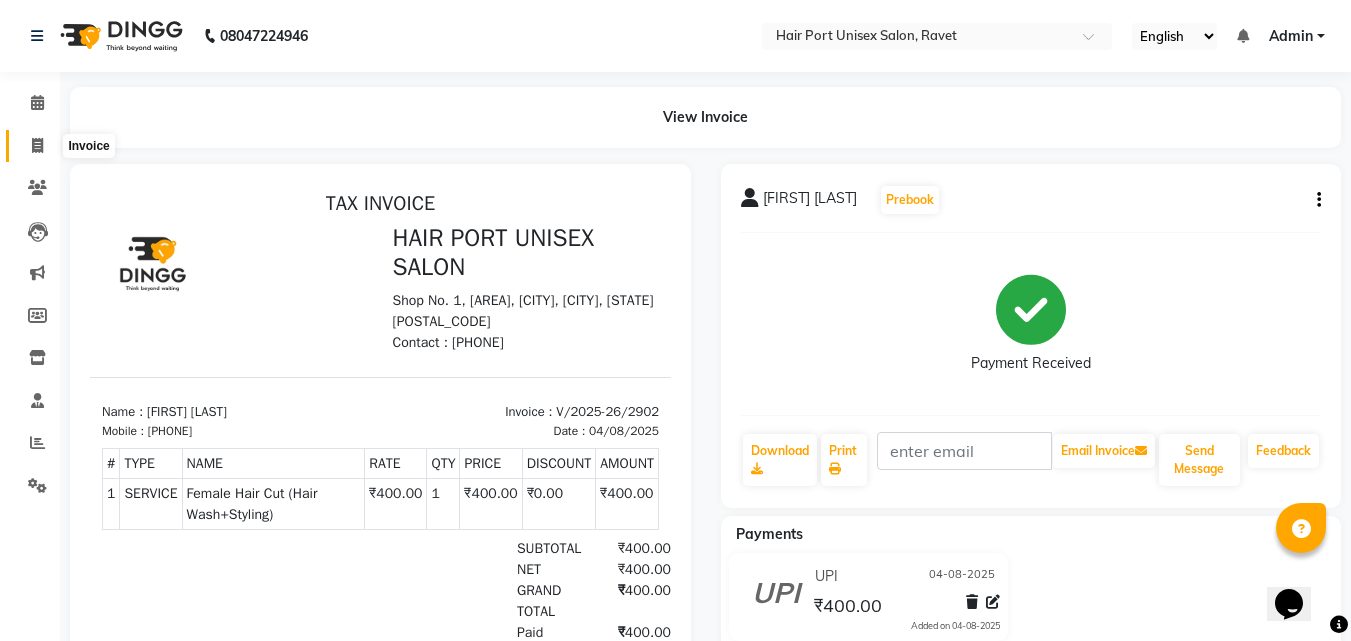 click 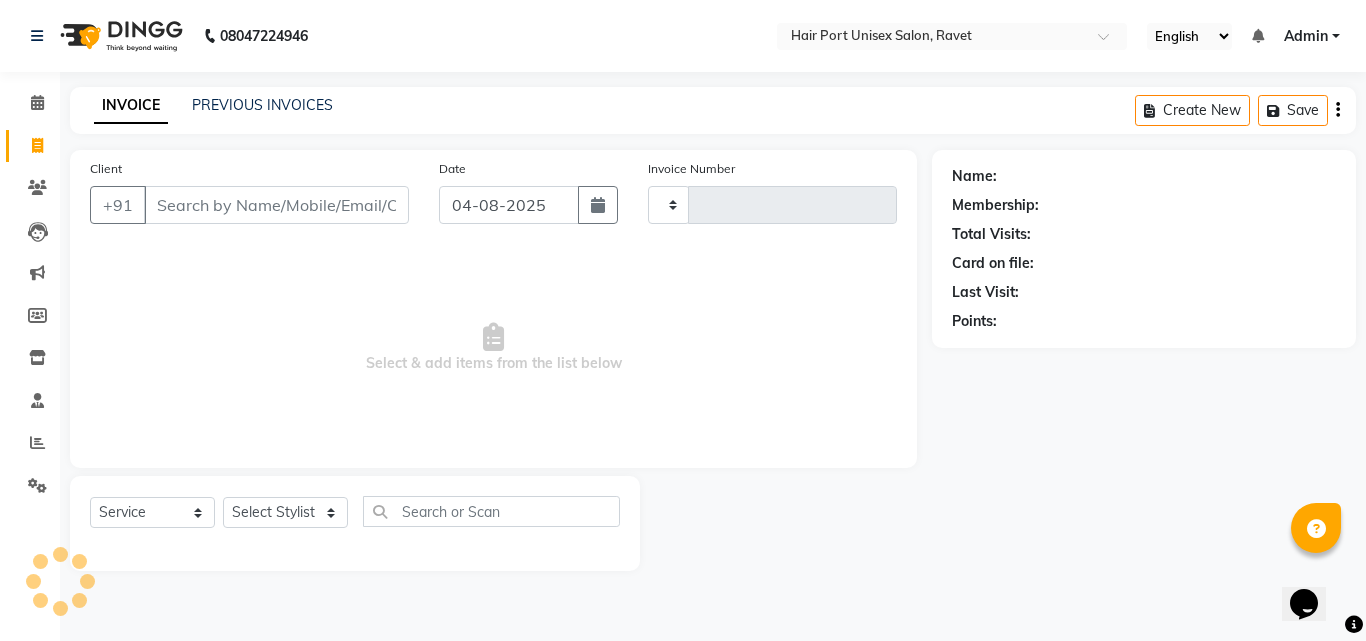 type on "2903" 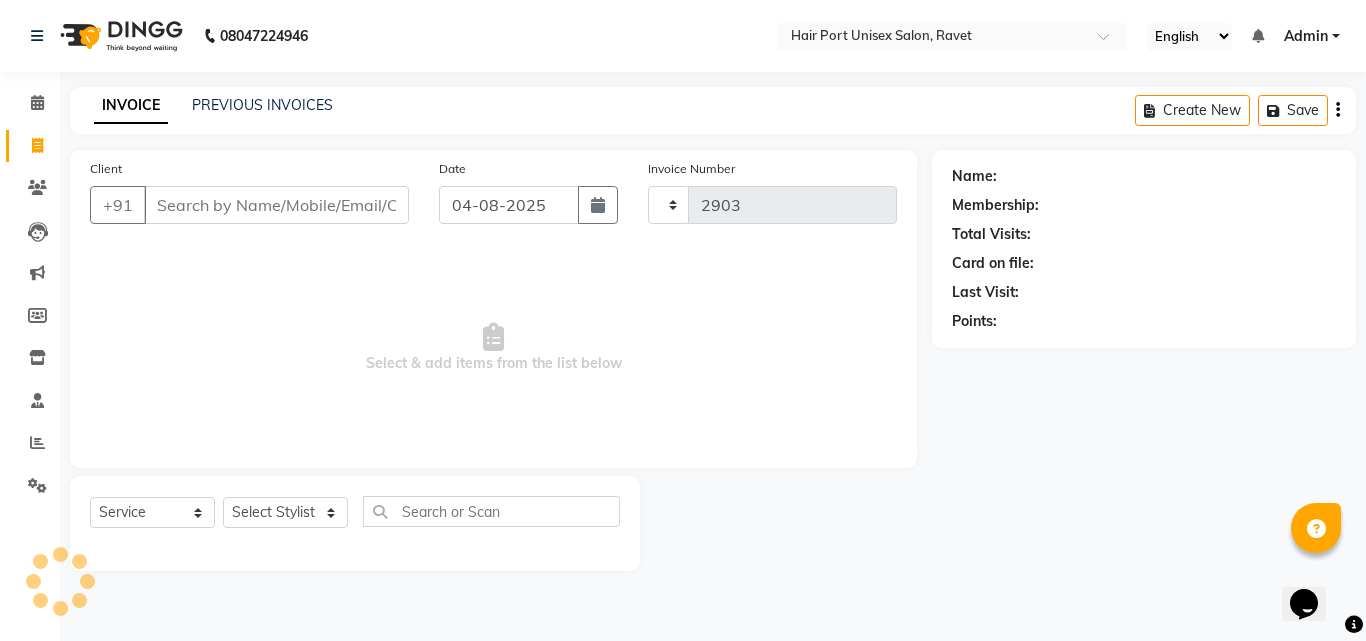 select on "7015" 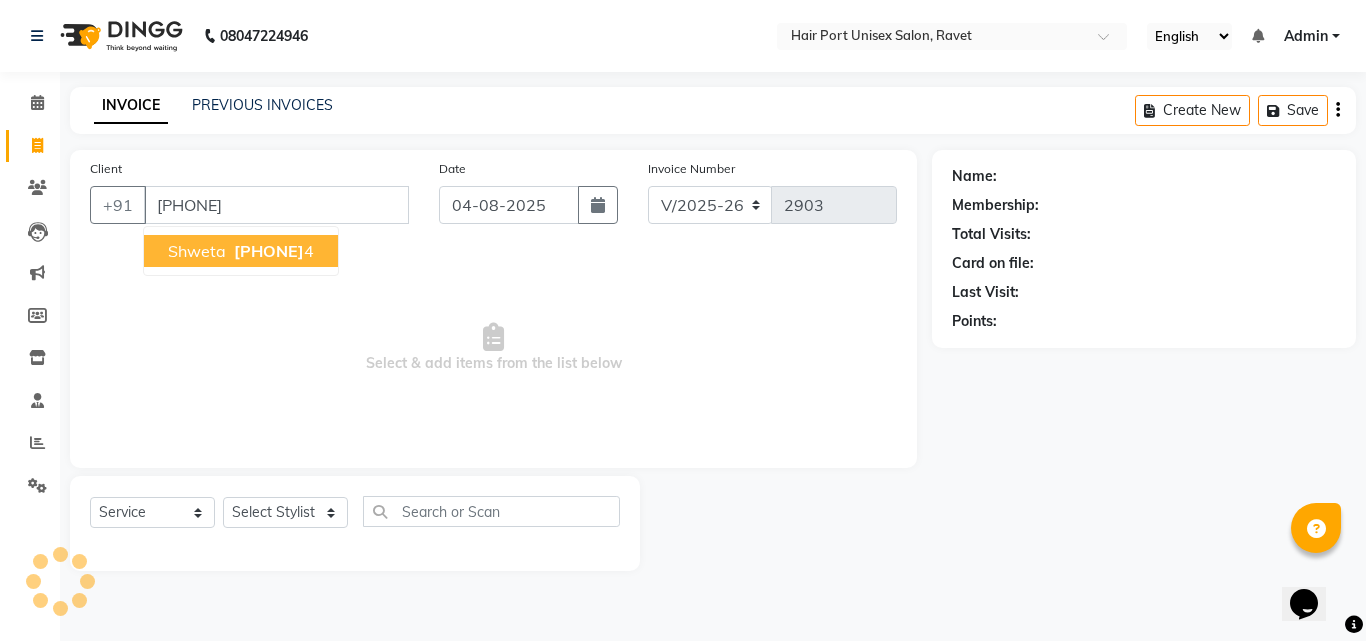 type on "[PHONE]" 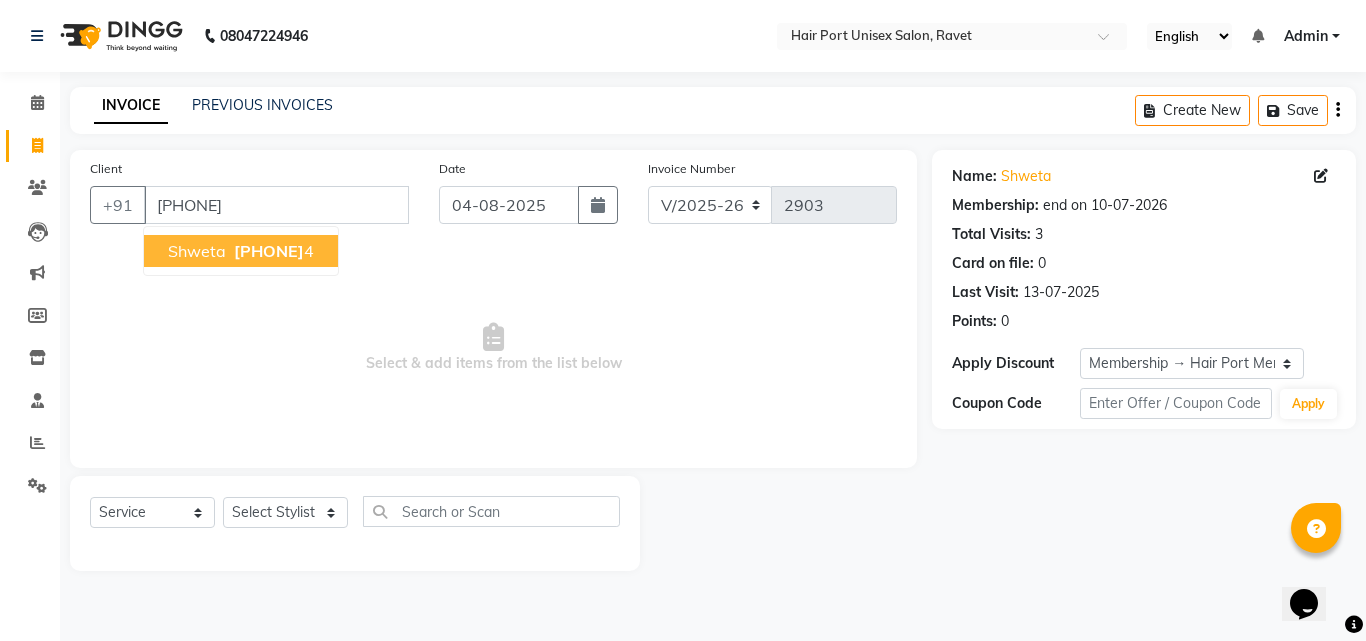 click on "Shweta" at bounding box center (197, 251) 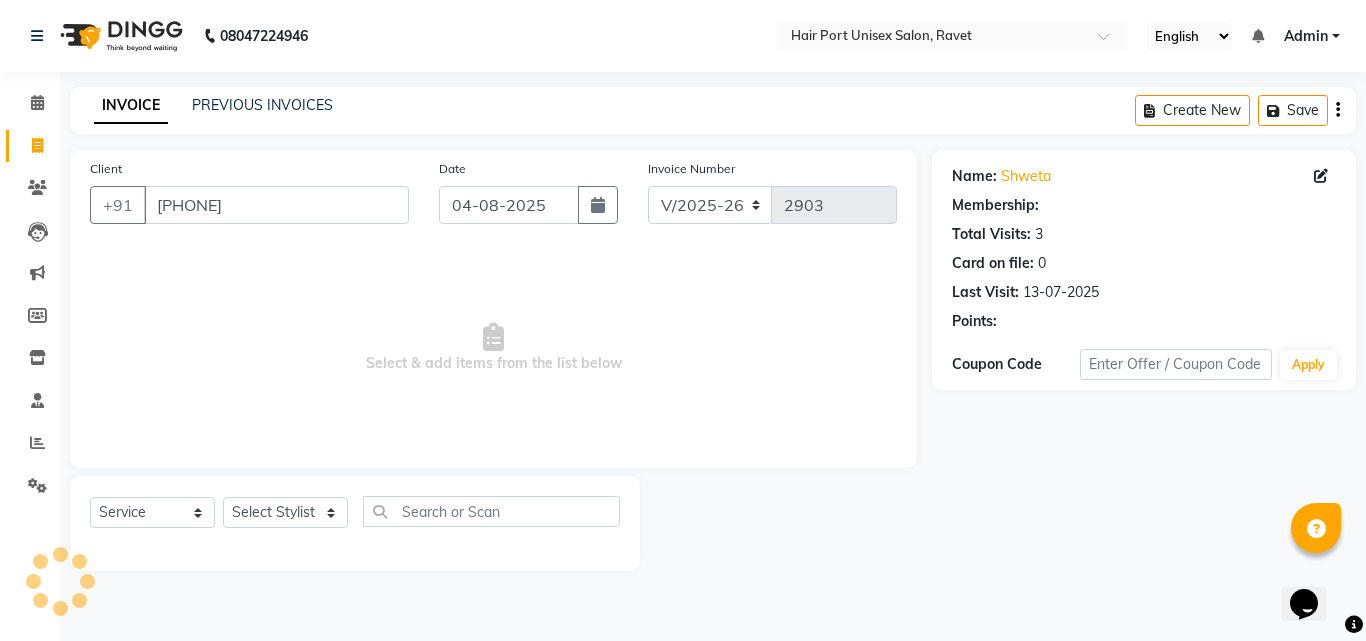 select on "1: Object" 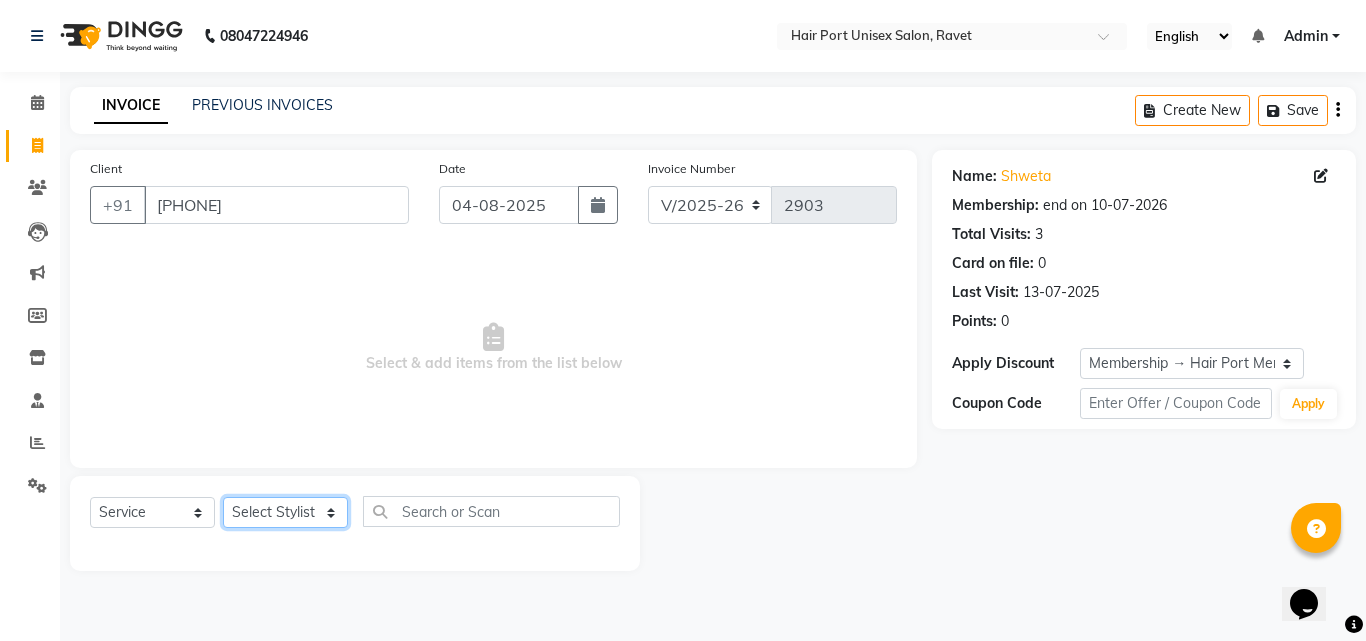 click on "Select Stylist Anushaka Parihar  Esmail Gufran Jyoti Disale Netaji Vishwanath Suryavanshi Rupali  Tanaji Vishwanath Suryavanshi Vinod Mane" 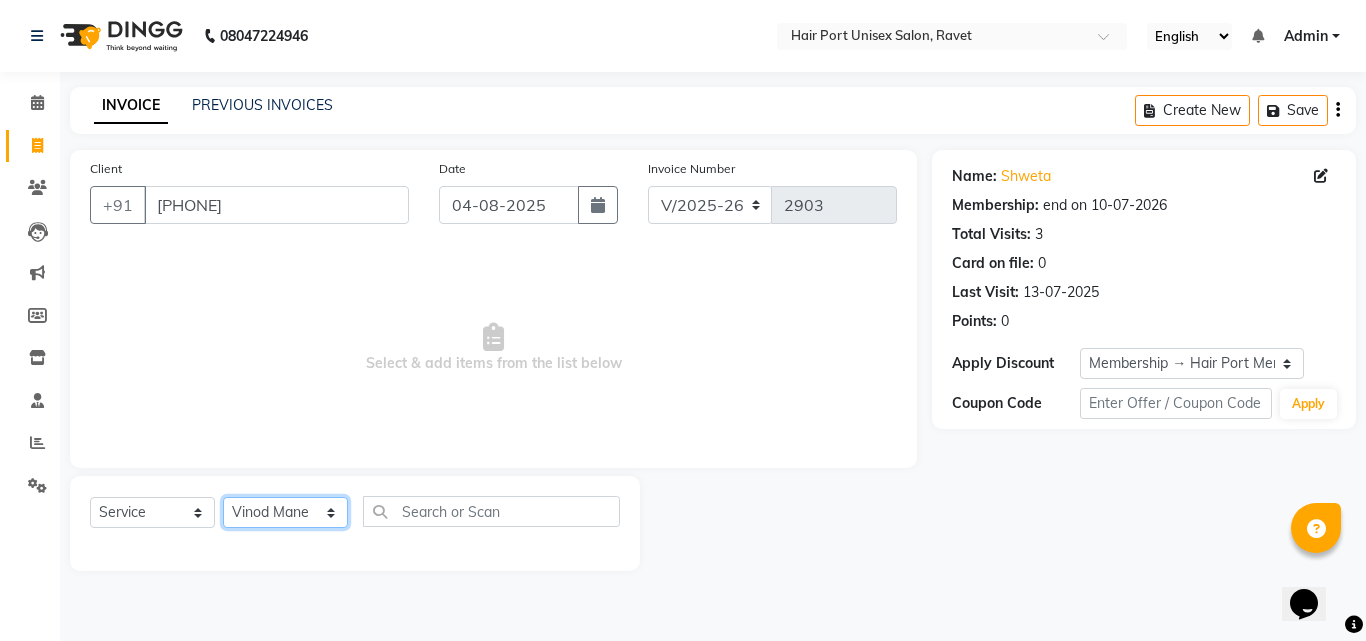 click on "Select Stylist Anushaka Parihar  Esmail Gufran Jyoti Disale Netaji Vishwanath Suryavanshi Rupali  Tanaji Vishwanath Suryavanshi Vinod Mane" 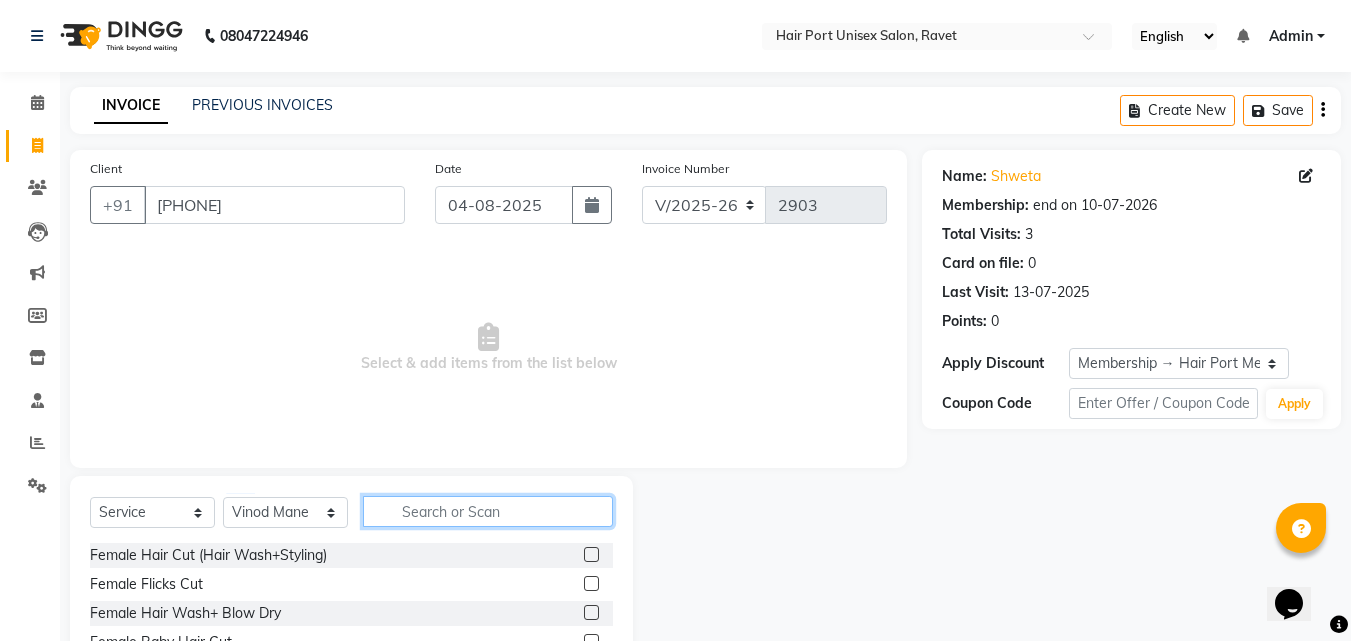 click 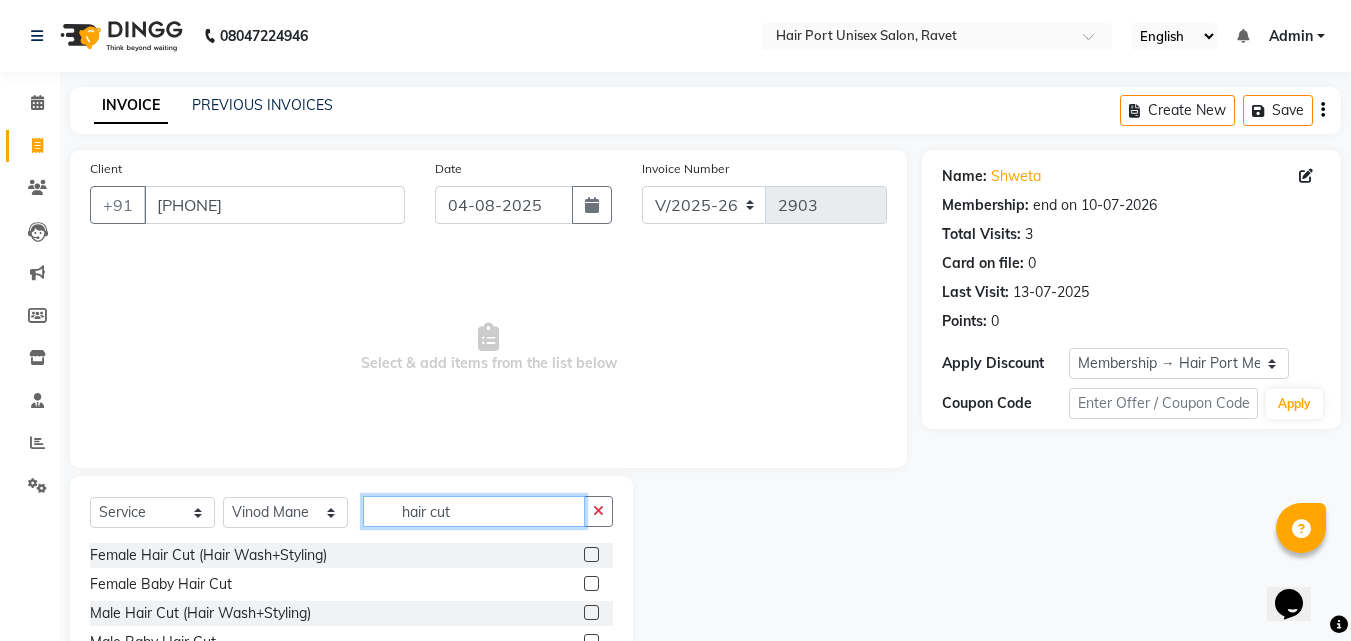 type on "hair cut" 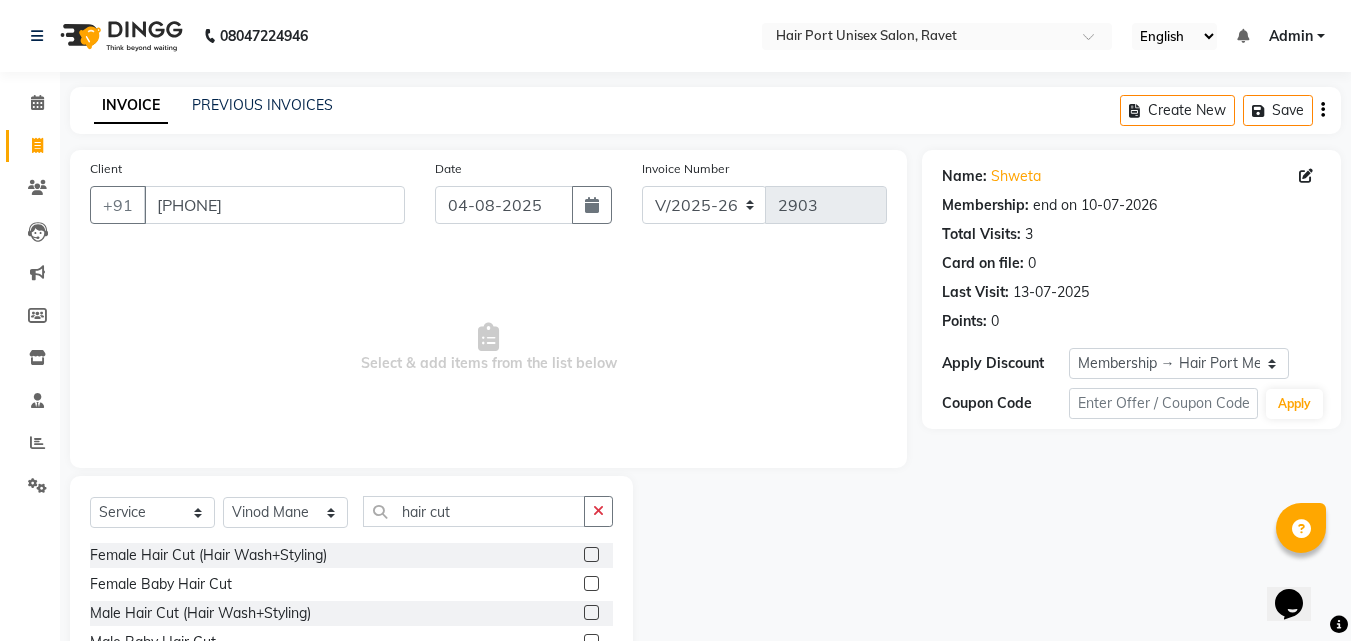 click on "Male Hair Cut (Hair Wash+Styling)" 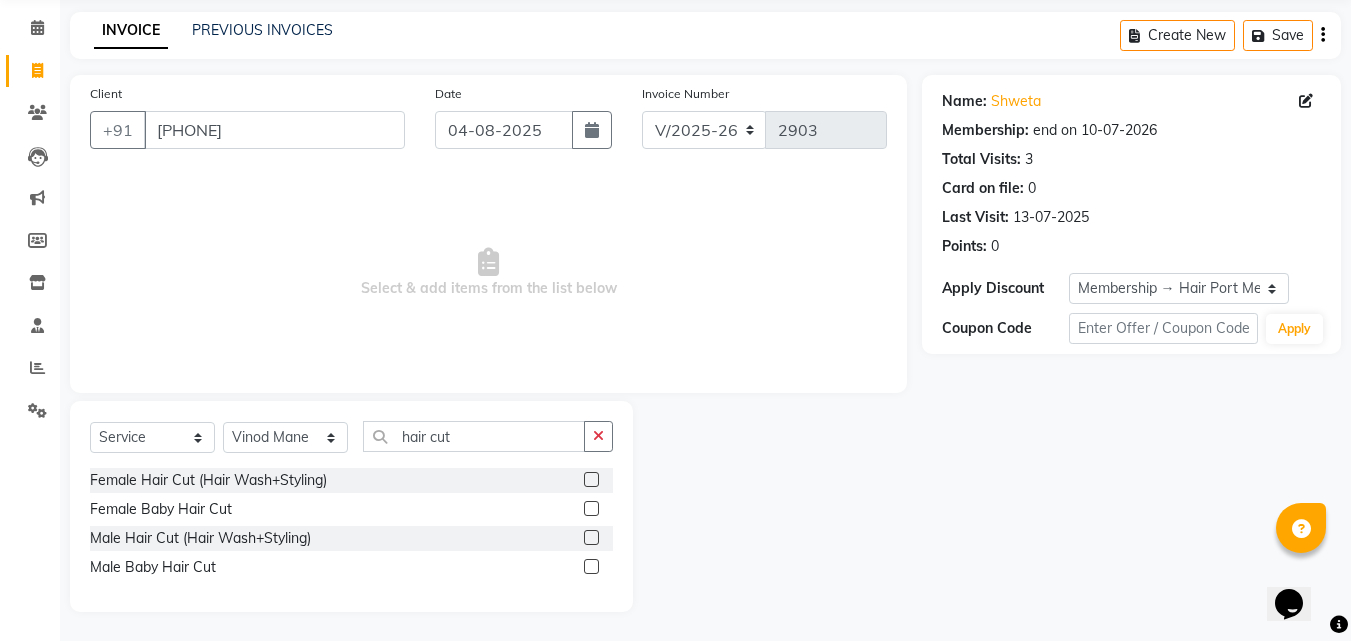 scroll, scrollTop: 76, scrollLeft: 0, axis: vertical 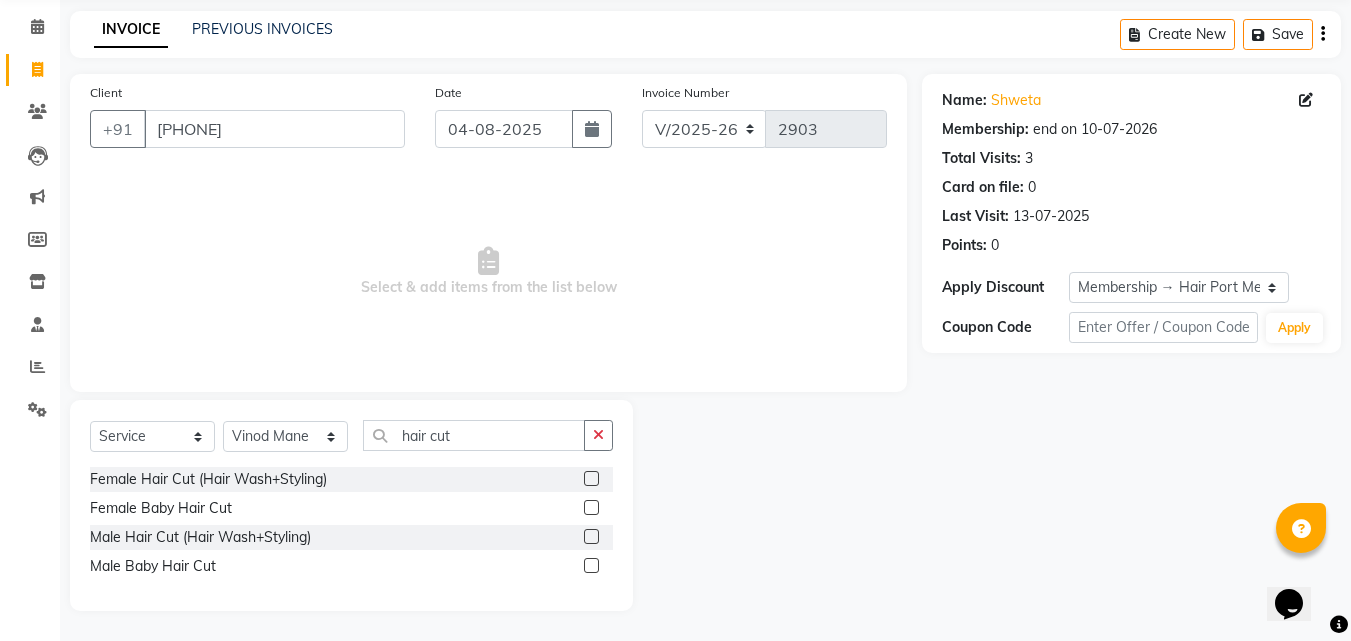 click 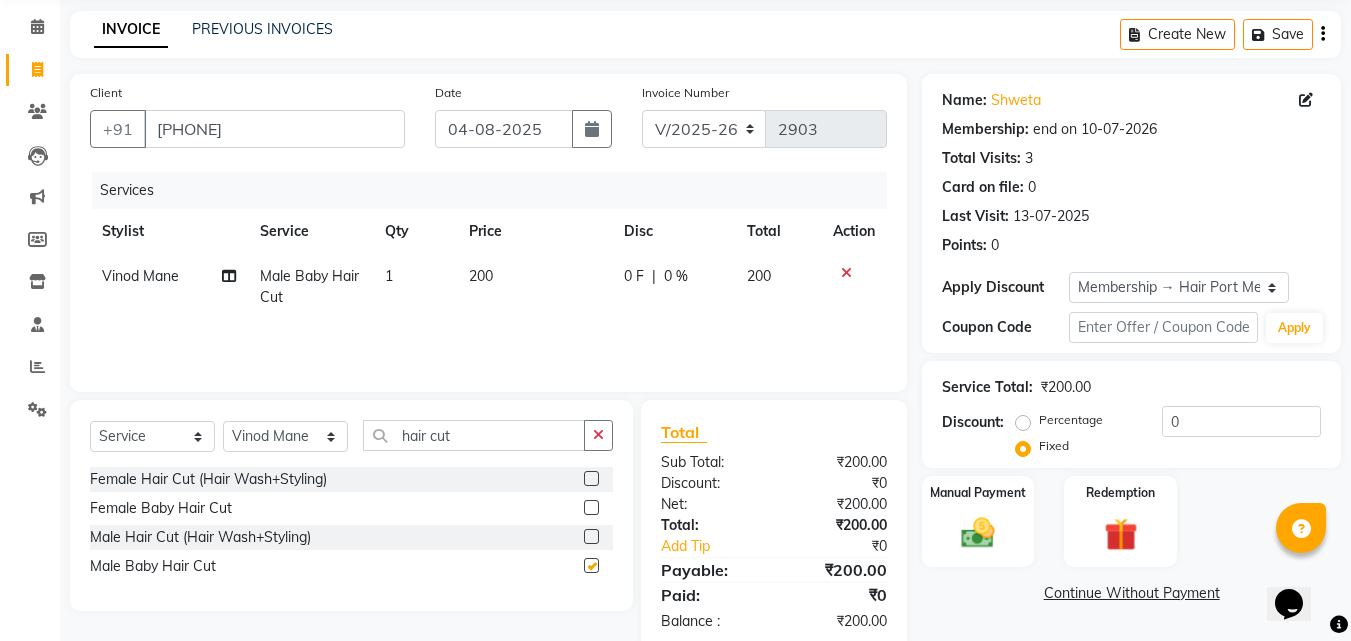 checkbox on "false" 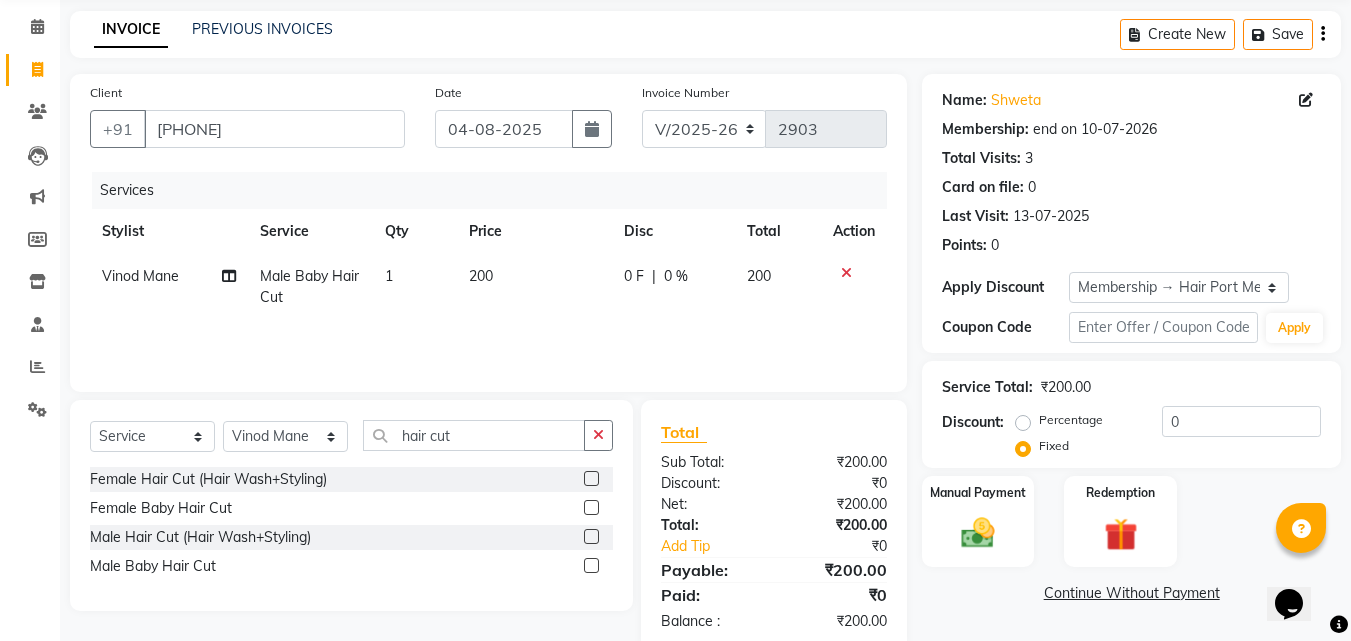 click on "0 F | 0 %" 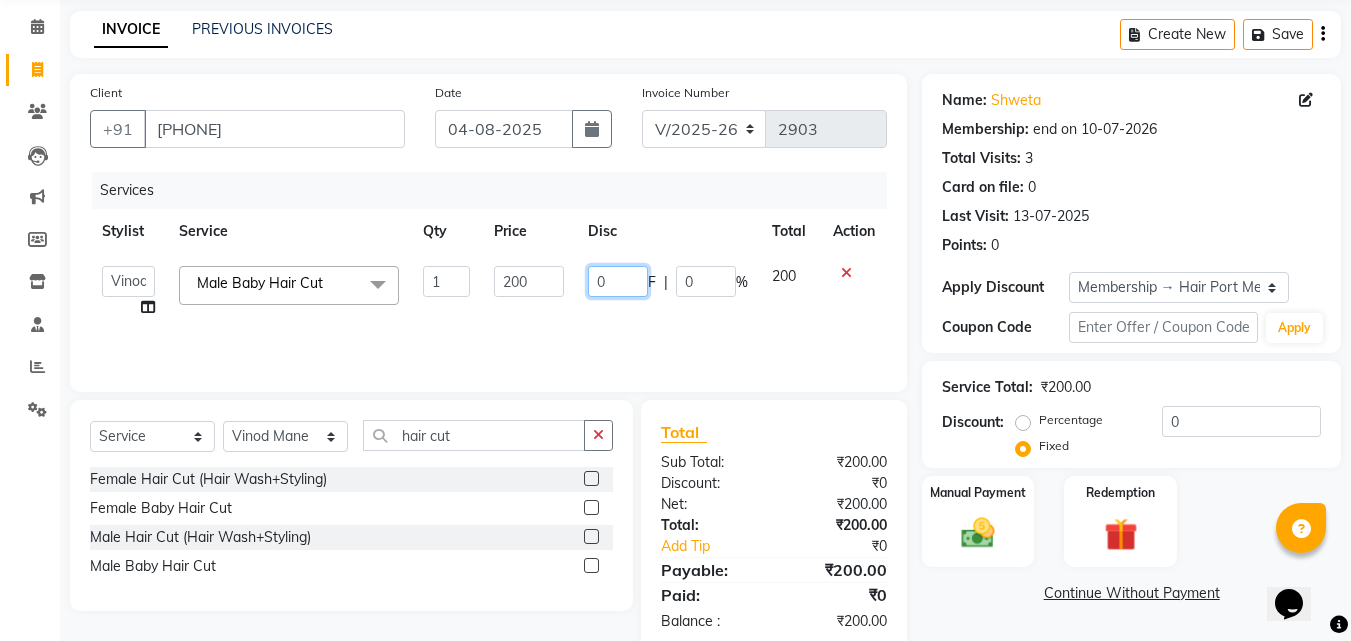 click on "0" 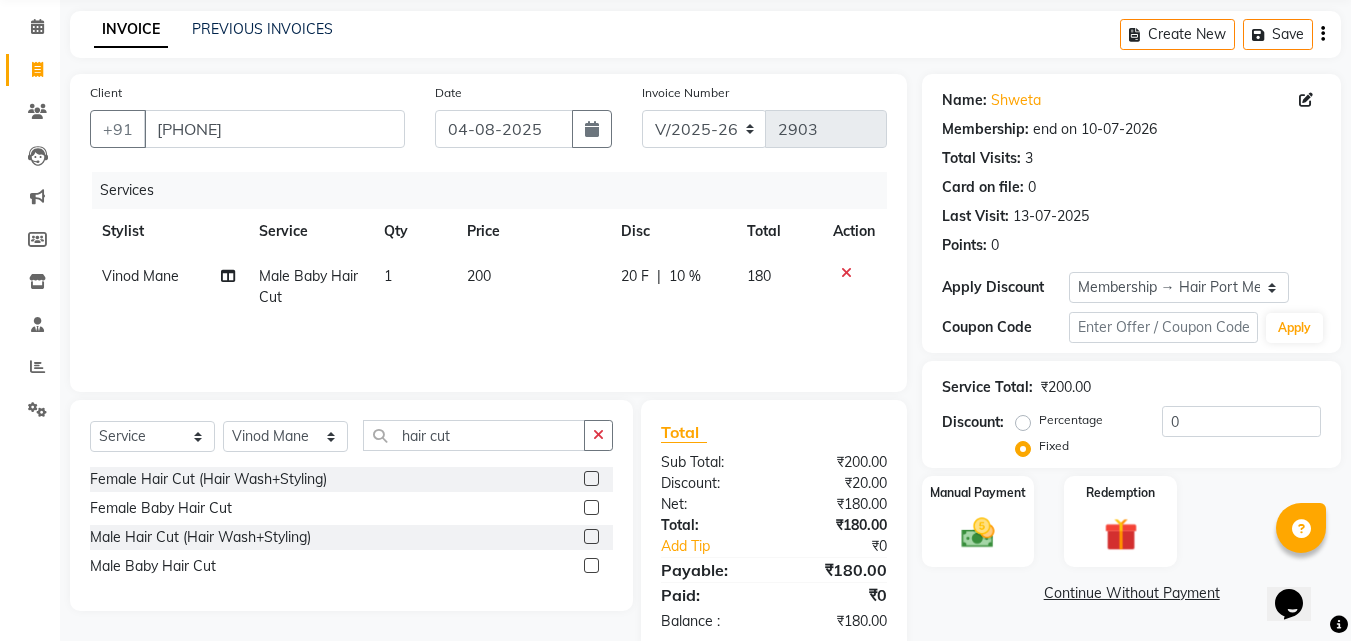 click on "20 F | 10 %" 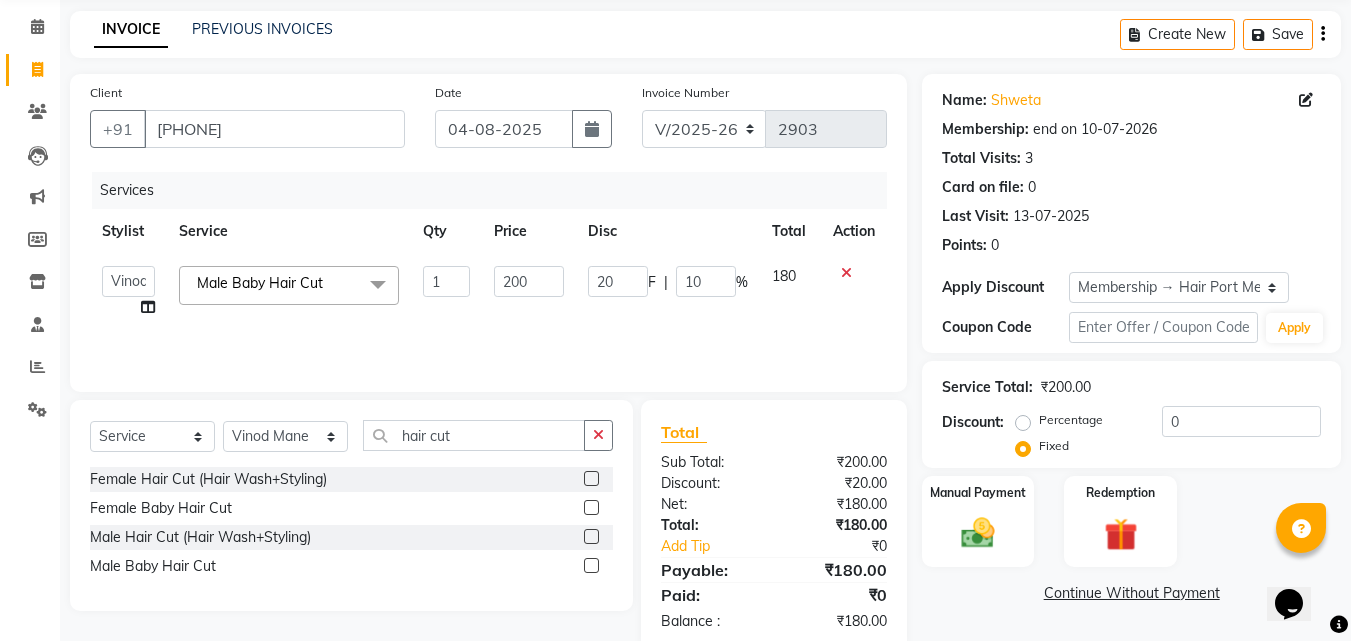 click 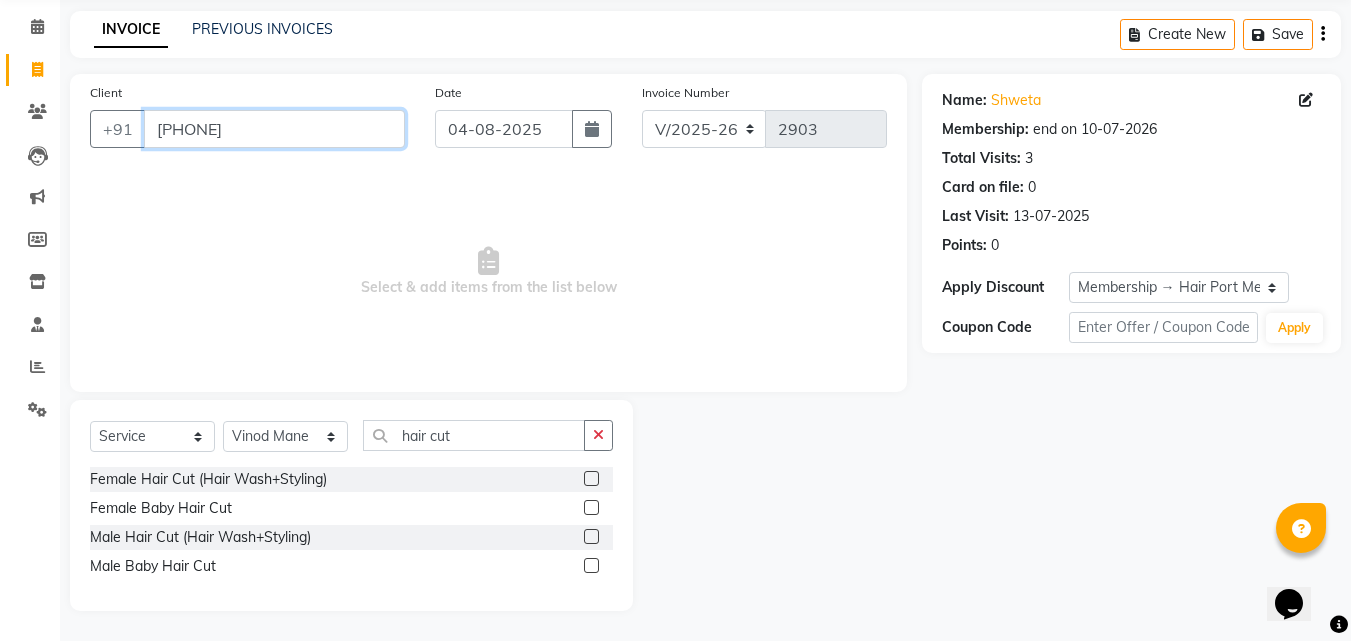 click on "[PHONE]" at bounding box center [274, 129] 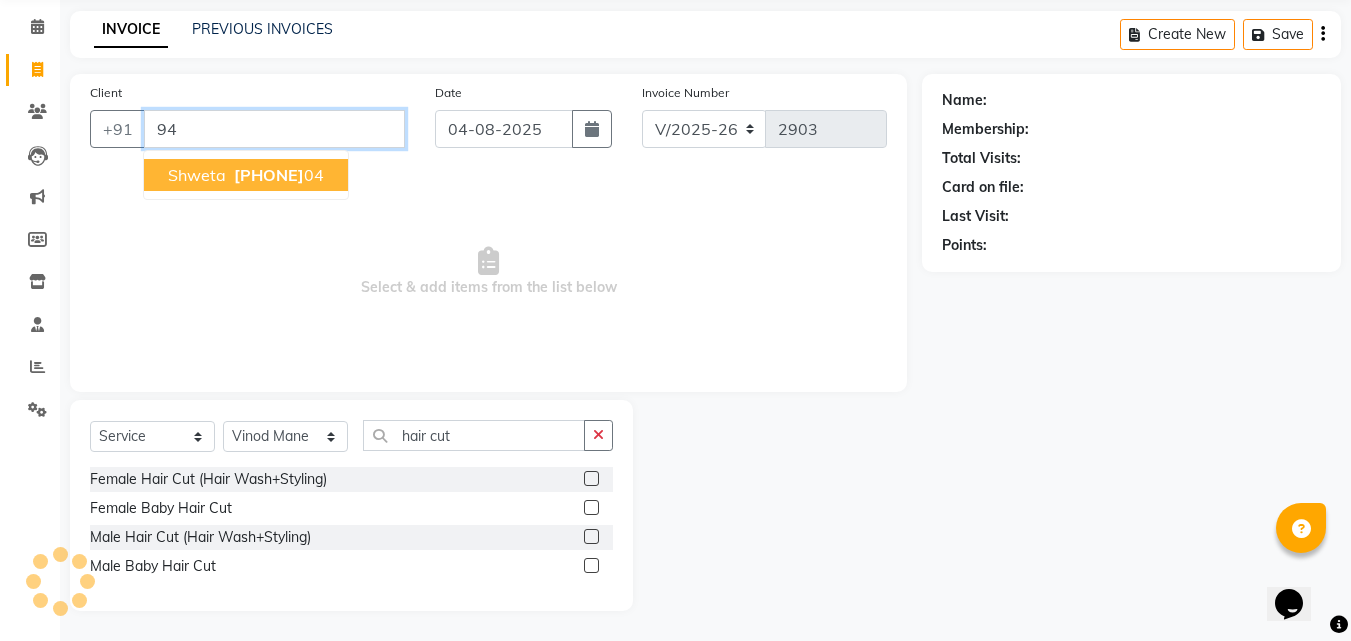 type on "9" 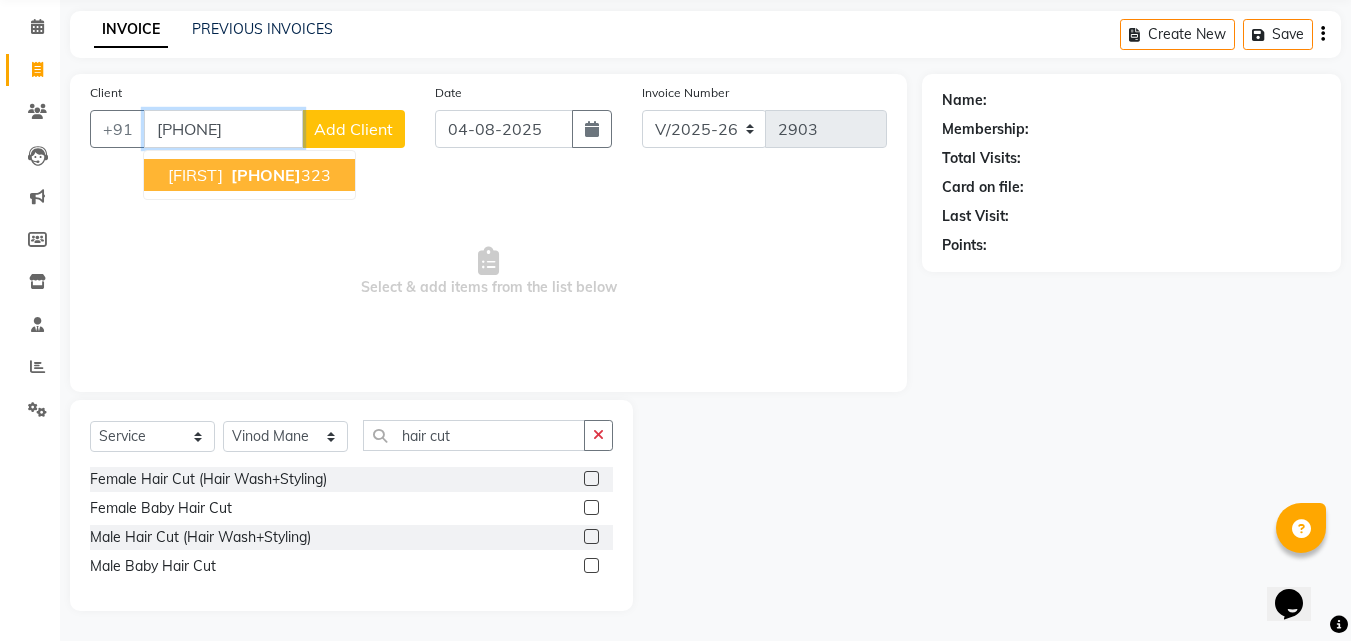click on "[PHONE]" at bounding box center [266, 175] 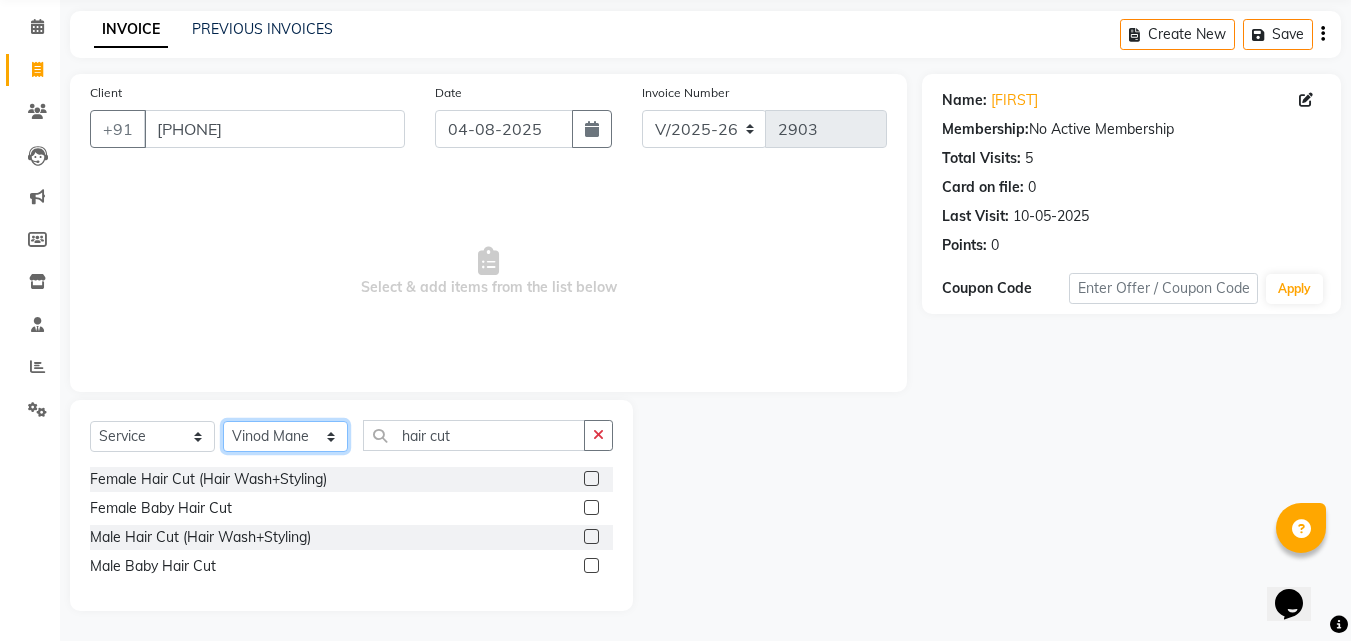 click on "Select Stylist Anushaka Parihar  Esmail Gufran Jyoti Disale Netaji Vishwanath Suryavanshi Rupali  Tanaji Vishwanath Suryavanshi Vinod Mane" 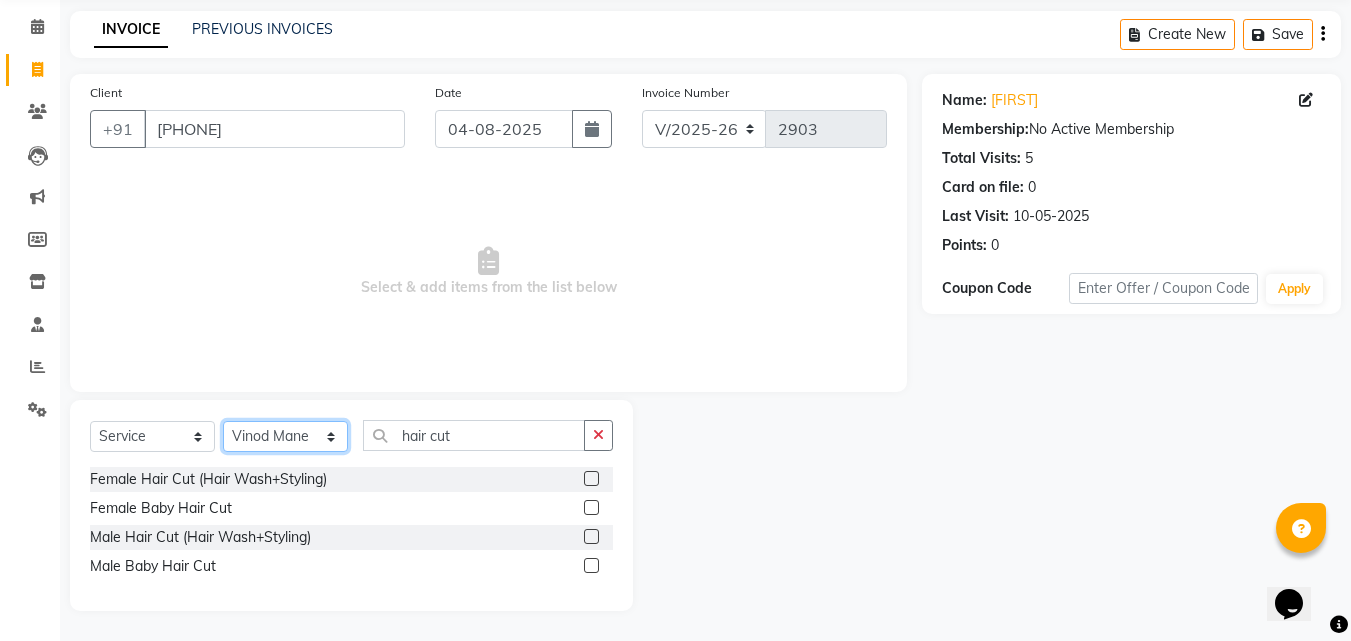 select on "66342" 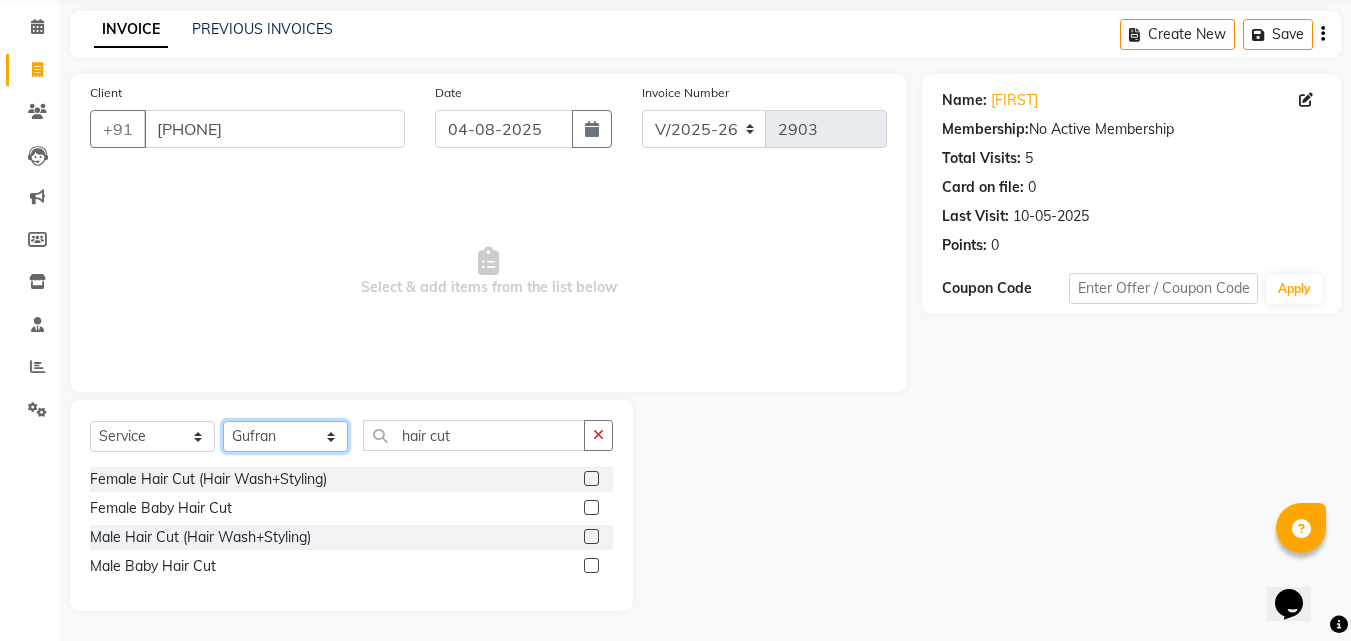 click on "Select Stylist Anushaka Parihar  Esmail Gufran Jyoti Disale Netaji Vishwanath Suryavanshi Rupali  Tanaji Vishwanath Suryavanshi Vinod Mane" 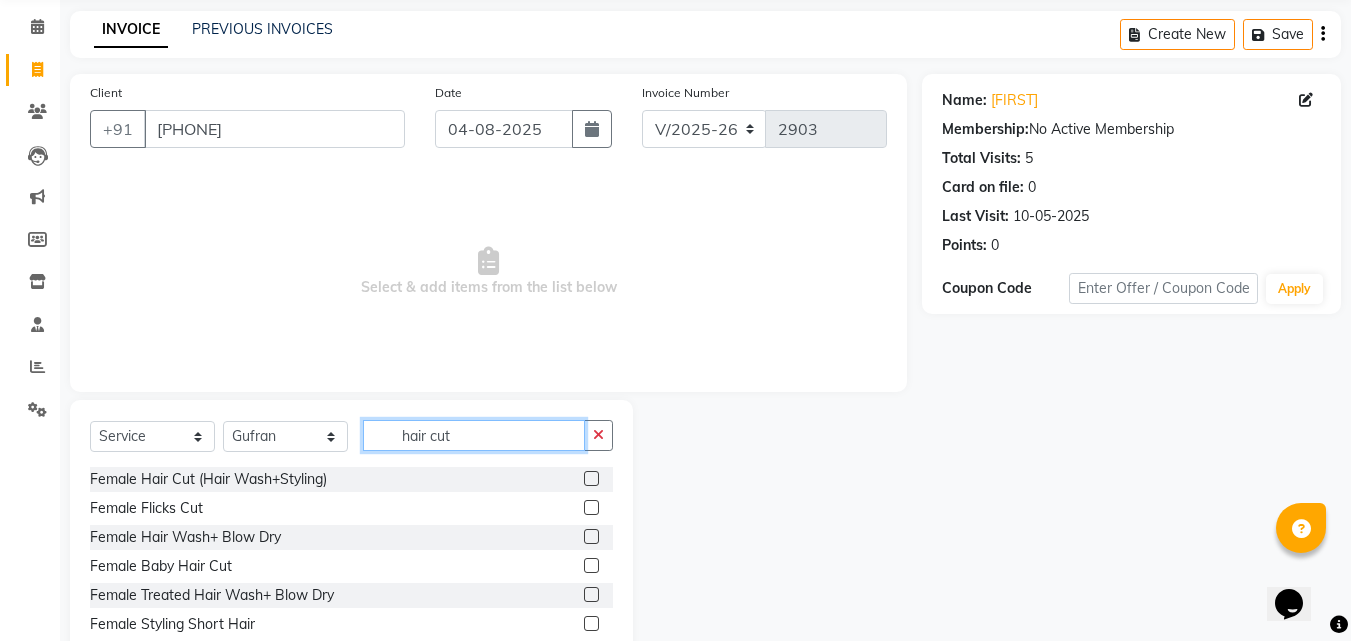click on "hair cut" 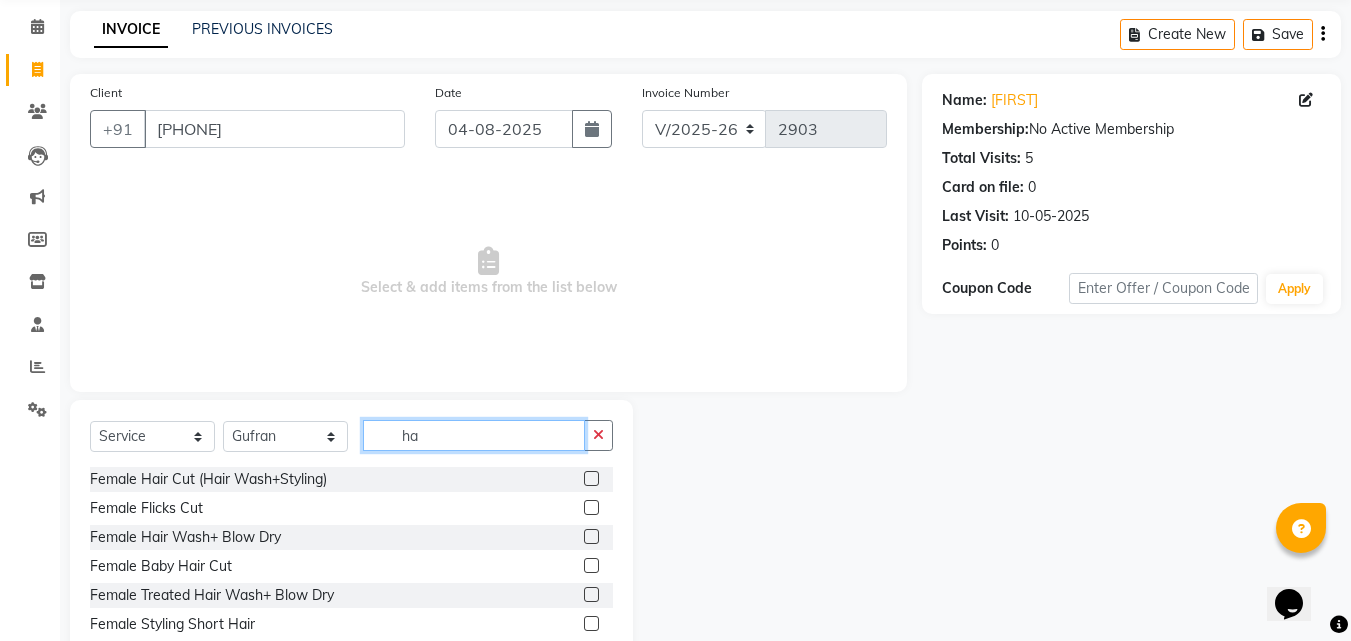 type on "h" 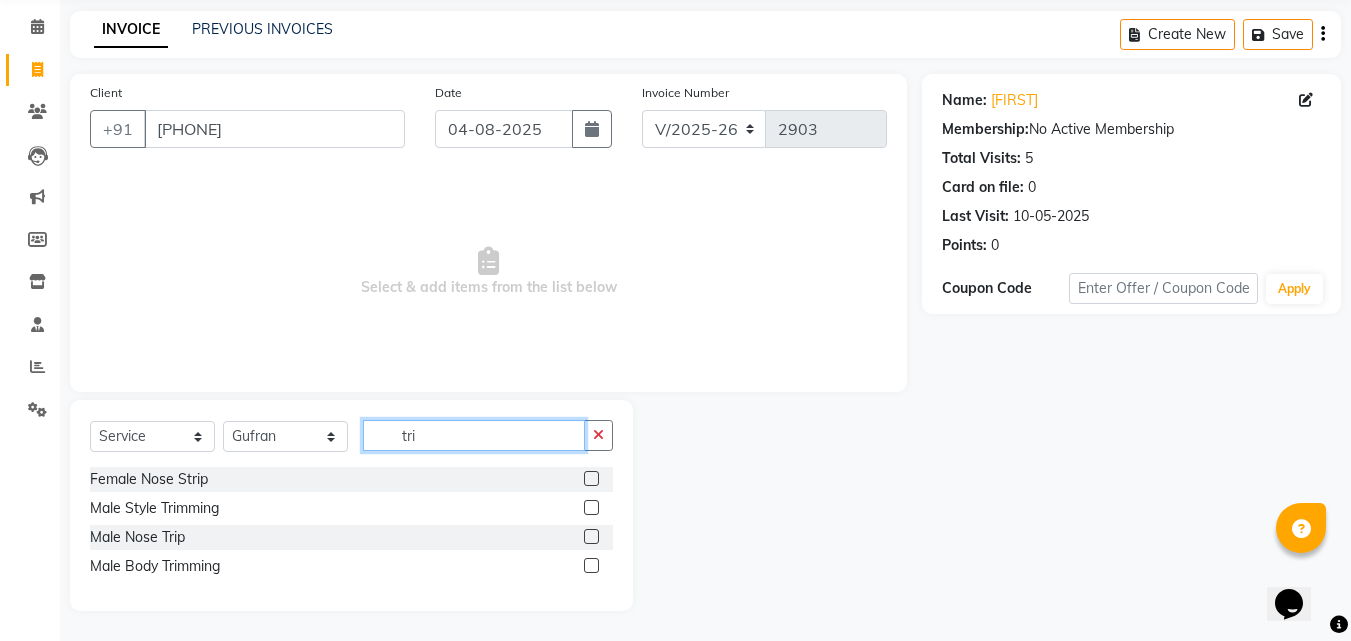 type on "tri" 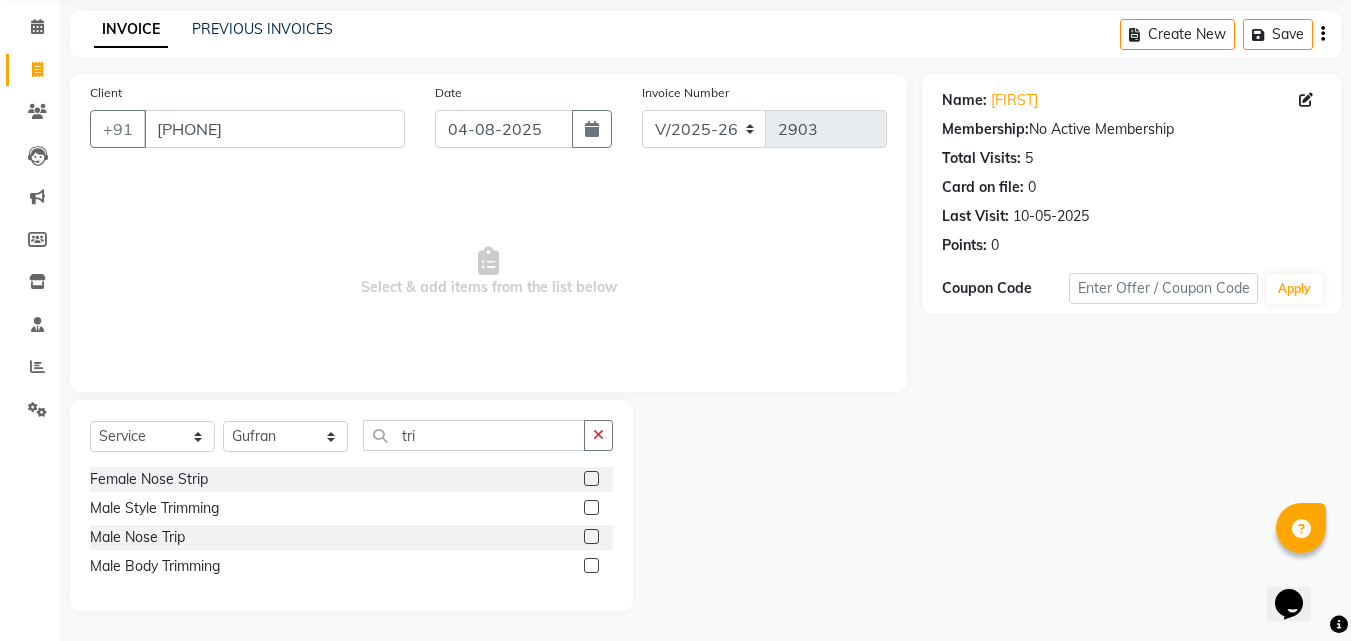 click 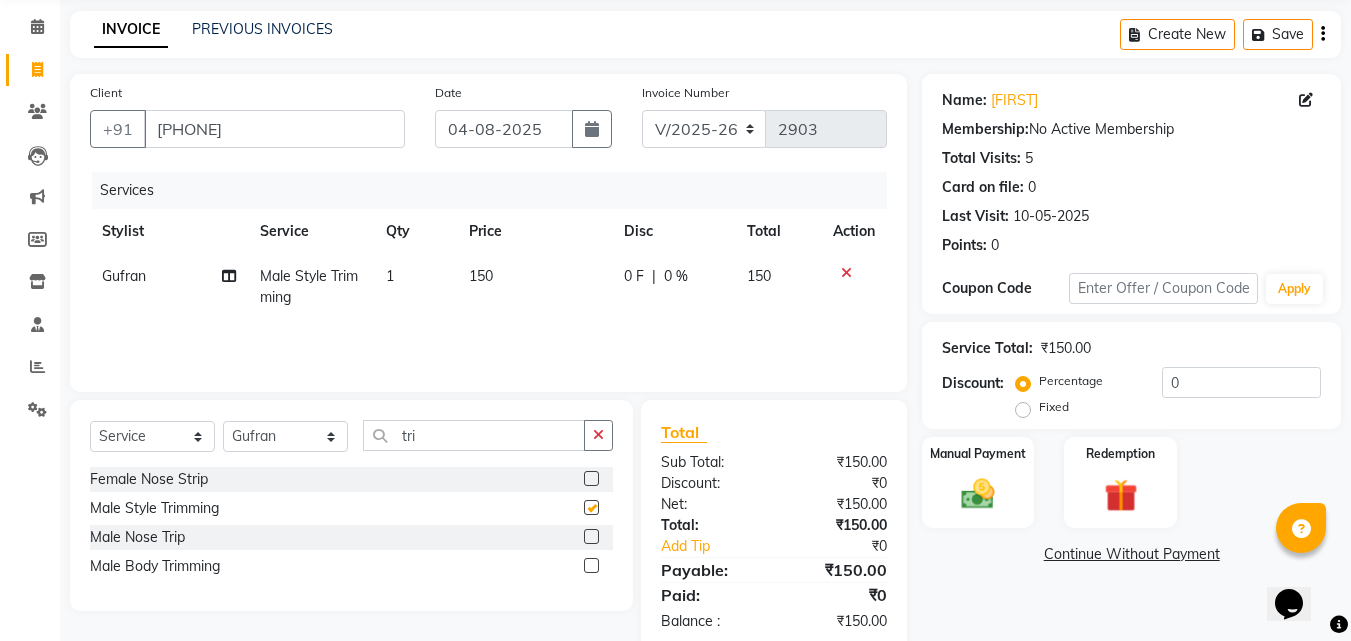 checkbox on "false" 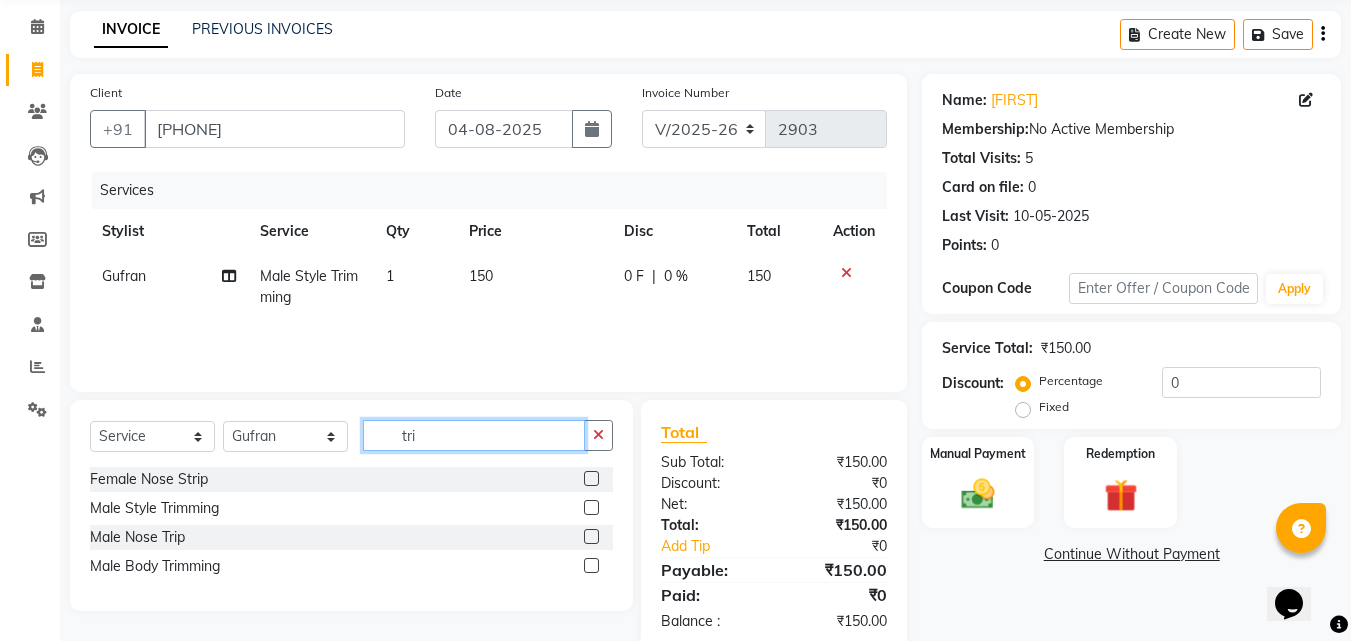 click on "tri" 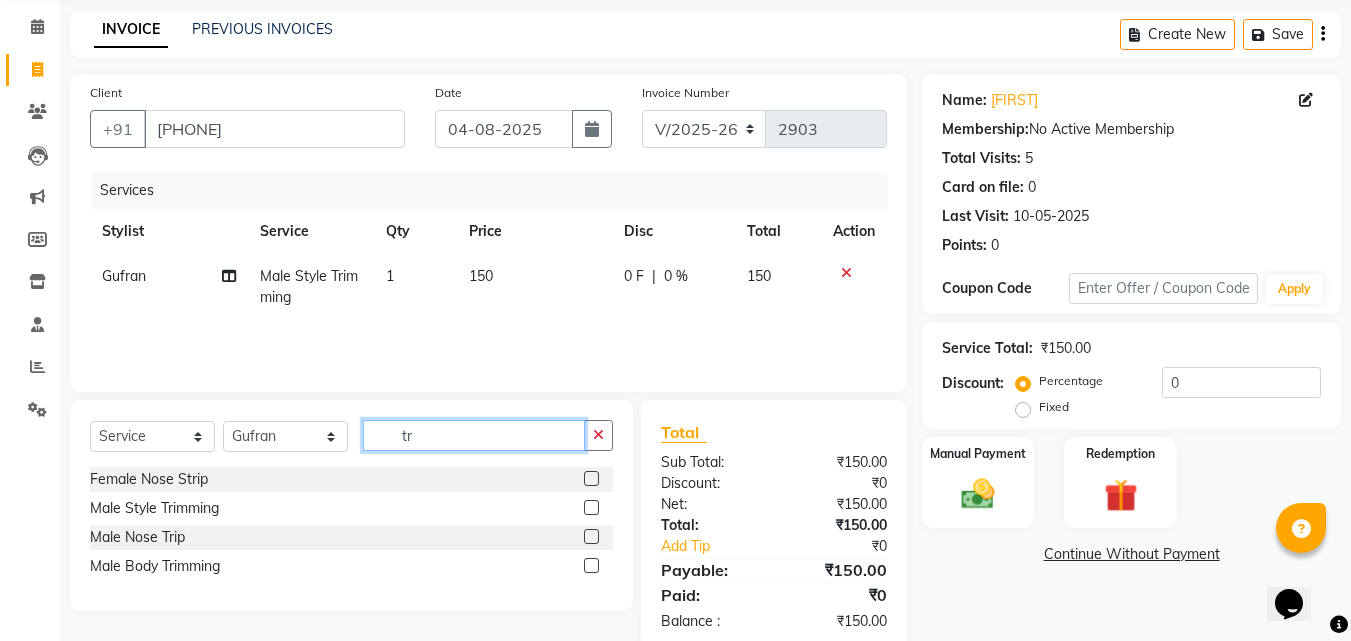 type on "t" 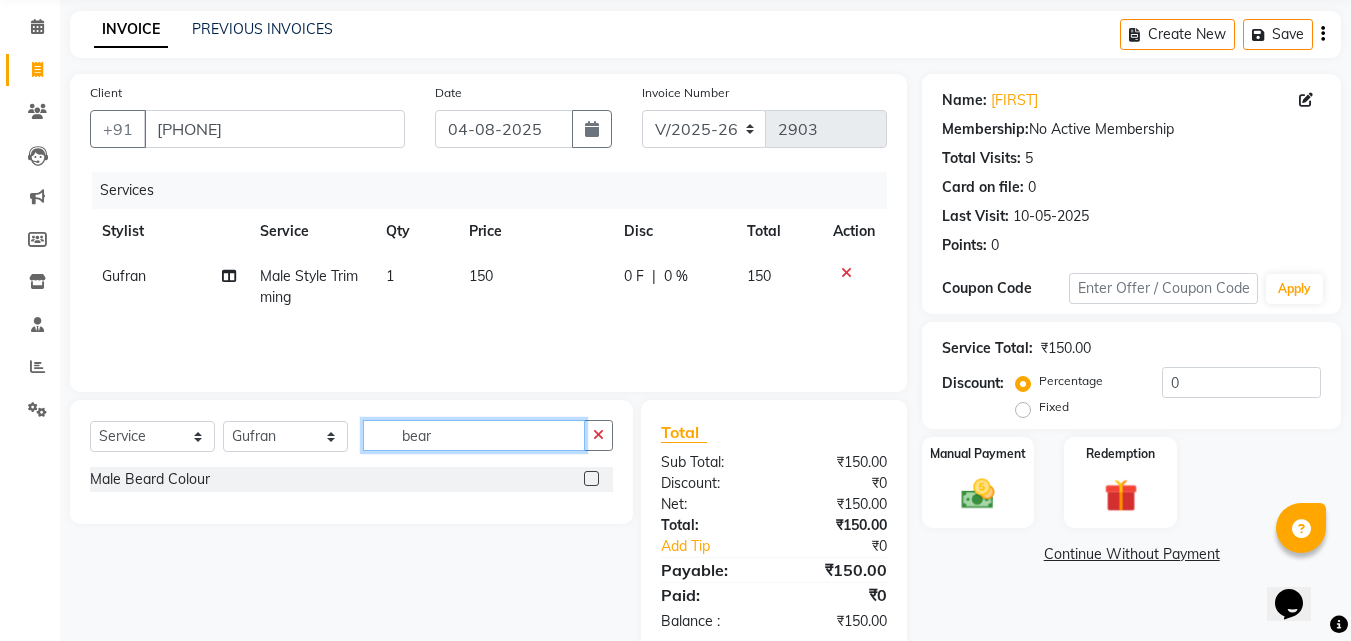 type on "bear" 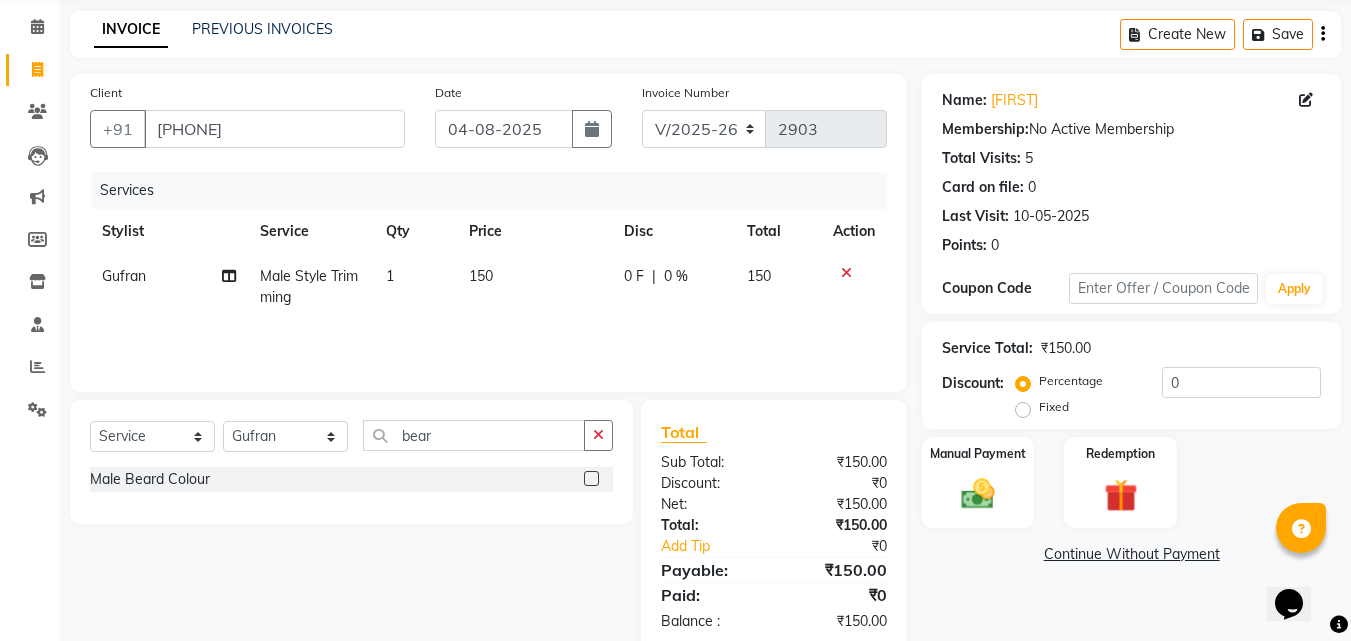 click 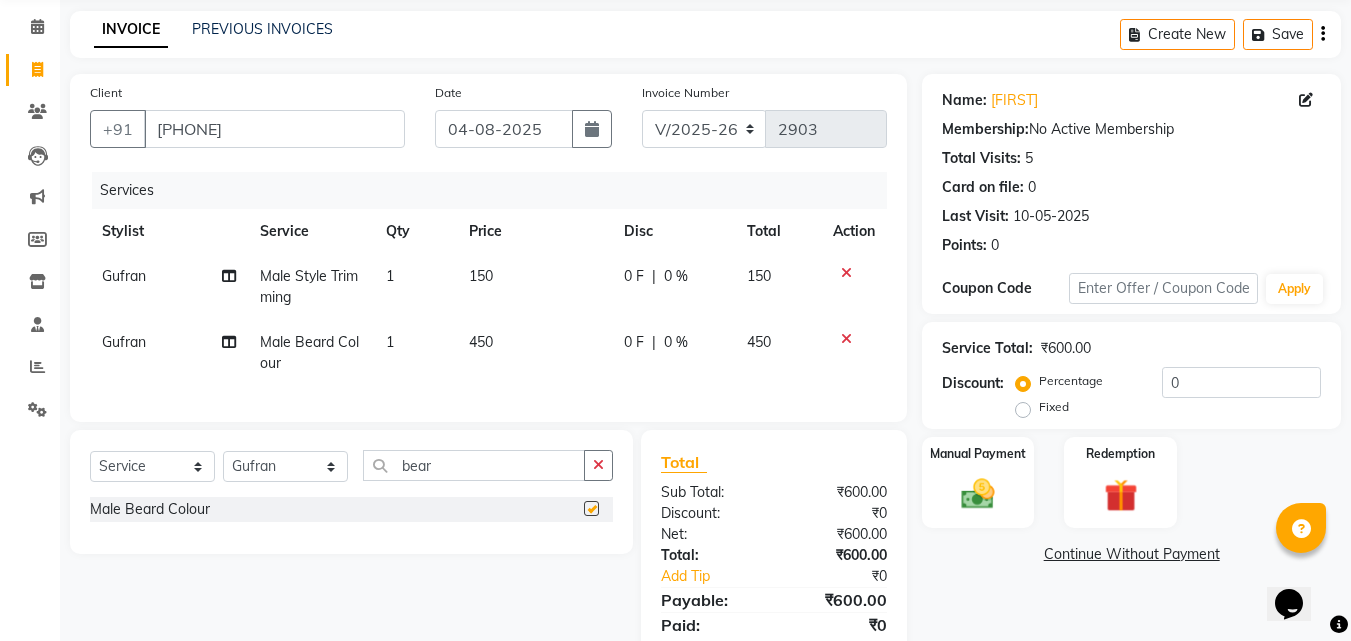 checkbox on "false" 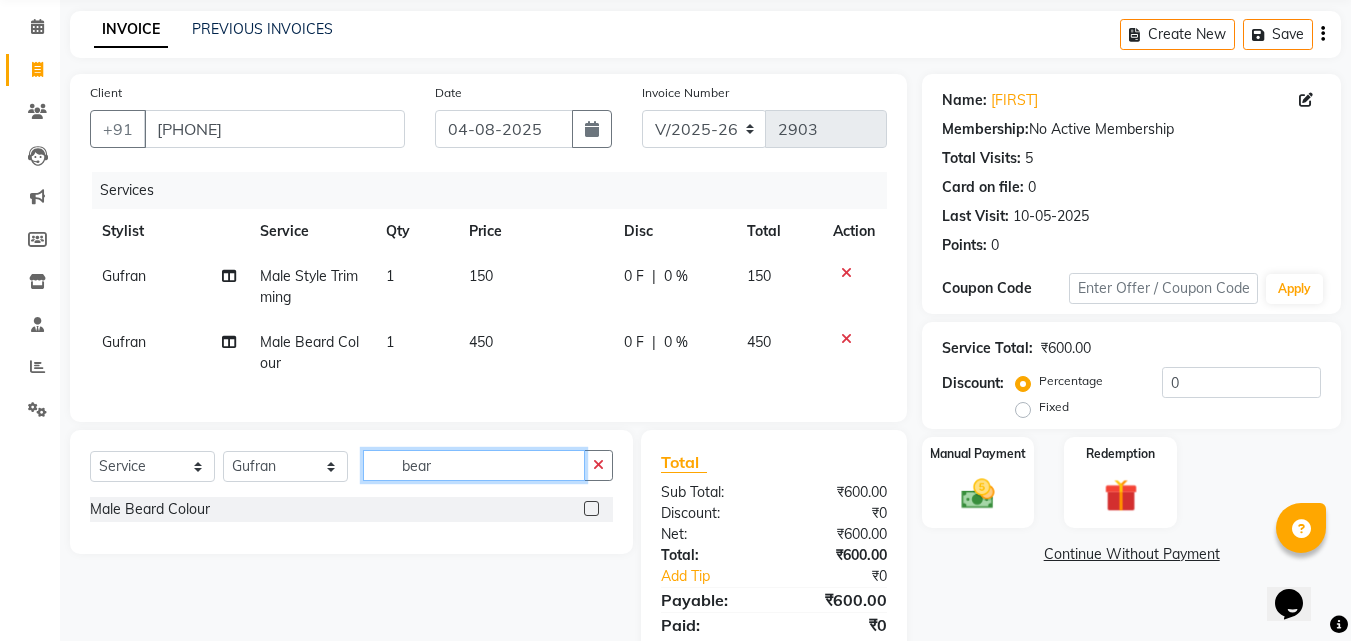 click on "bear" 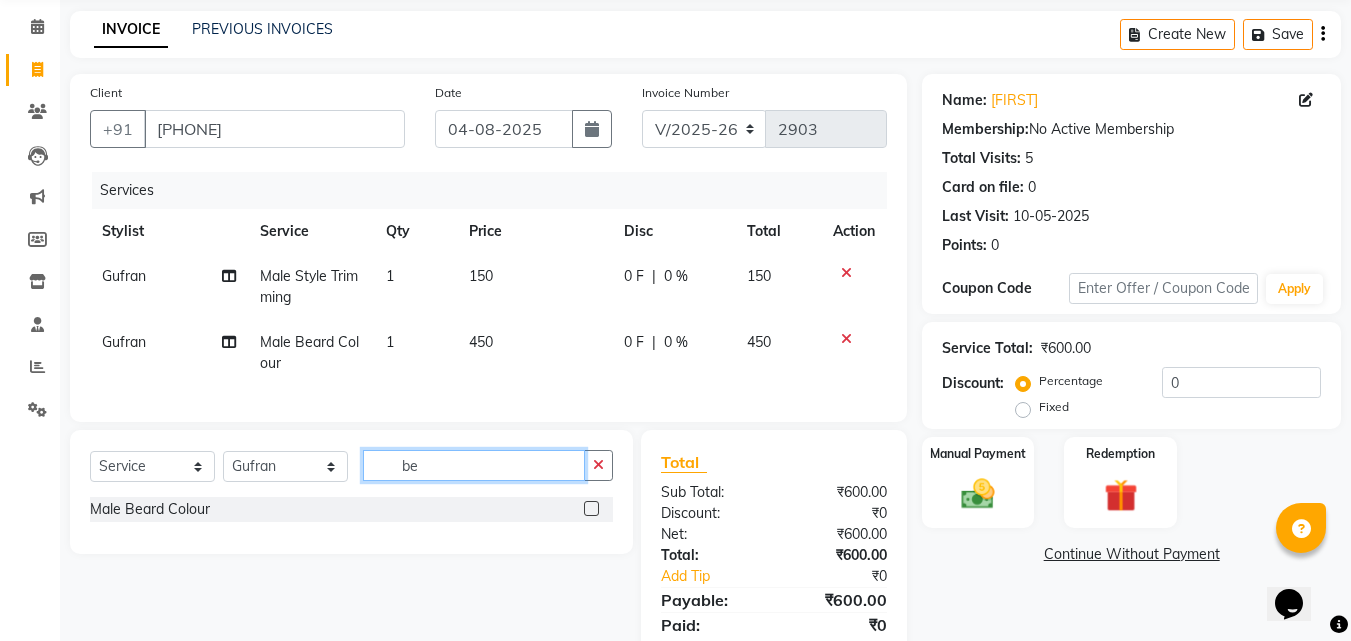 type on "b" 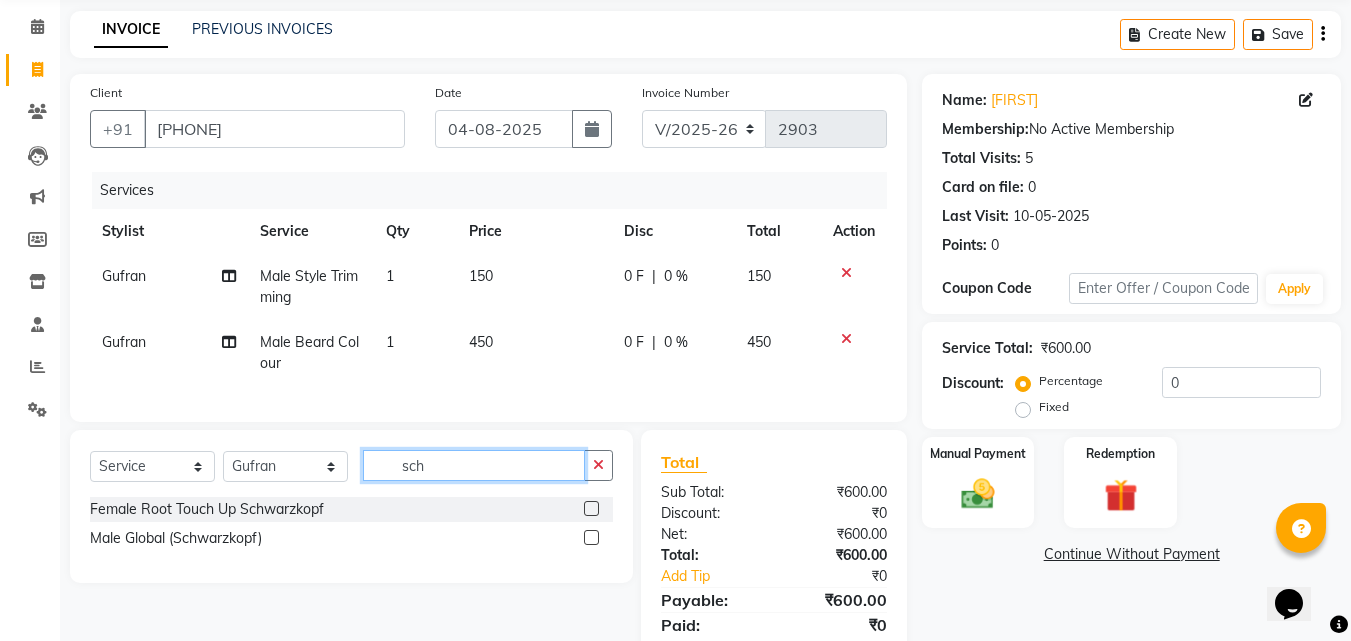 type on "sch" 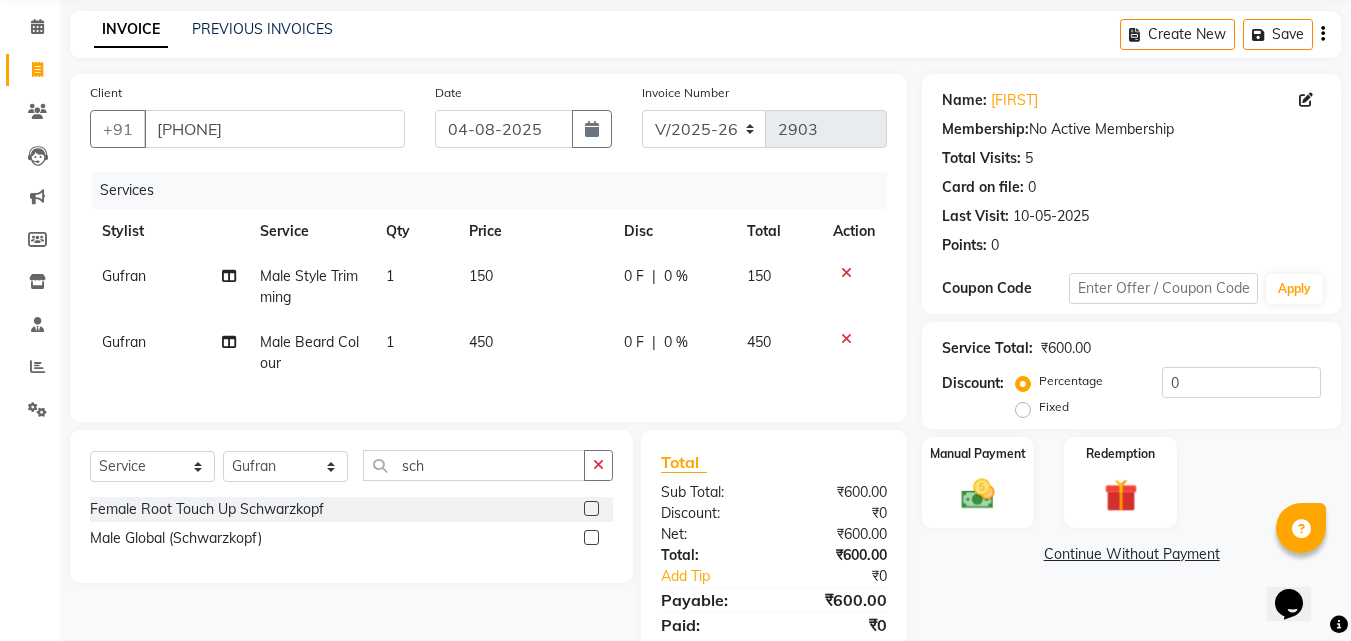 click 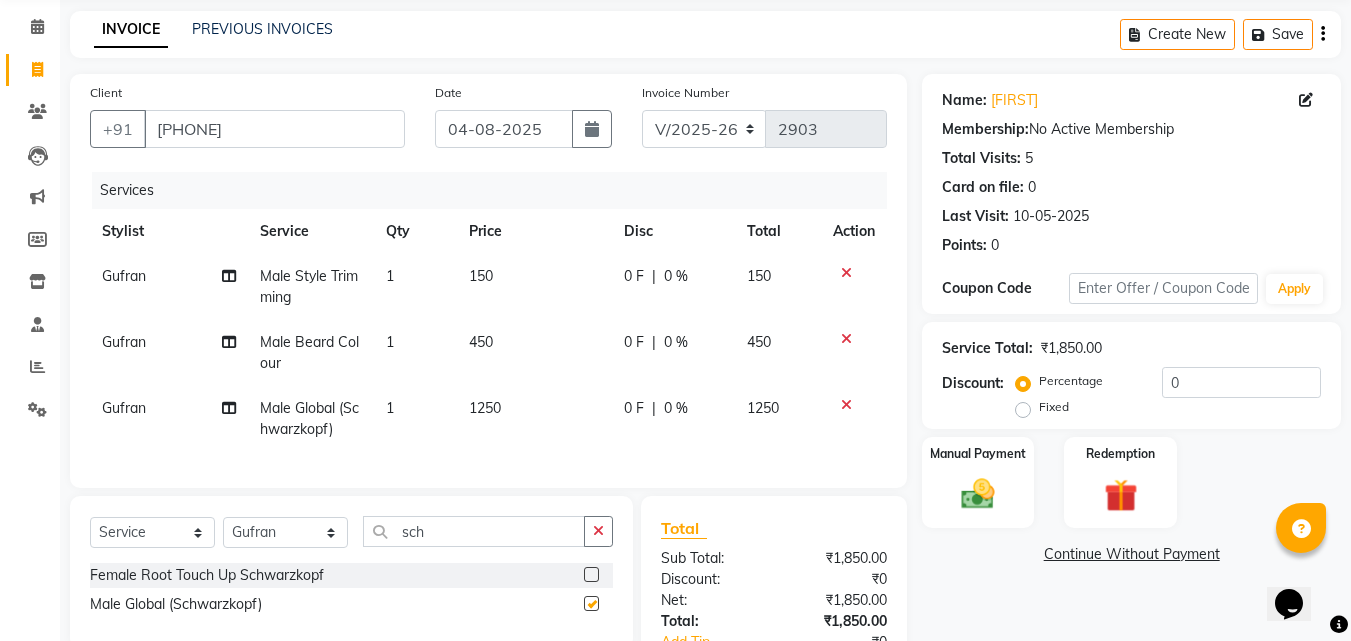 checkbox on "false" 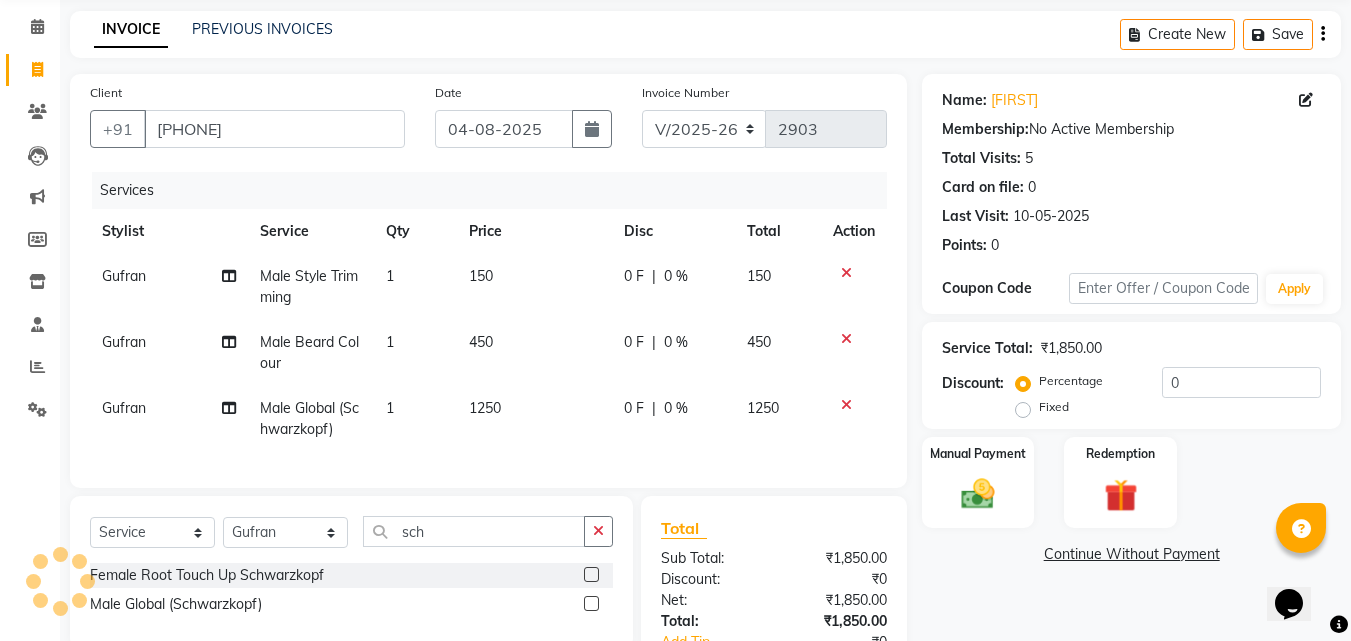 click on "1250" 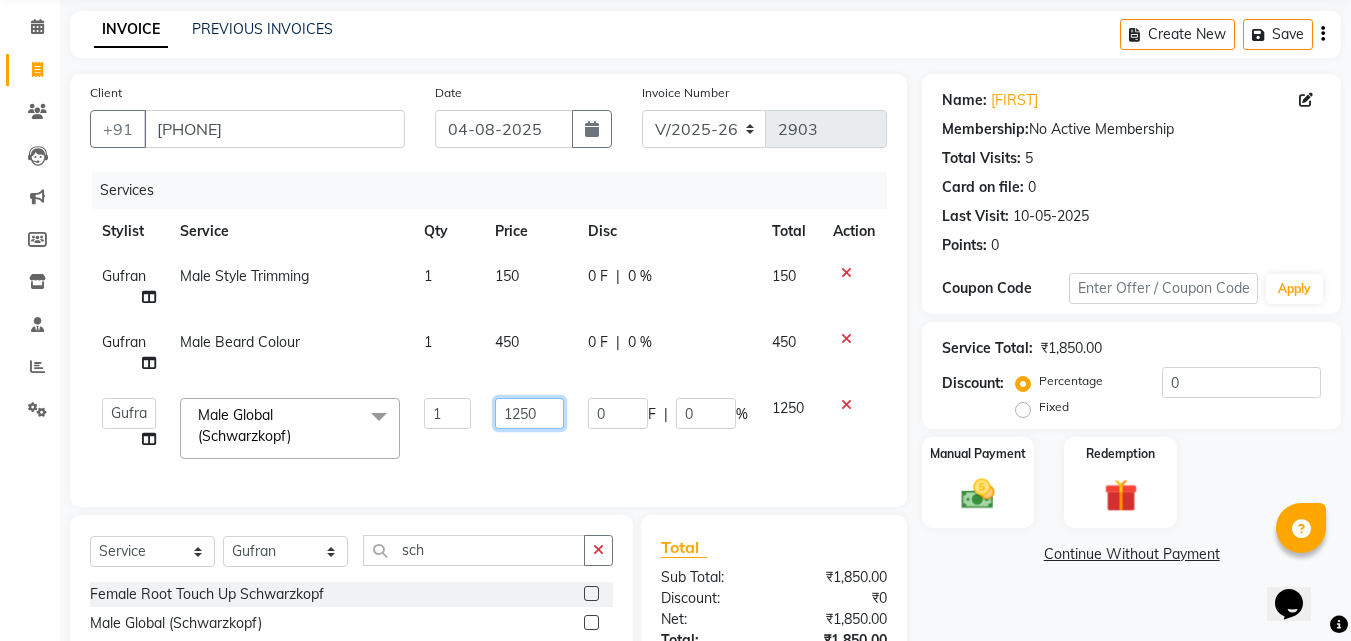 click on "1250" 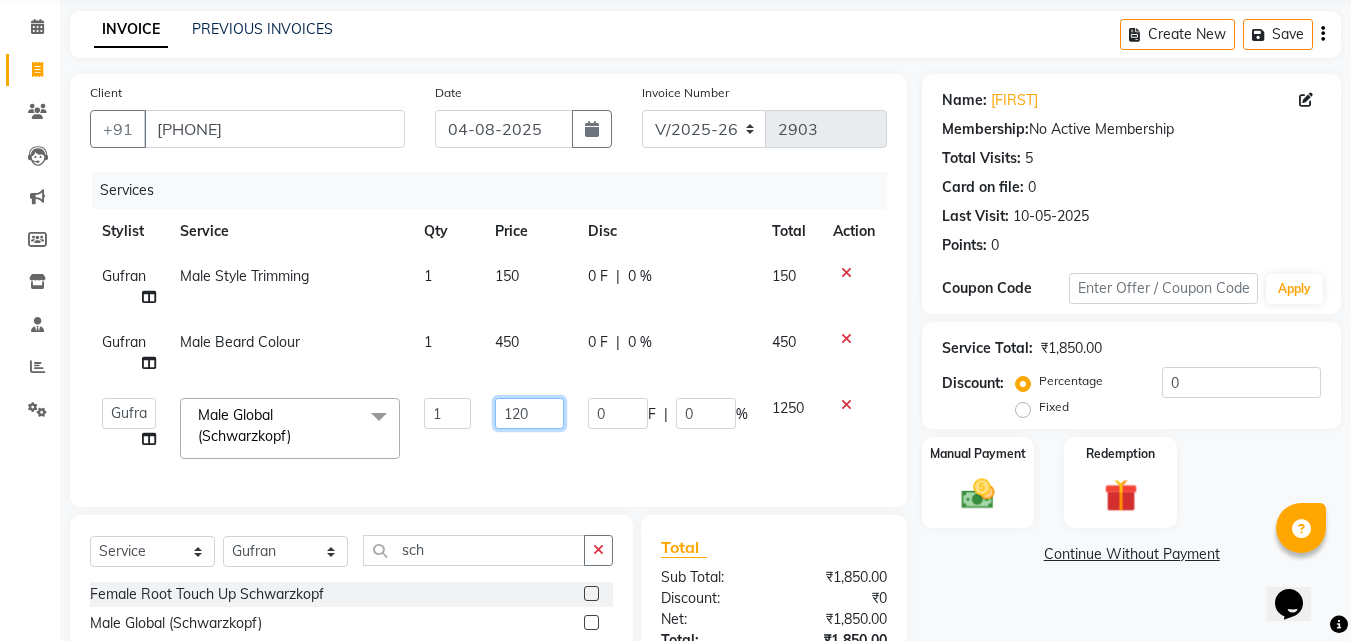 type on "1200" 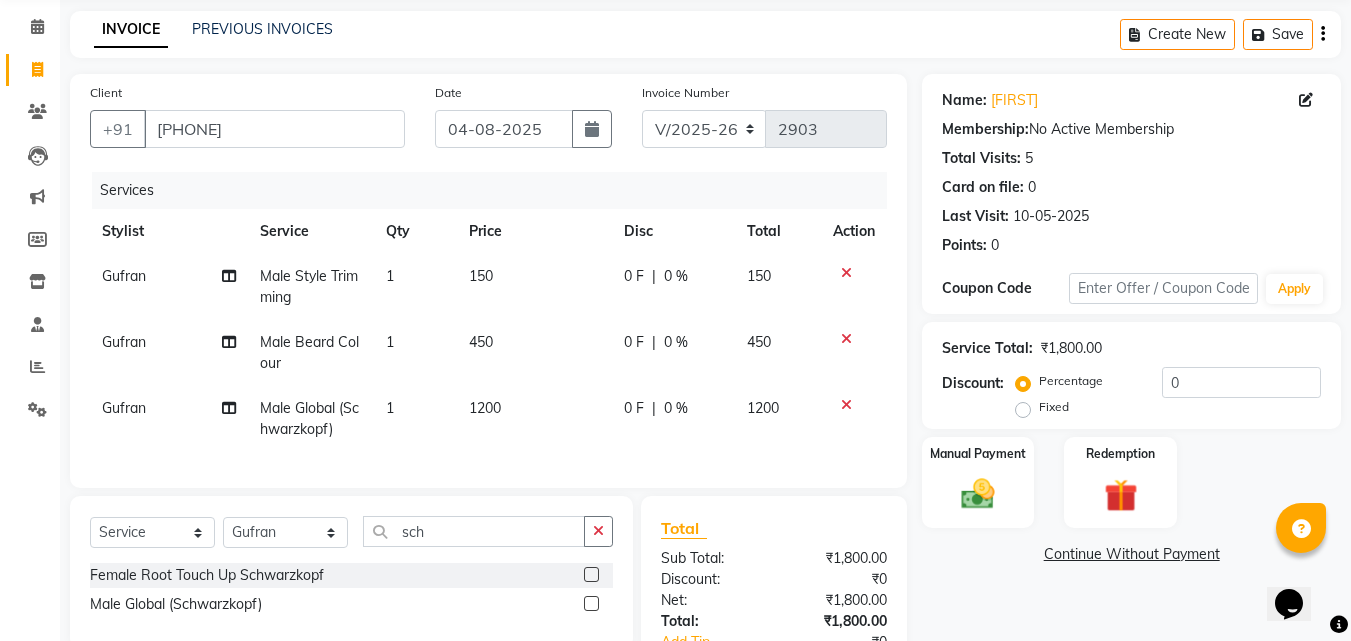 click on "Client +91 [PHONE] Date 04-08-2025 Invoice Number V/2025 V/2025-26 2903 Services Stylist Service Qty Price Disc Total Action [FIRST] Male Style Trimming  1 150 0 F | 0 % 150 [FIRST] Male Beard Colour 1 450 0 F | 0 % 450 [FIRST] Male Global (Schwarzkopf) 1 1200 0 F | 0 % 1200" 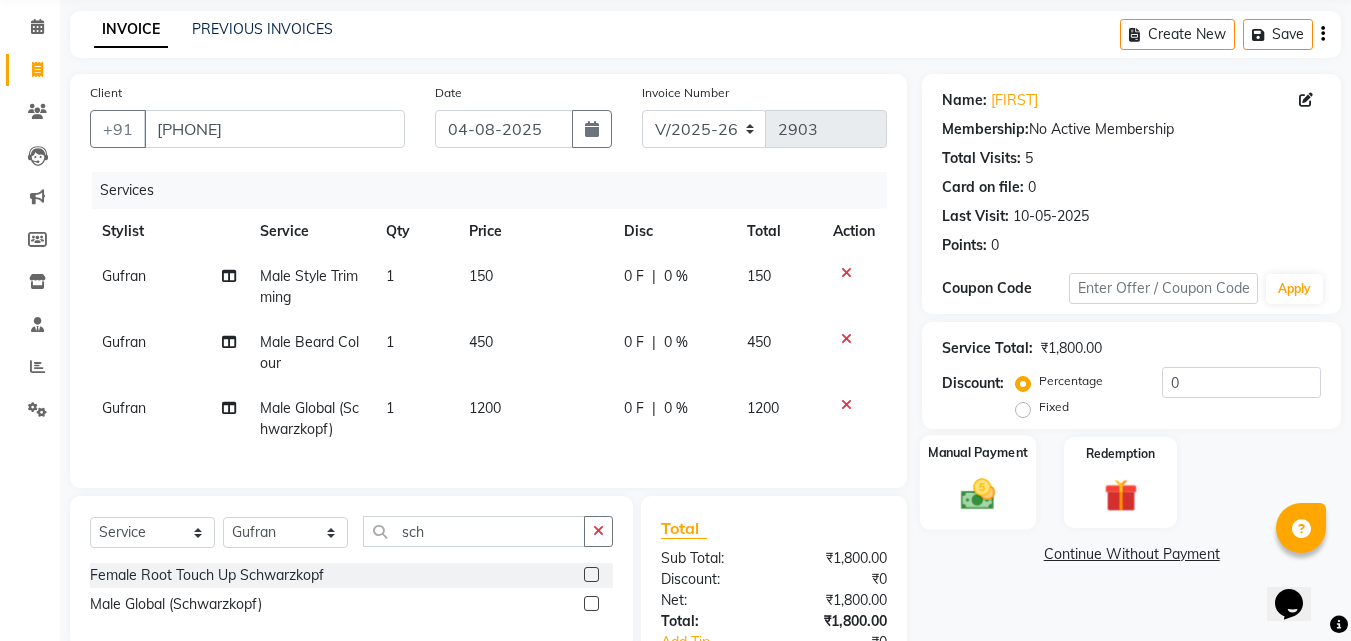 click 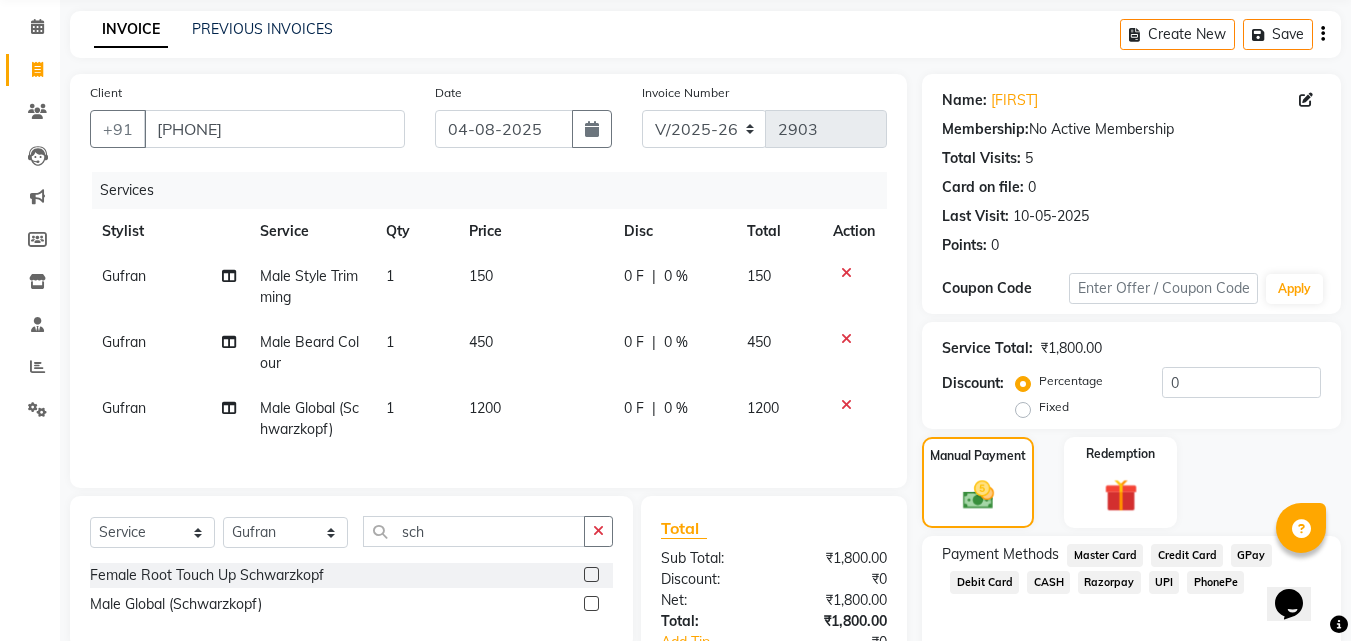 click on "UPI" 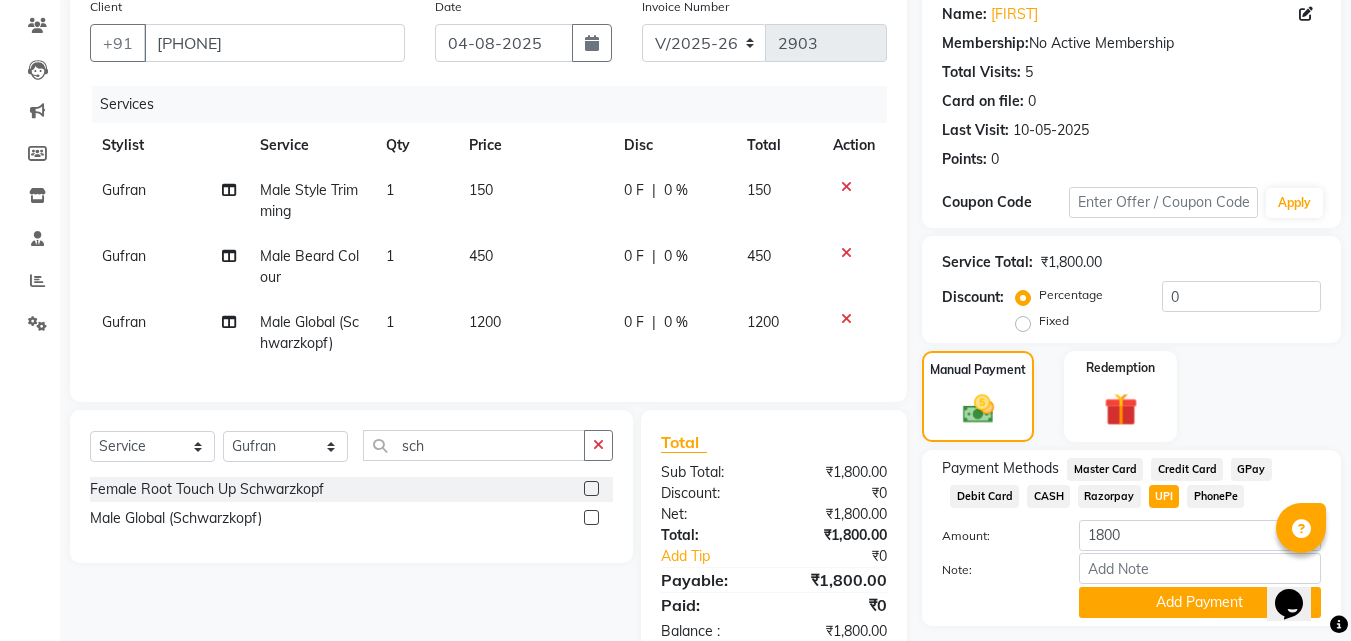 scroll, scrollTop: 228, scrollLeft: 0, axis: vertical 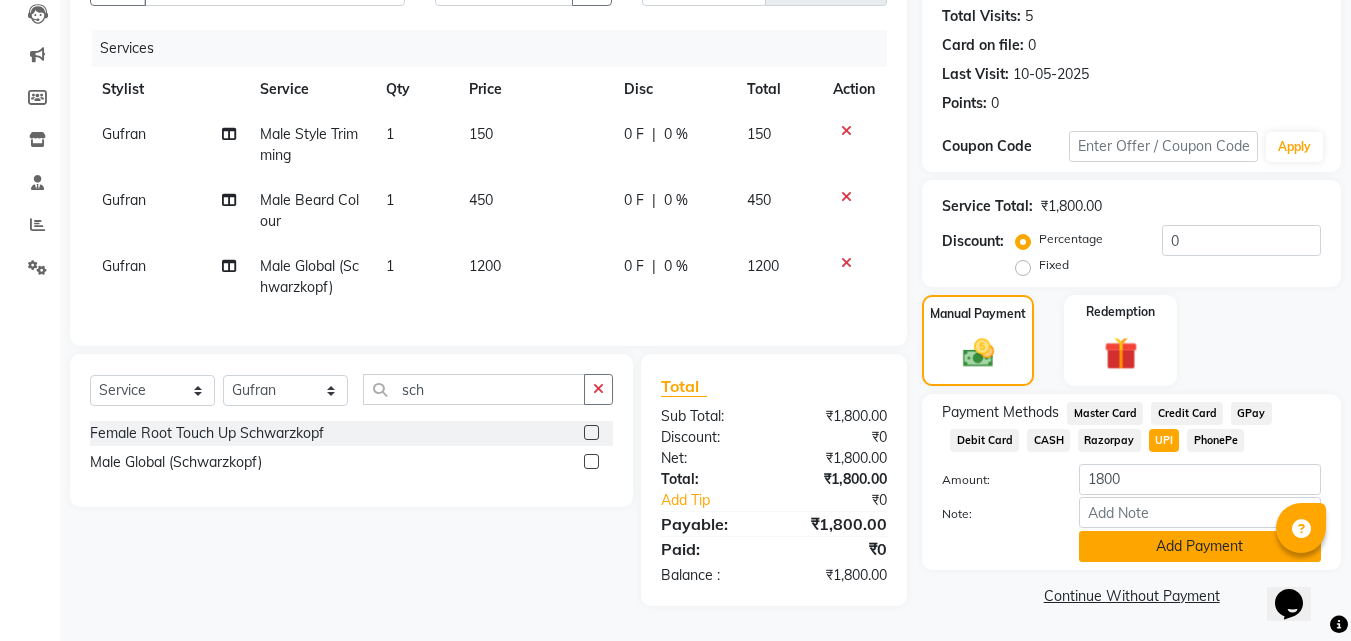 click on "Add Payment" 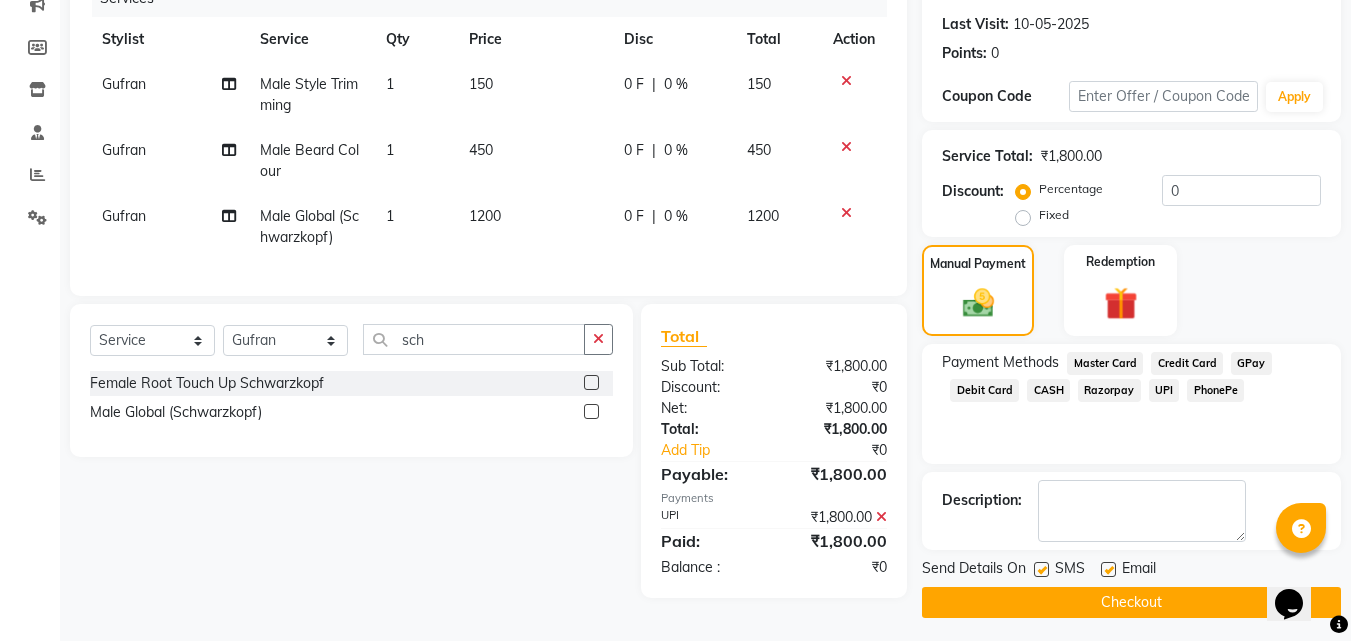 scroll, scrollTop: 275, scrollLeft: 0, axis: vertical 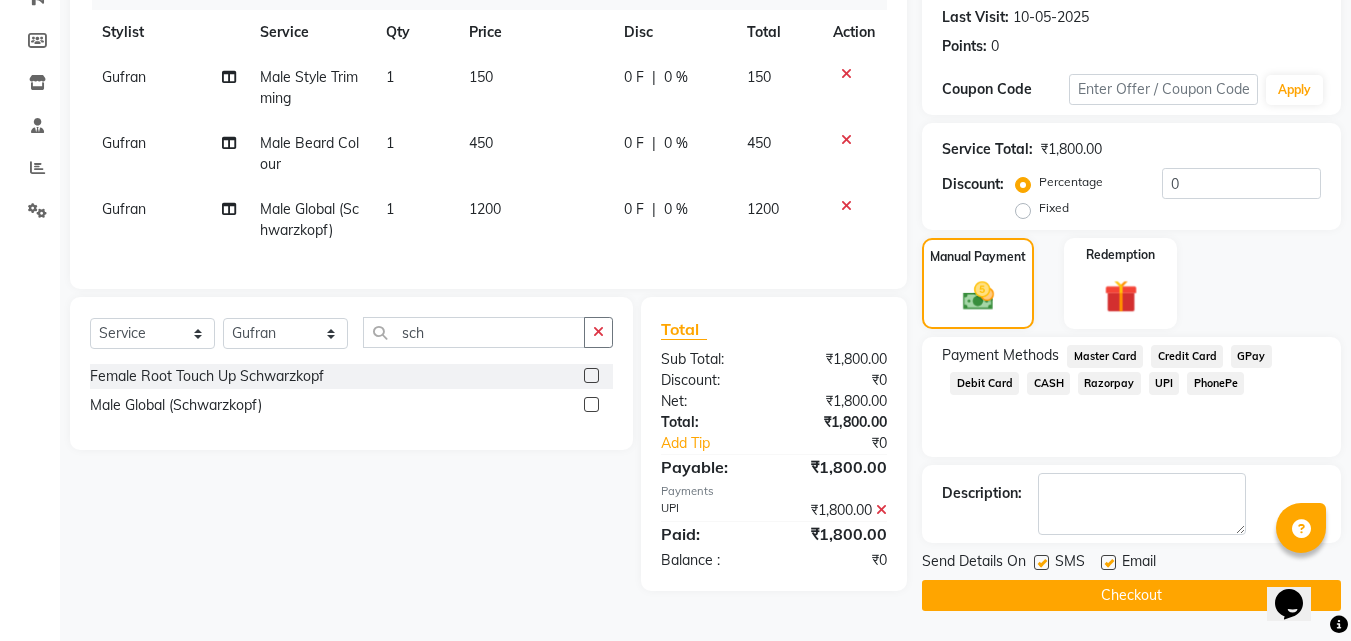 click on "Checkout" 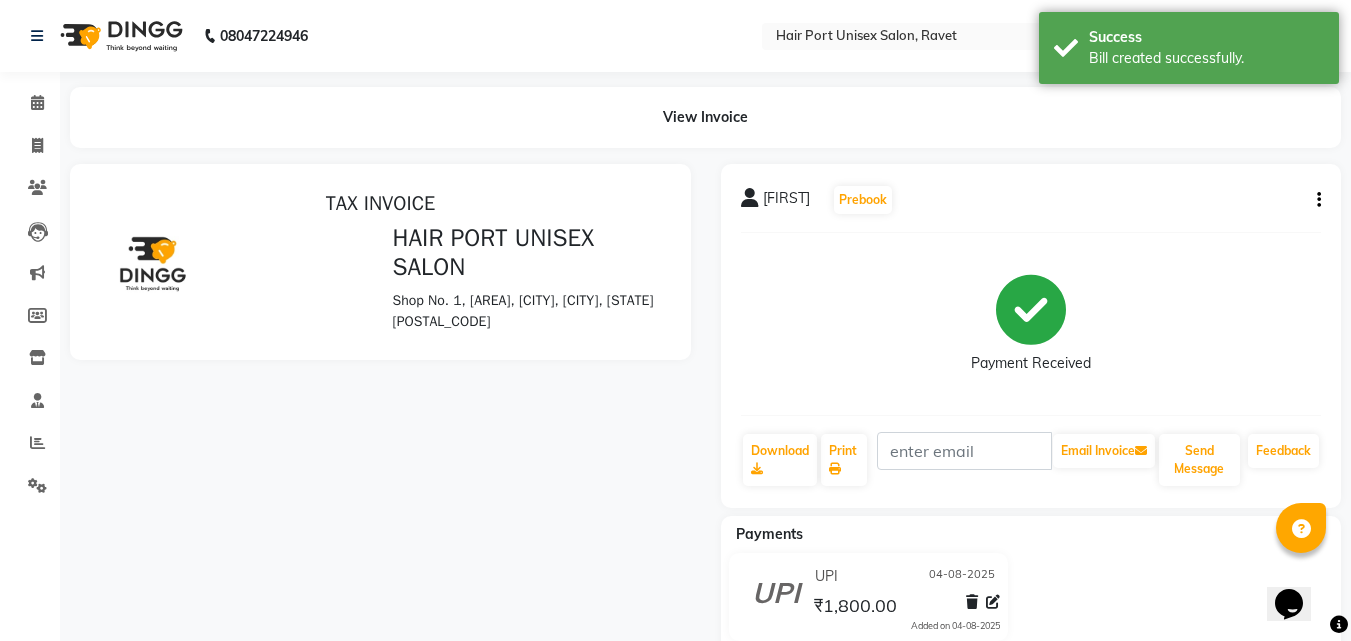 scroll, scrollTop: 0, scrollLeft: 0, axis: both 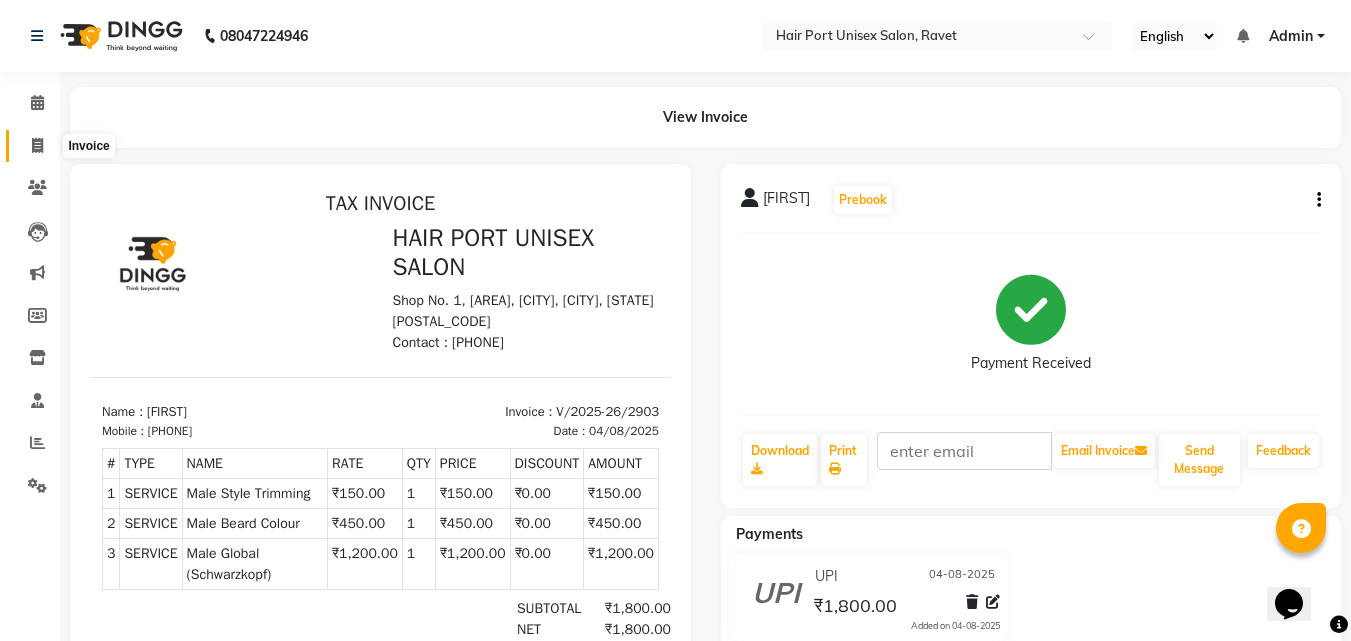 click 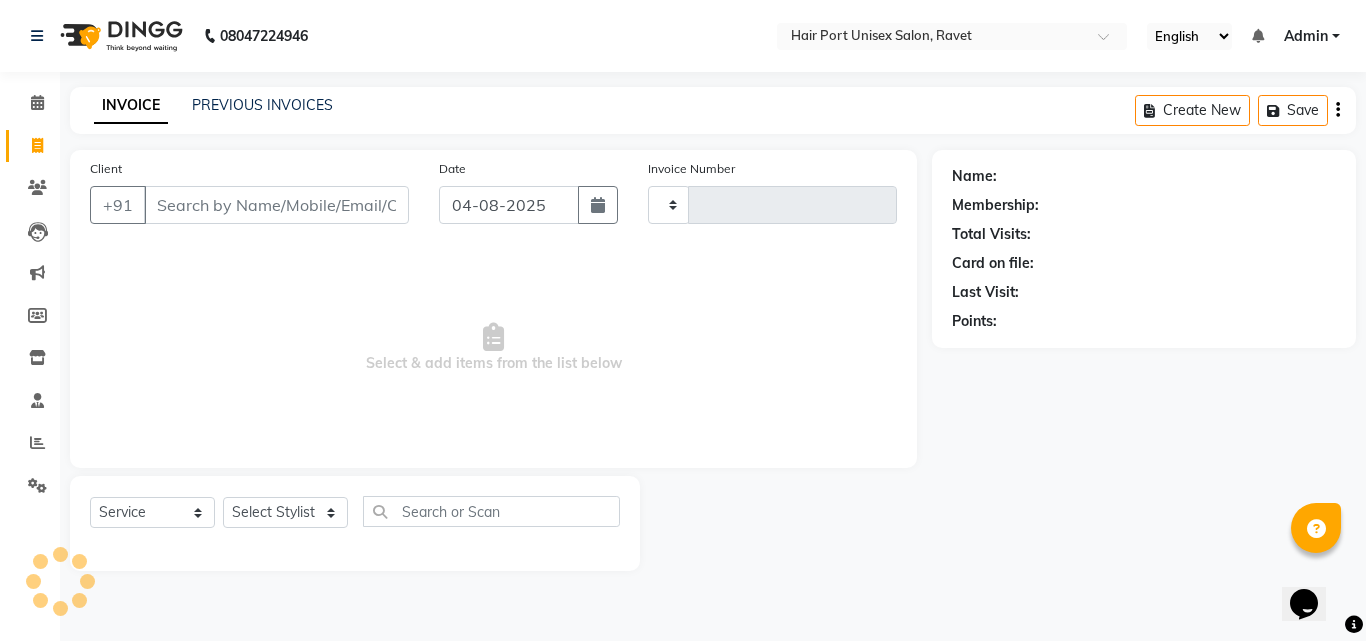type on "2904" 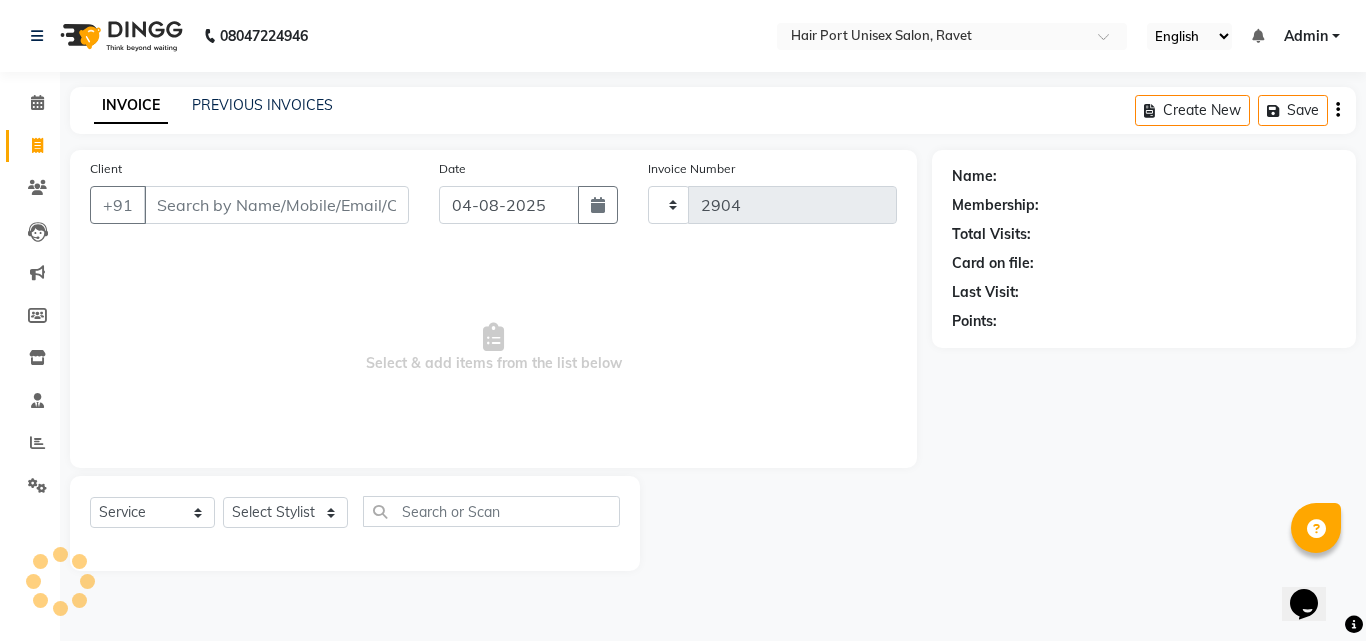 select on "7015" 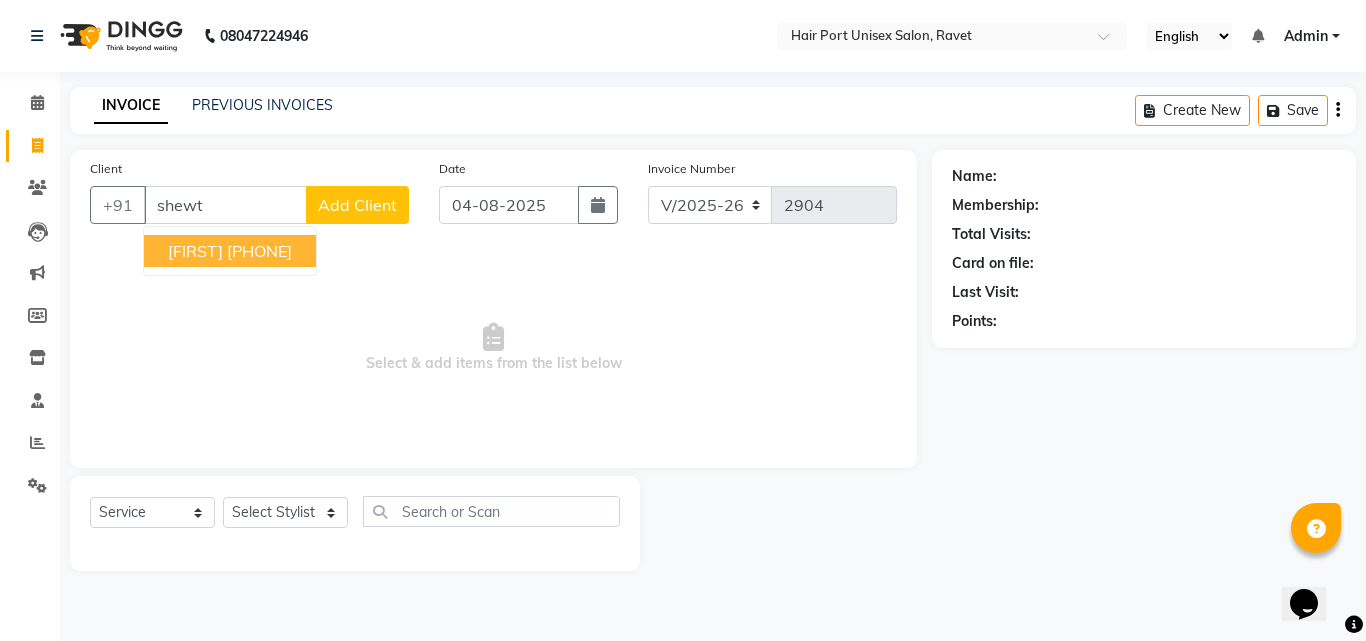 click on "shewt" at bounding box center [225, 205] 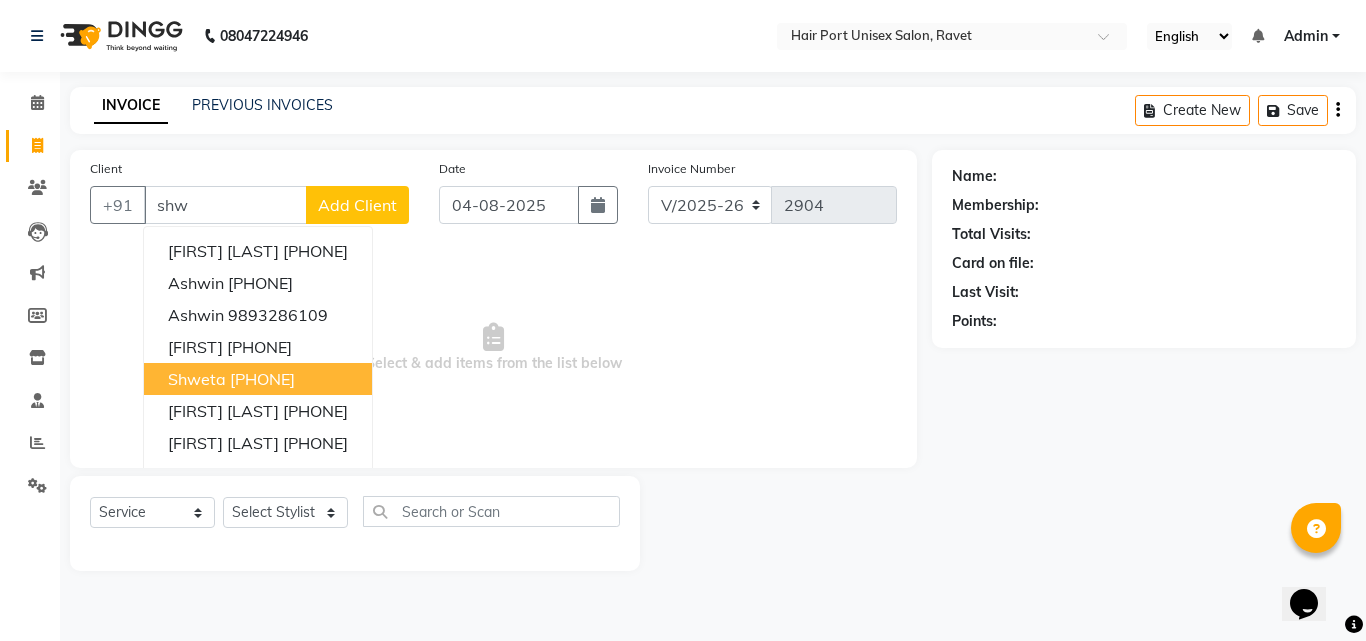 click on "[PHONE]" at bounding box center (262, 379) 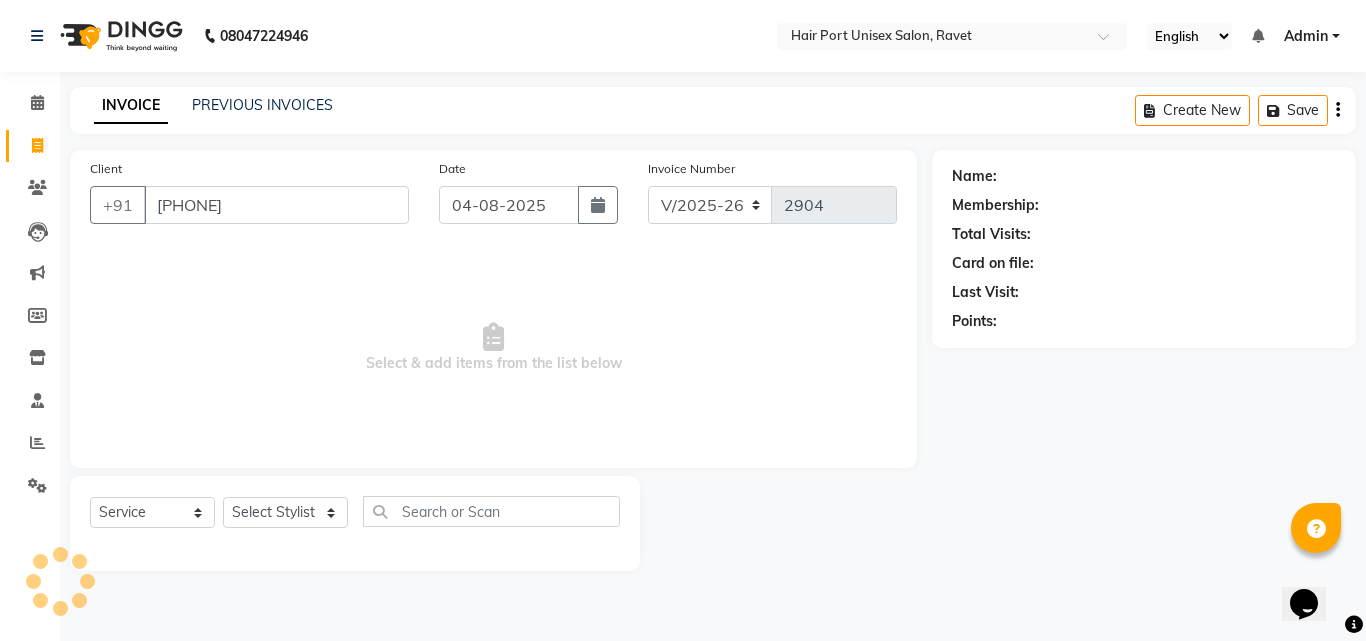 type on "[PHONE]" 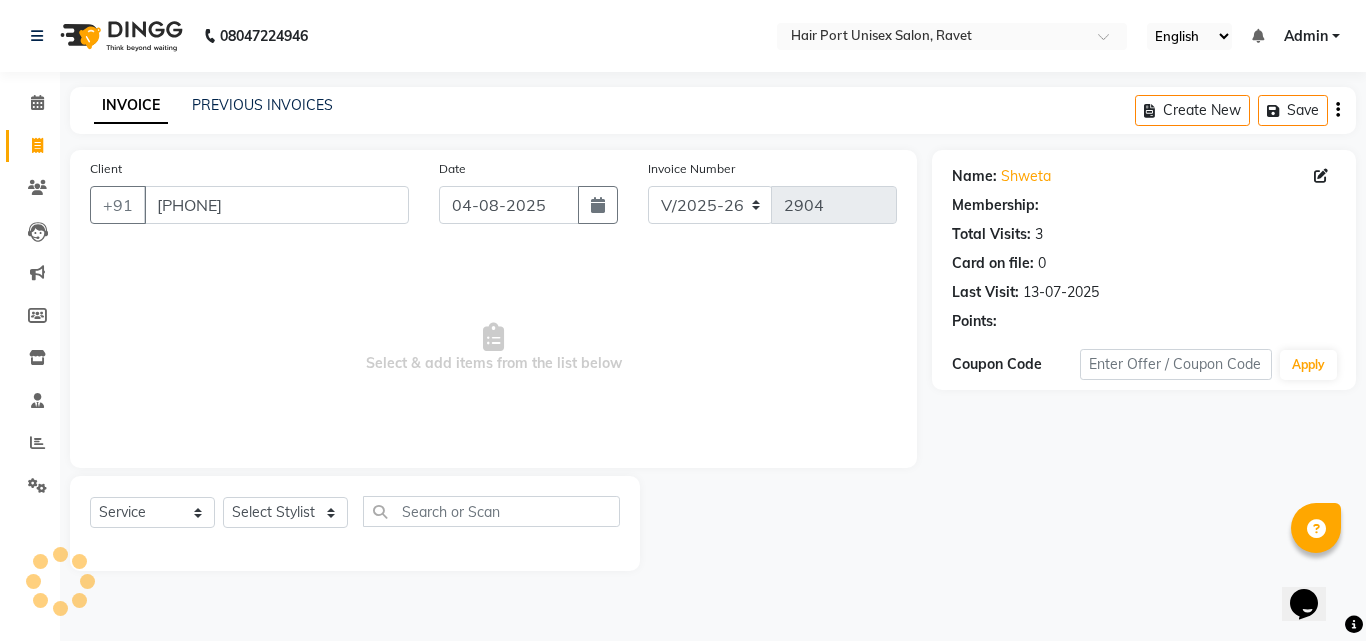 select on "1: Object" 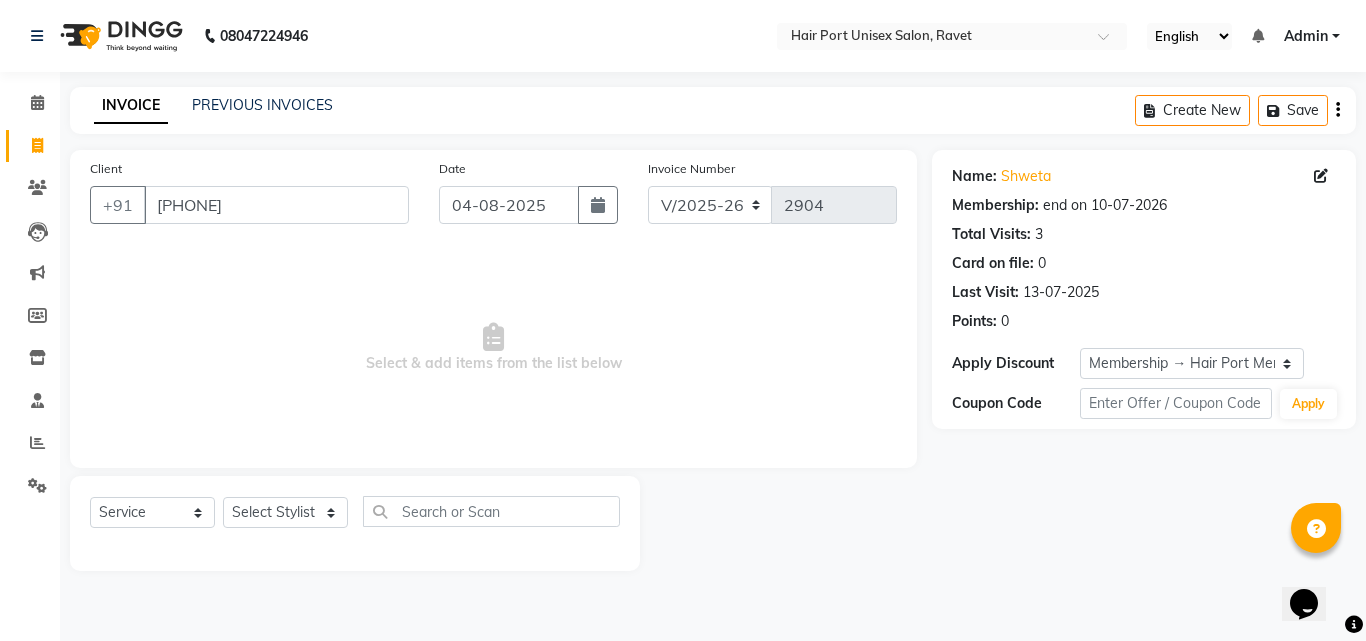click on "Select & add items from the list below" at bounding box center (493, 348) 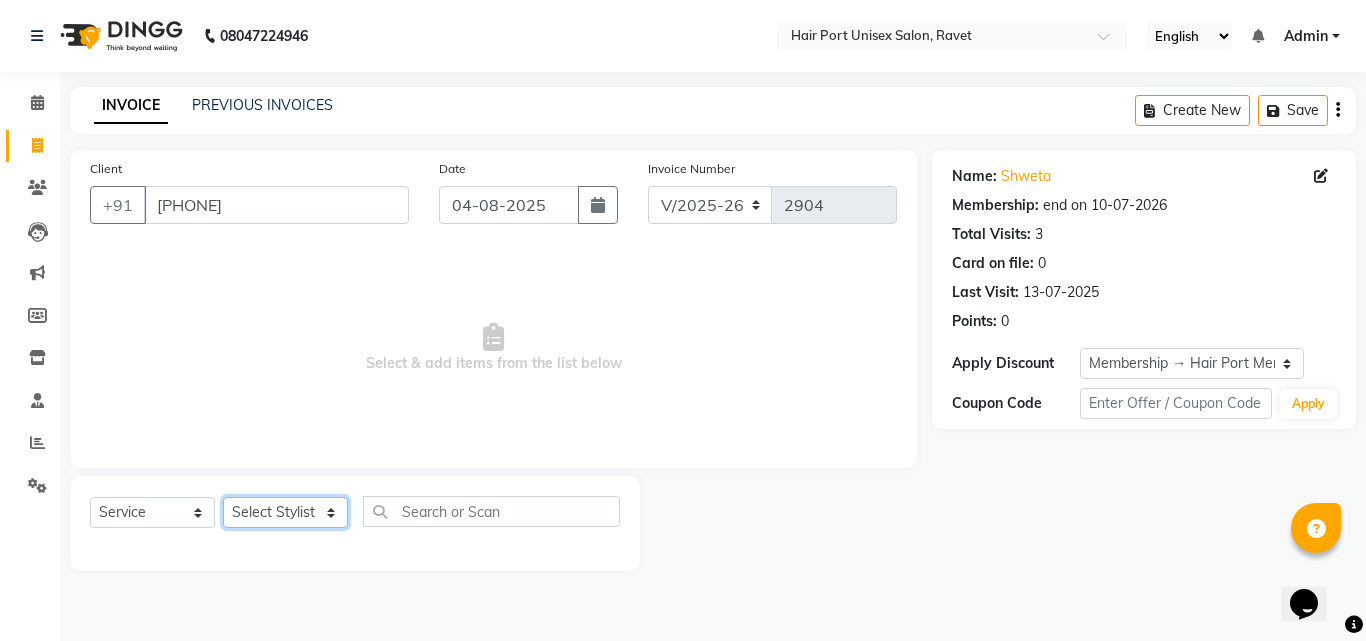 click on "Select Stylist Anushaka Parihar  Esmail Gufran Jyoti Disale Netaji Vishwanath Suryavanshi Rupali  Tanaji Vishwanath Suryavanshi Vinod Mane" 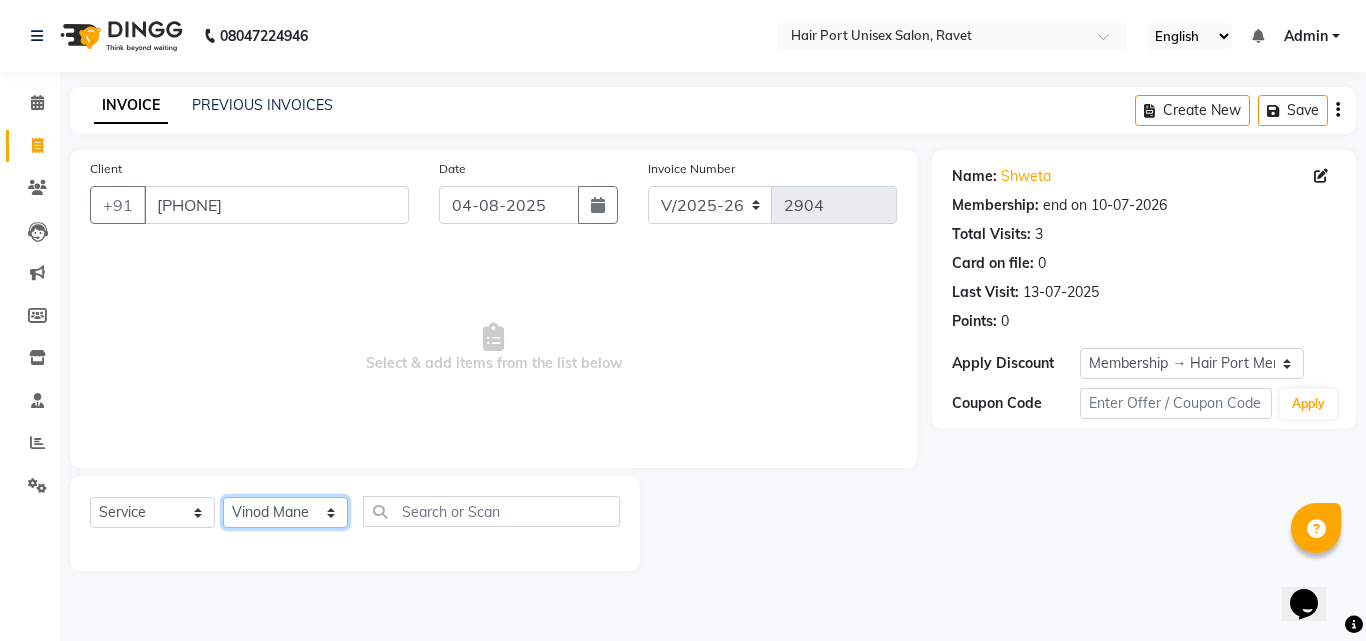 click on "Select Stylist Anushaka Parihar  Esmail Gufran Jyoti Disale Netaji Vishwanath Suryavanshi Rupali  Tanaji Vishwanath Suryavanshi Vinod Mane" 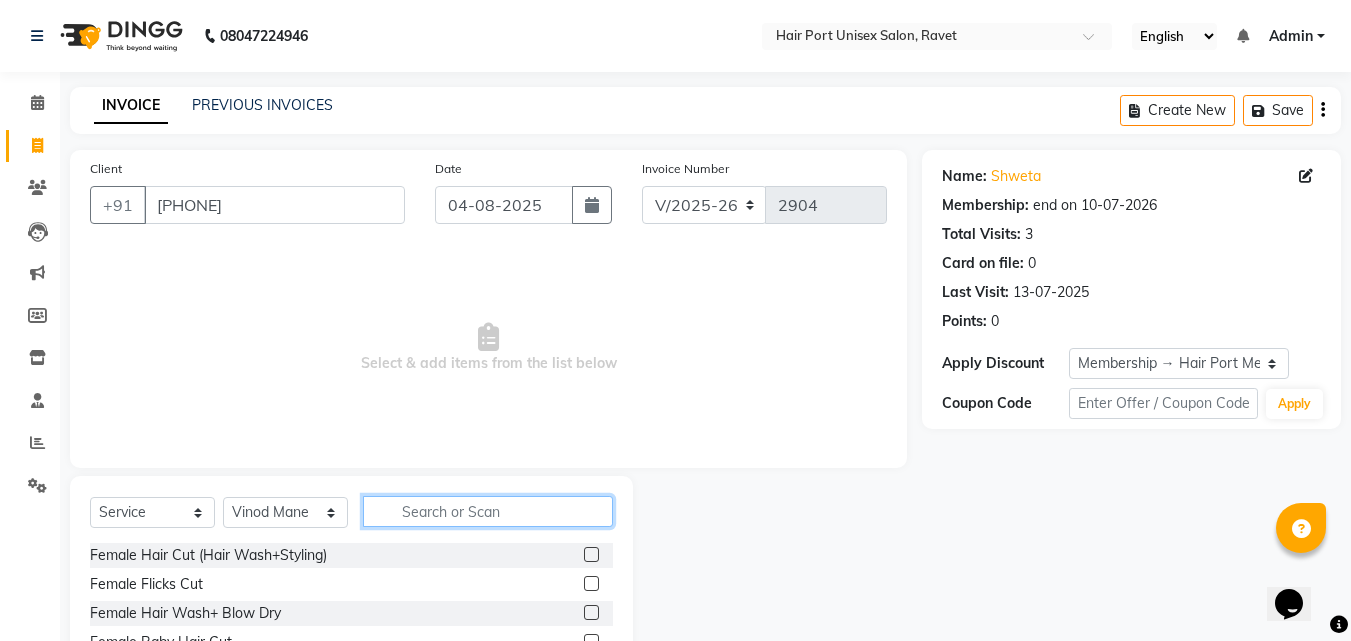 click 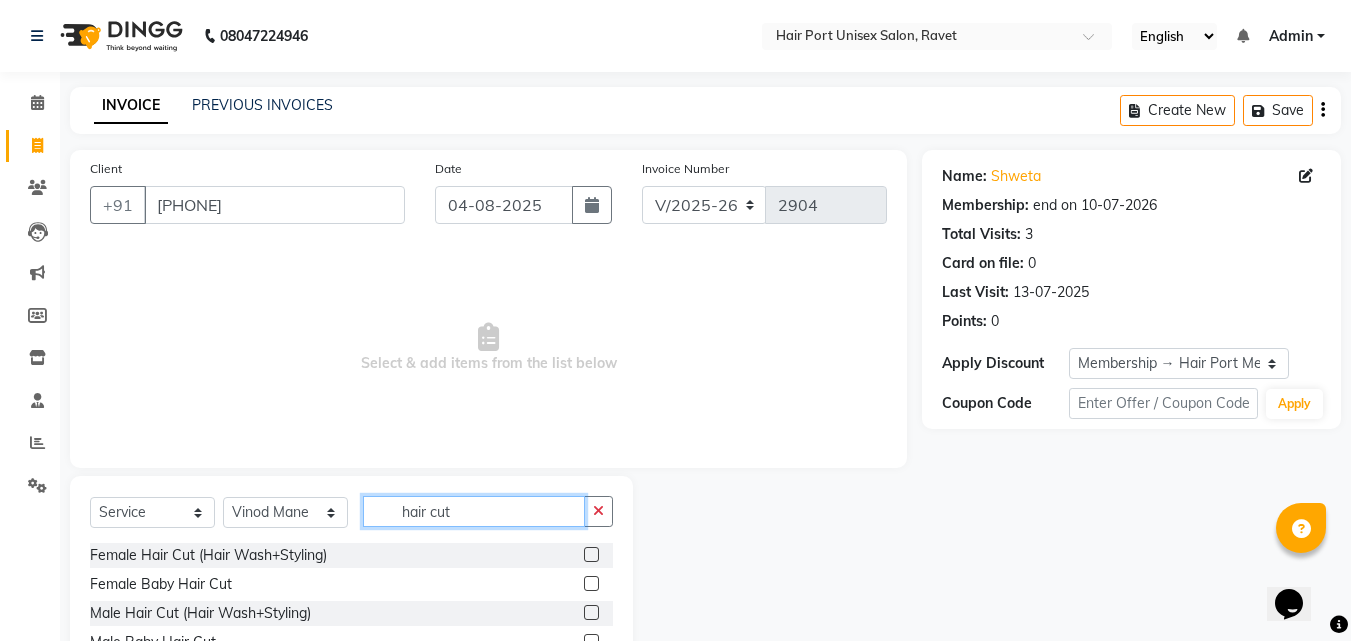 type on "hair cut" 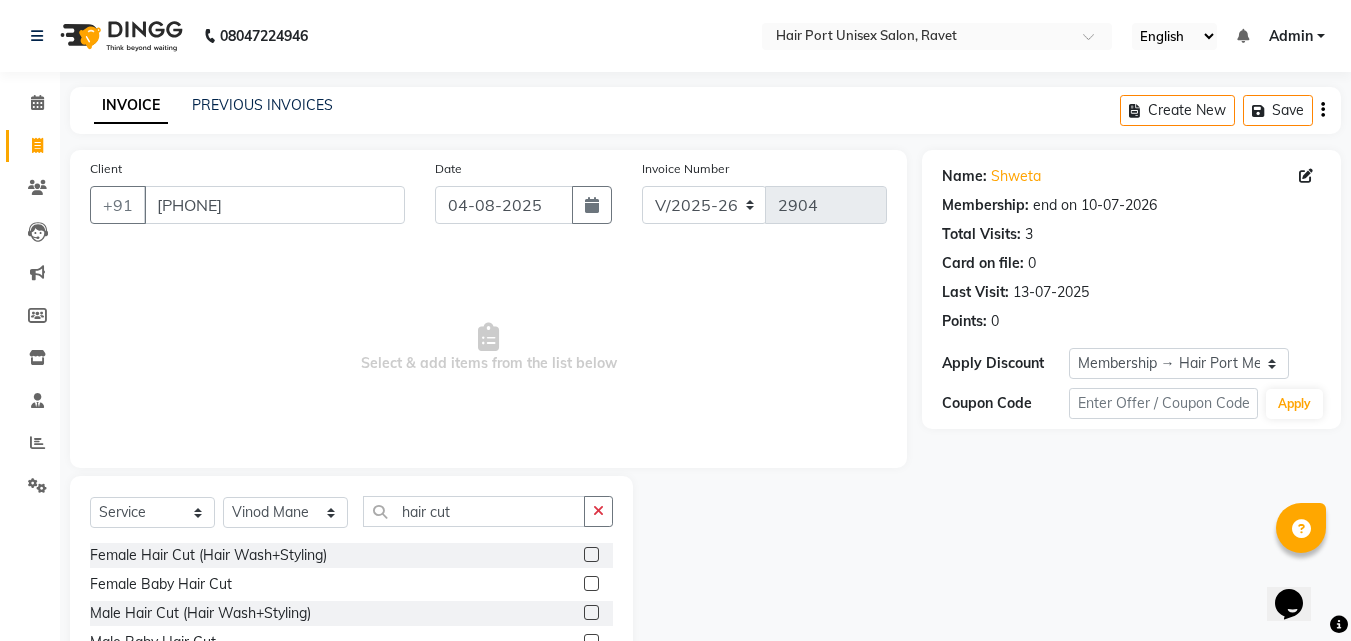 click on "Female Hair Cut (Hair Wash+Styling)" 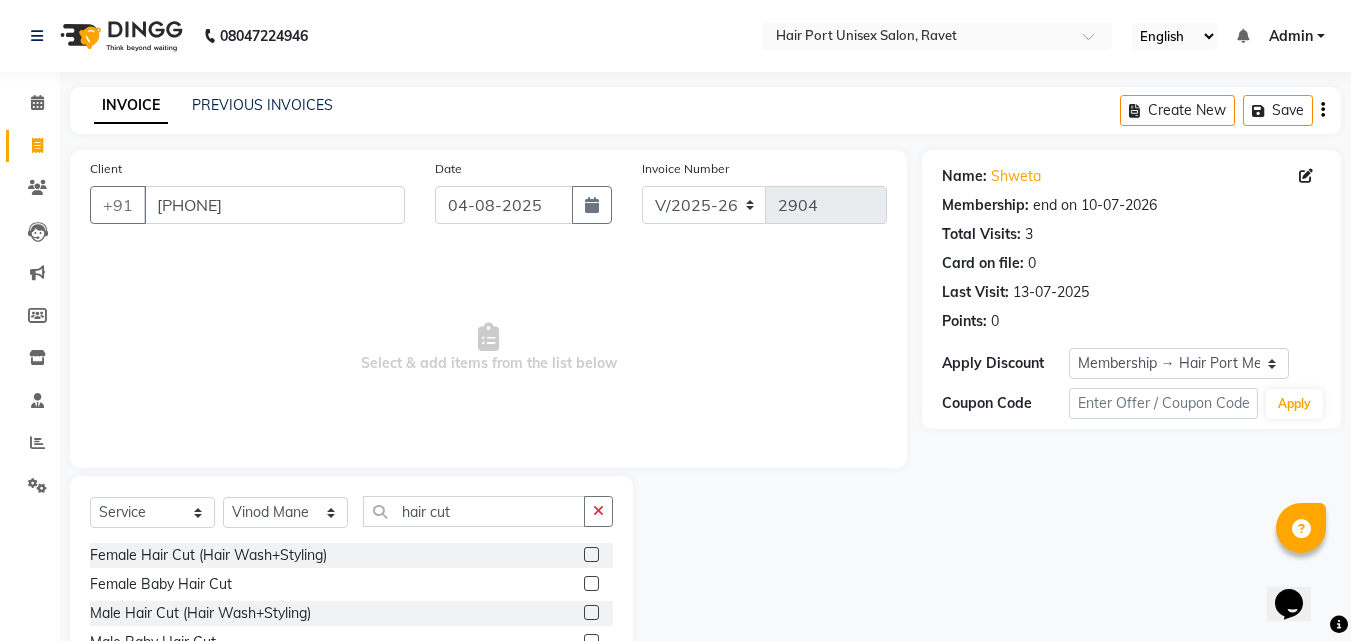 click 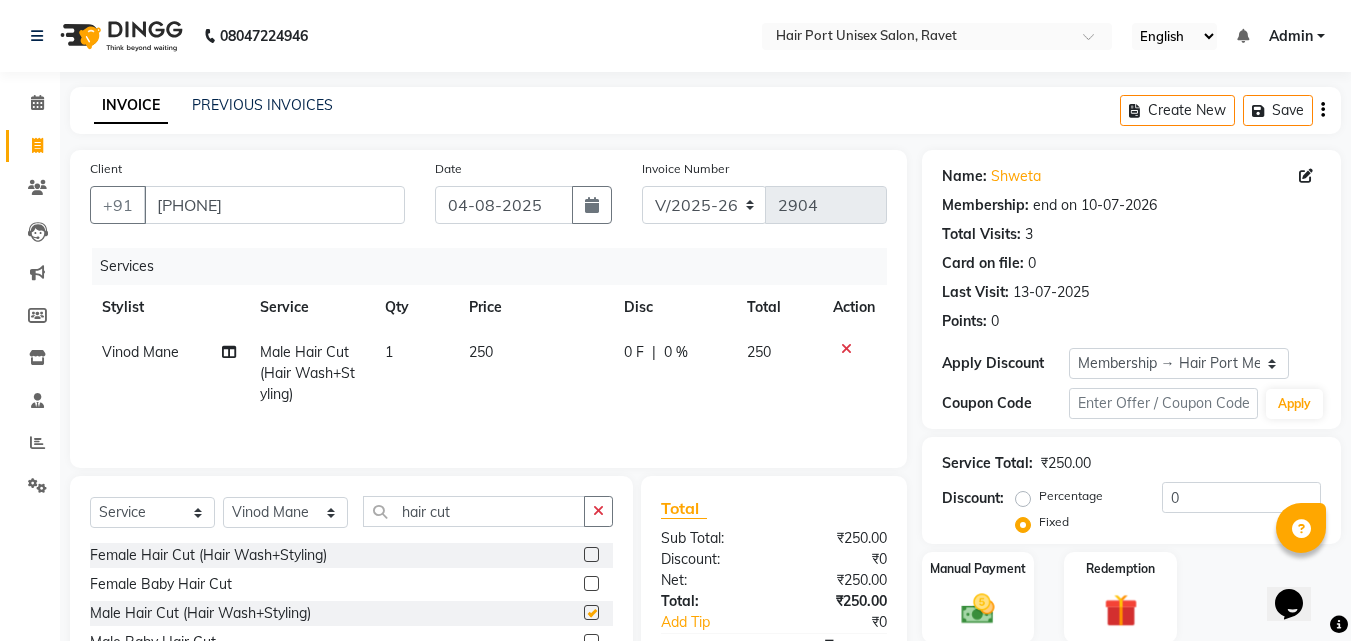 checkbox on "false" 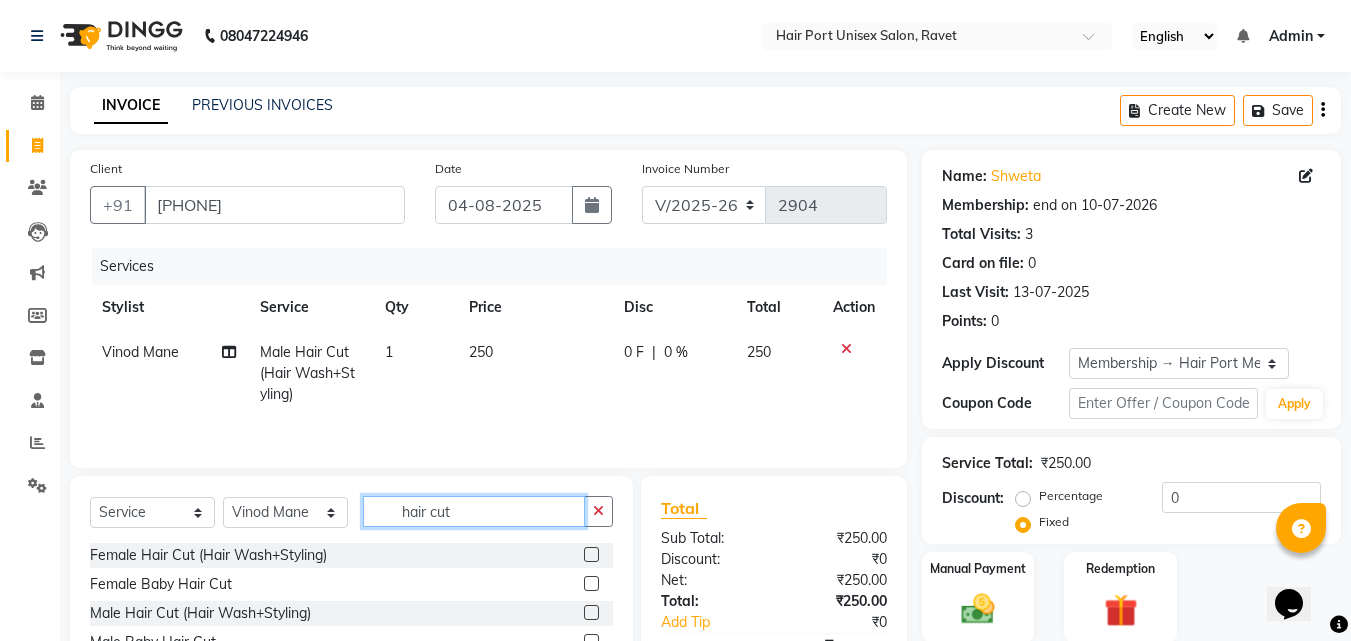 click on "hair cut" 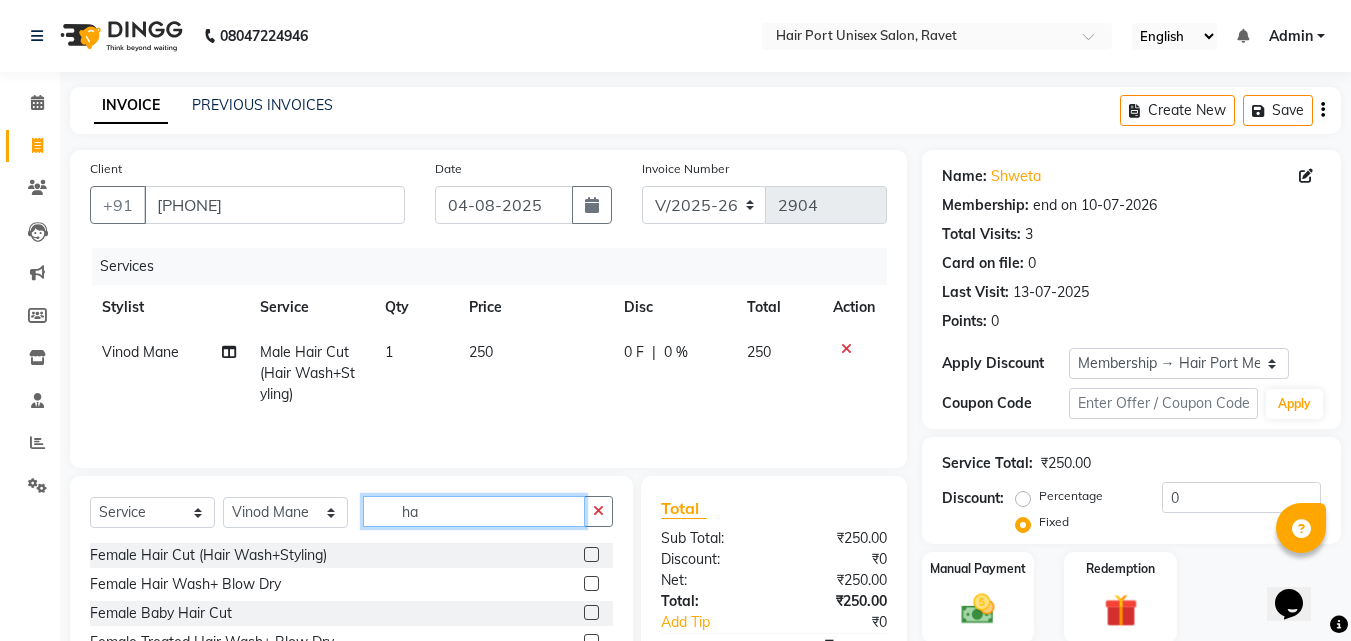type on "h" 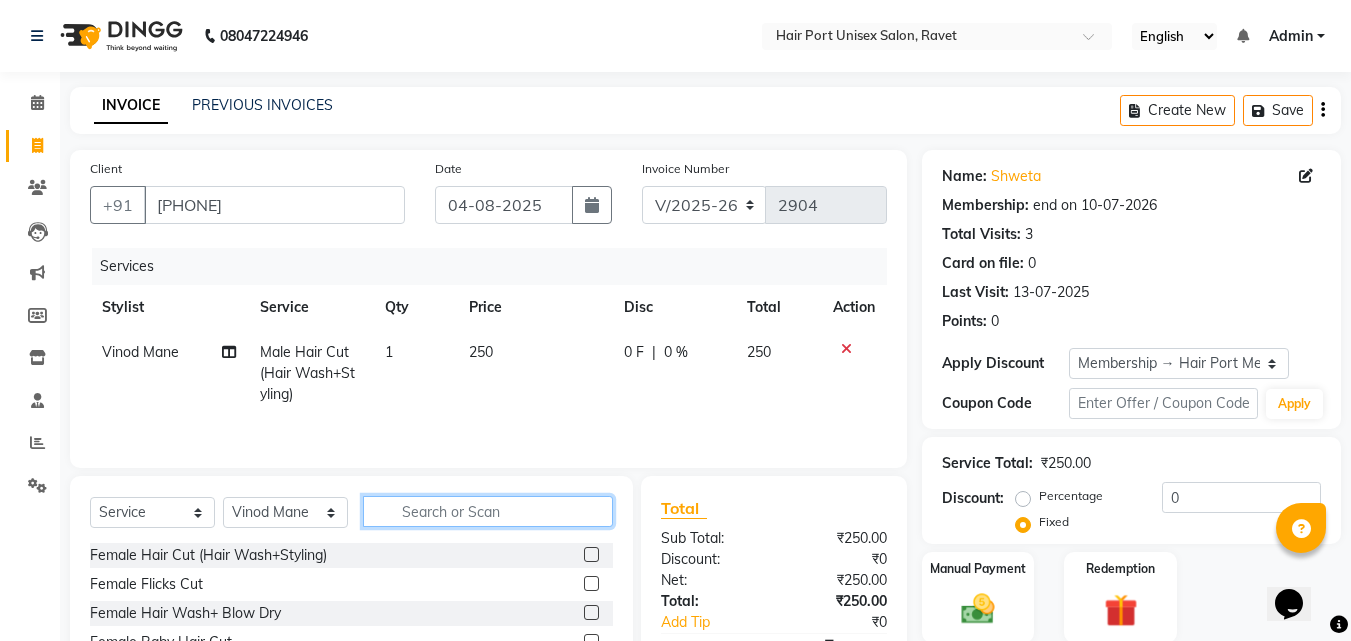 type 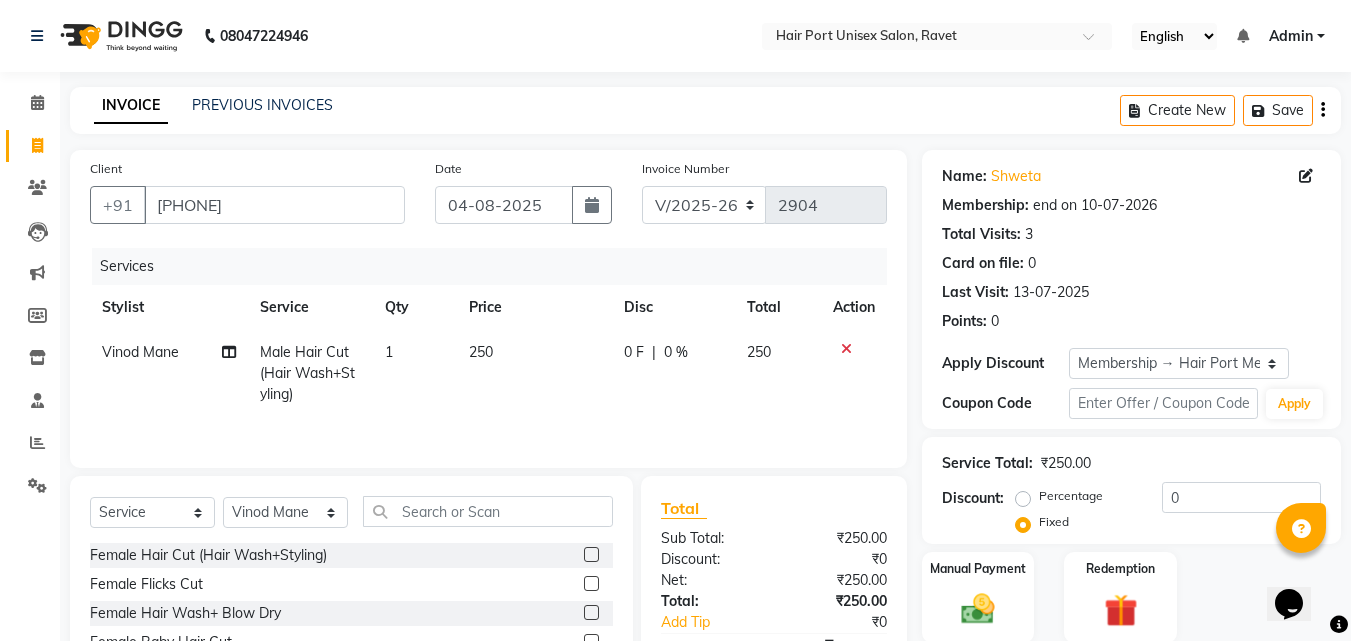 click on "Select  Service  Product  Membership  Package Voucher Prepaid Gift Card  Select Stylist Anushaka Parihar  Esmail Gufran Jyoti Disale Netaji Vishwanath Suryavanshi Rupali  Tanaji Vishwanath Suryavanshi Vinod Mane" 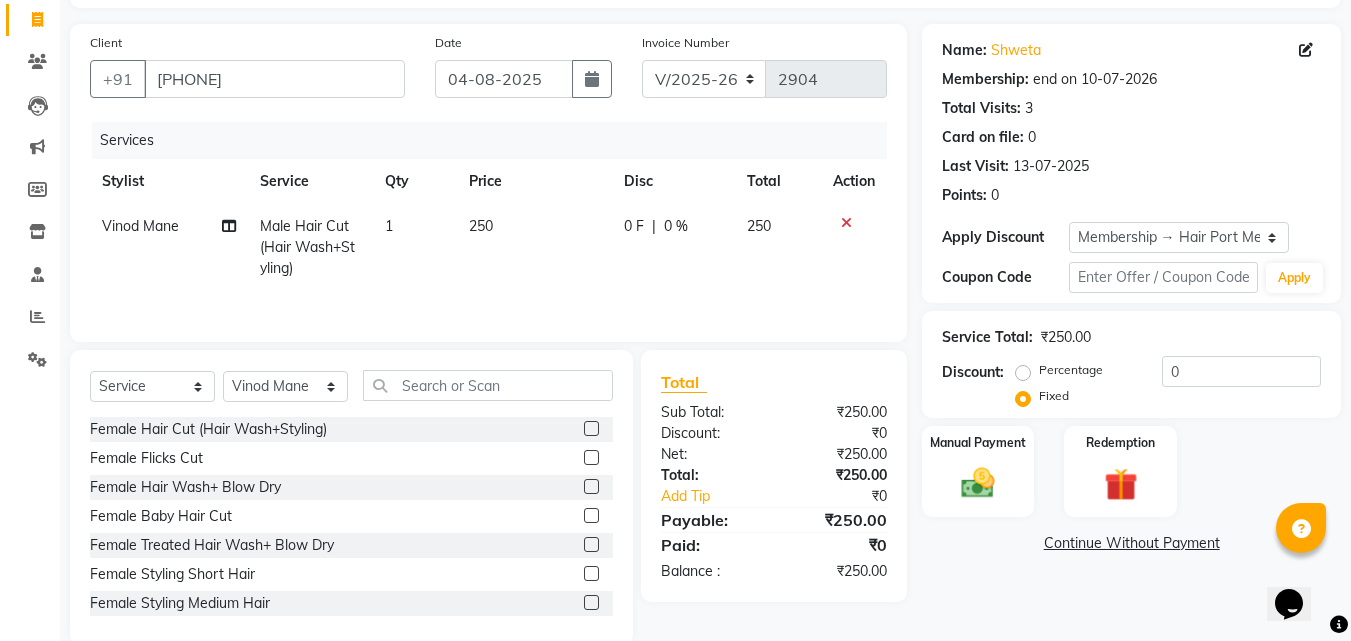 scroll, scrollTop: 160, scrollLeft: 0, axis: vertical 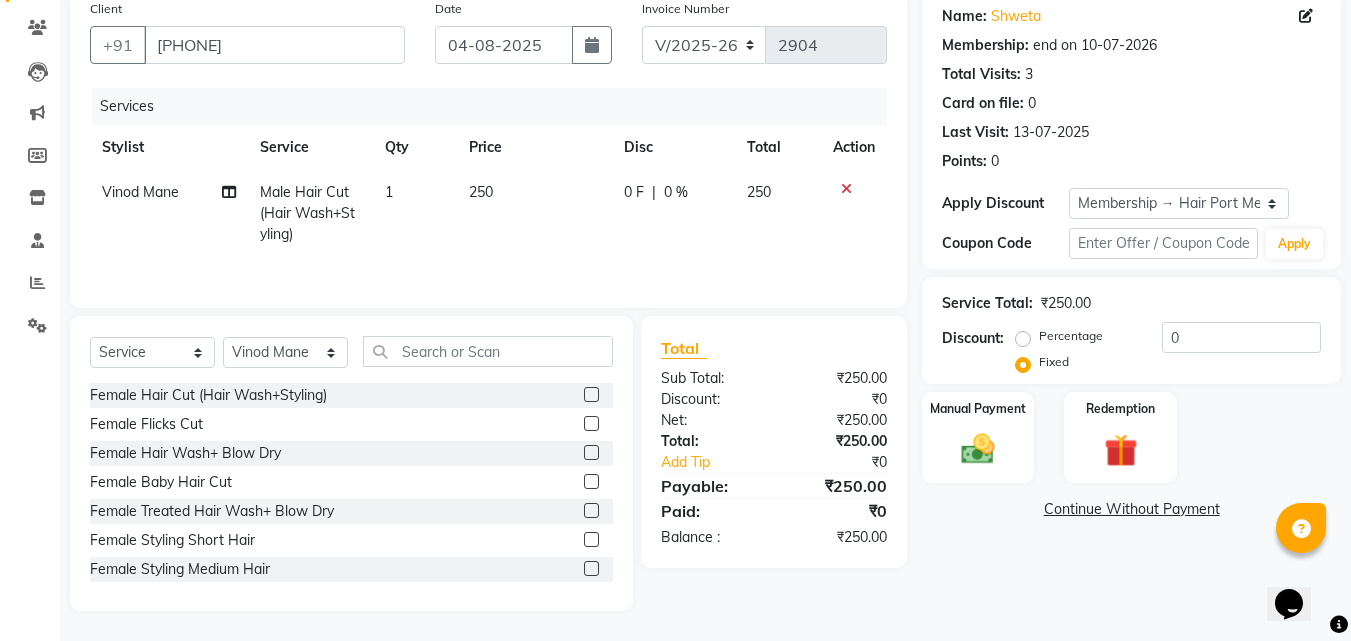 click 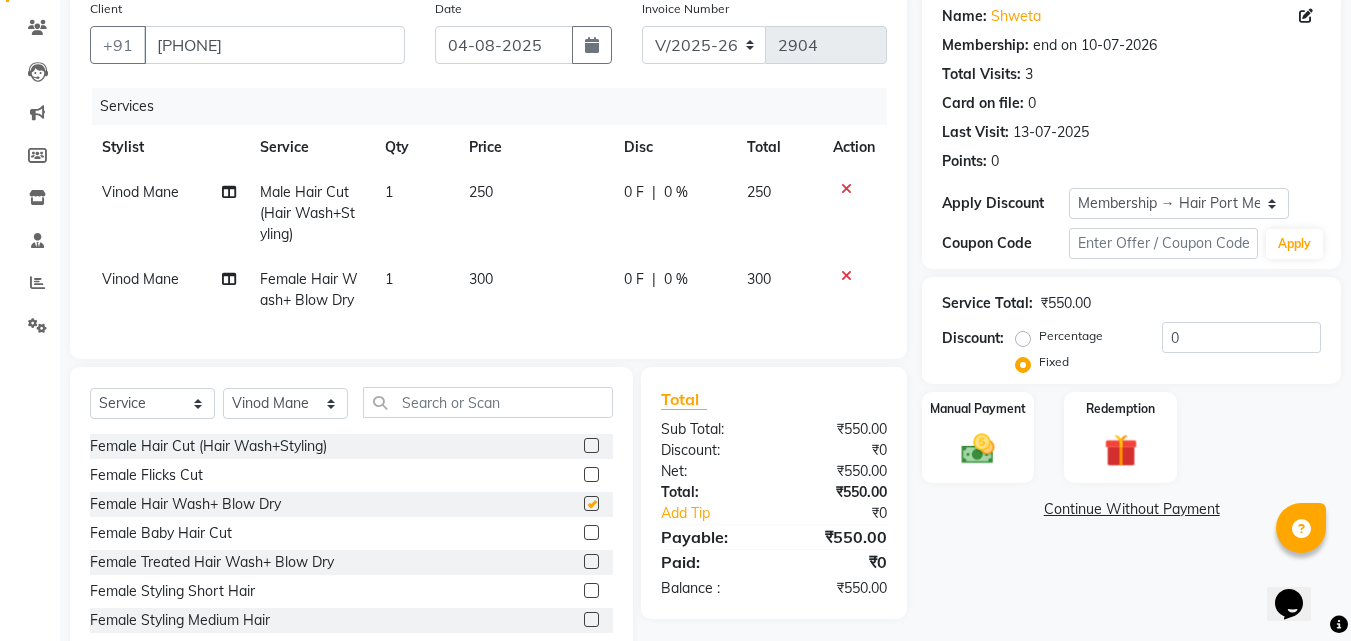 checkbox on "false" 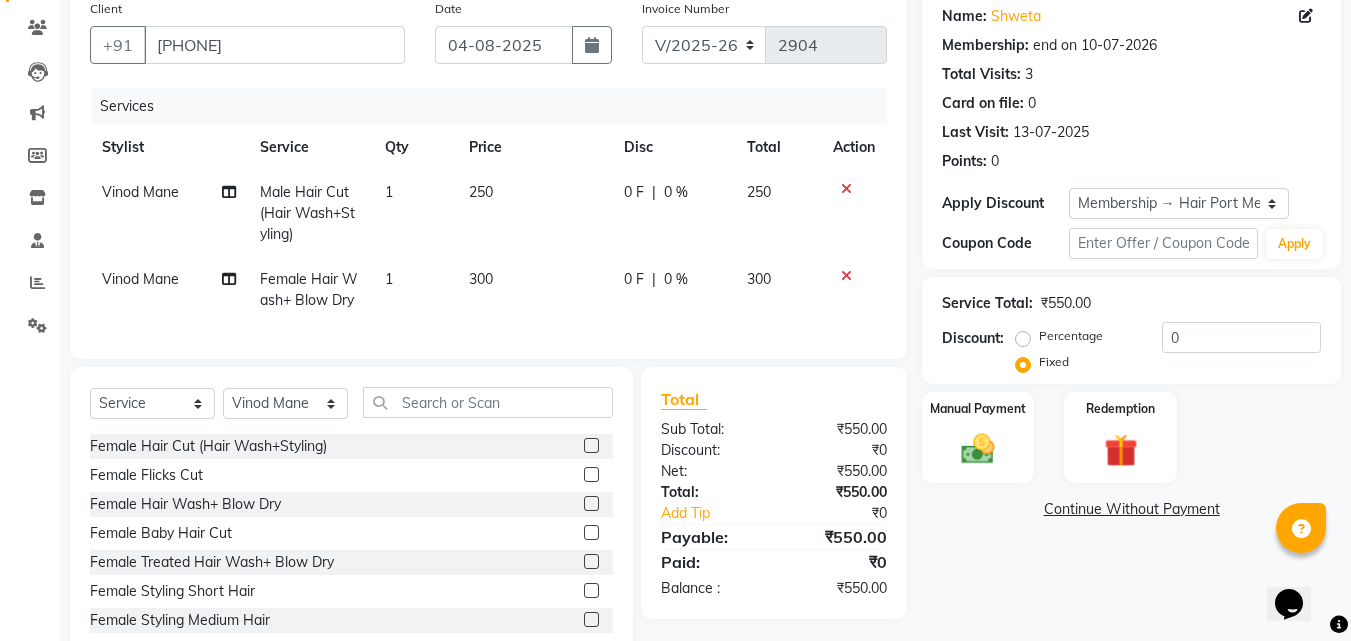 click on "0 F" 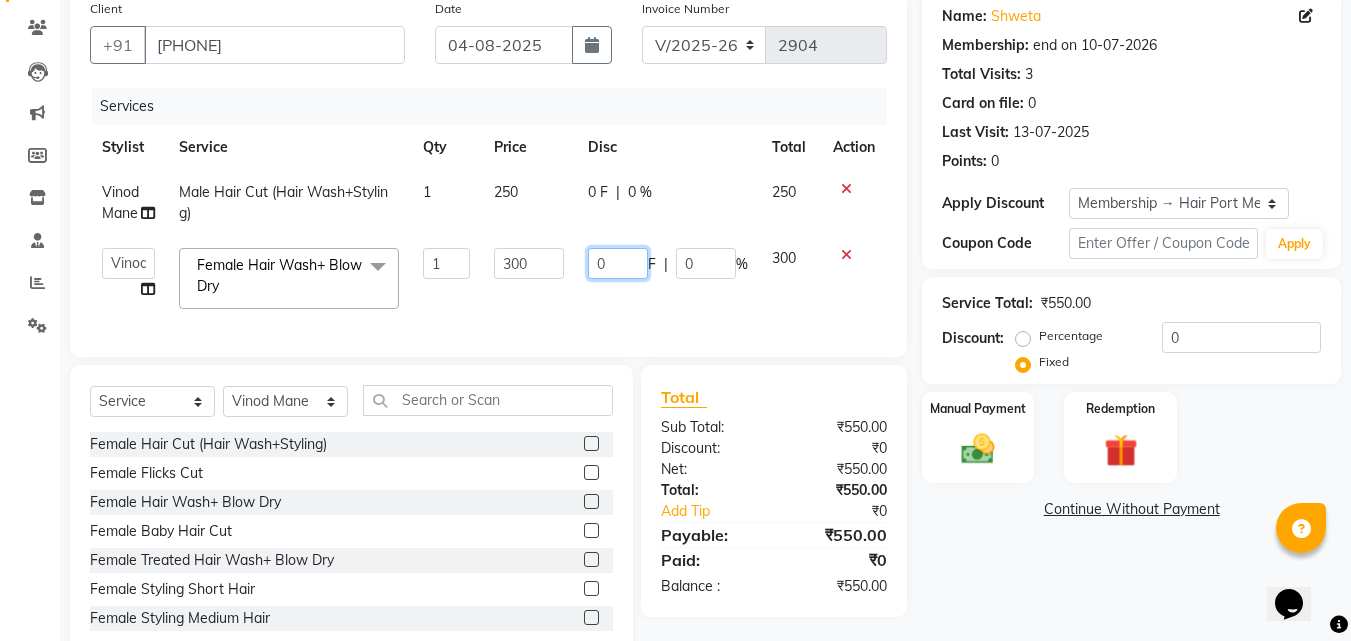 click on "0" 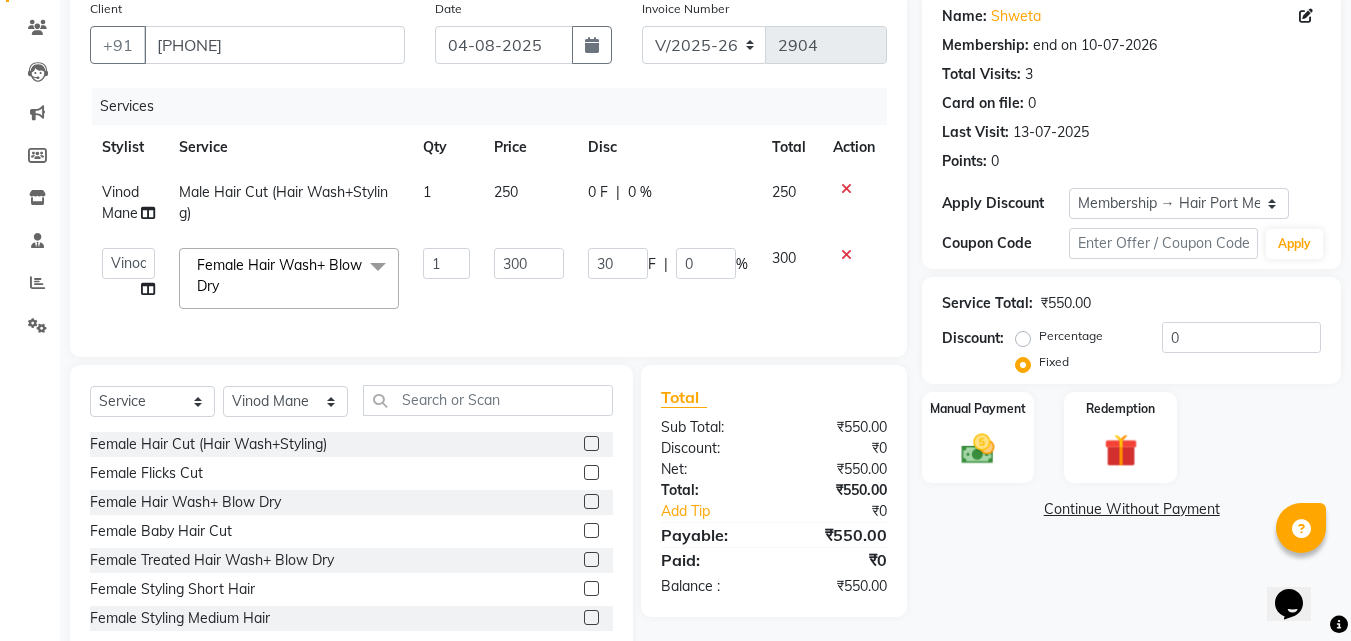 click on "30 F | 0 %" 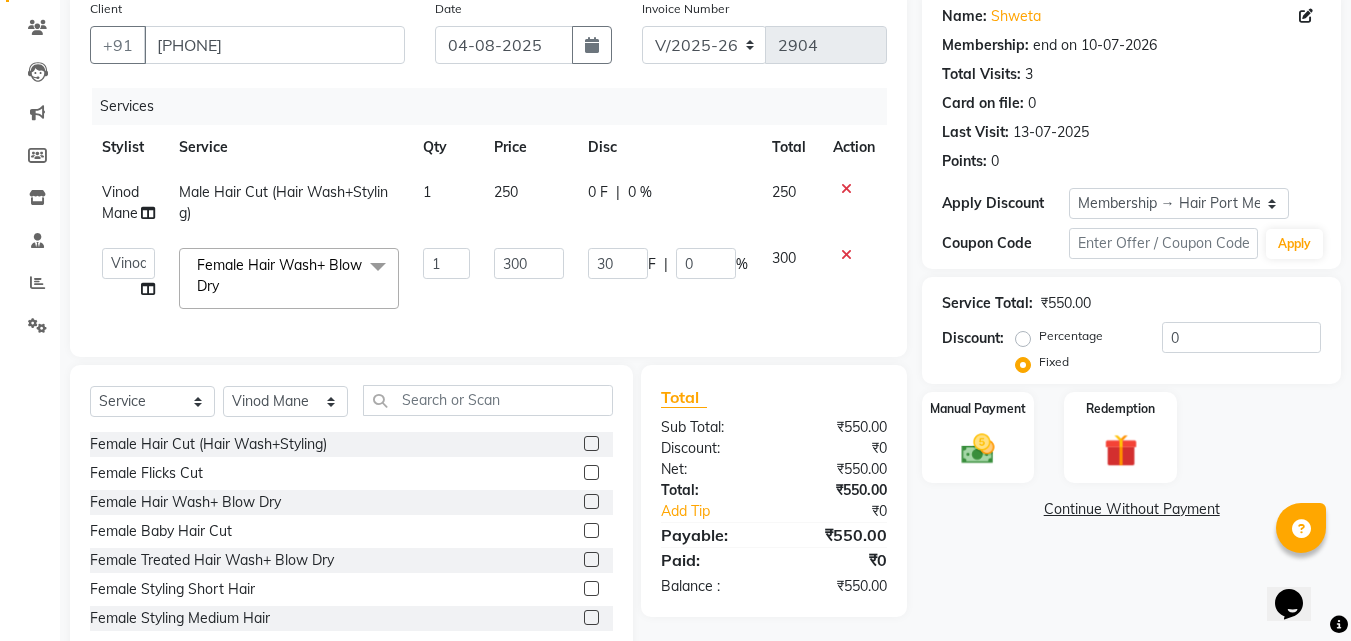 select on "58688" 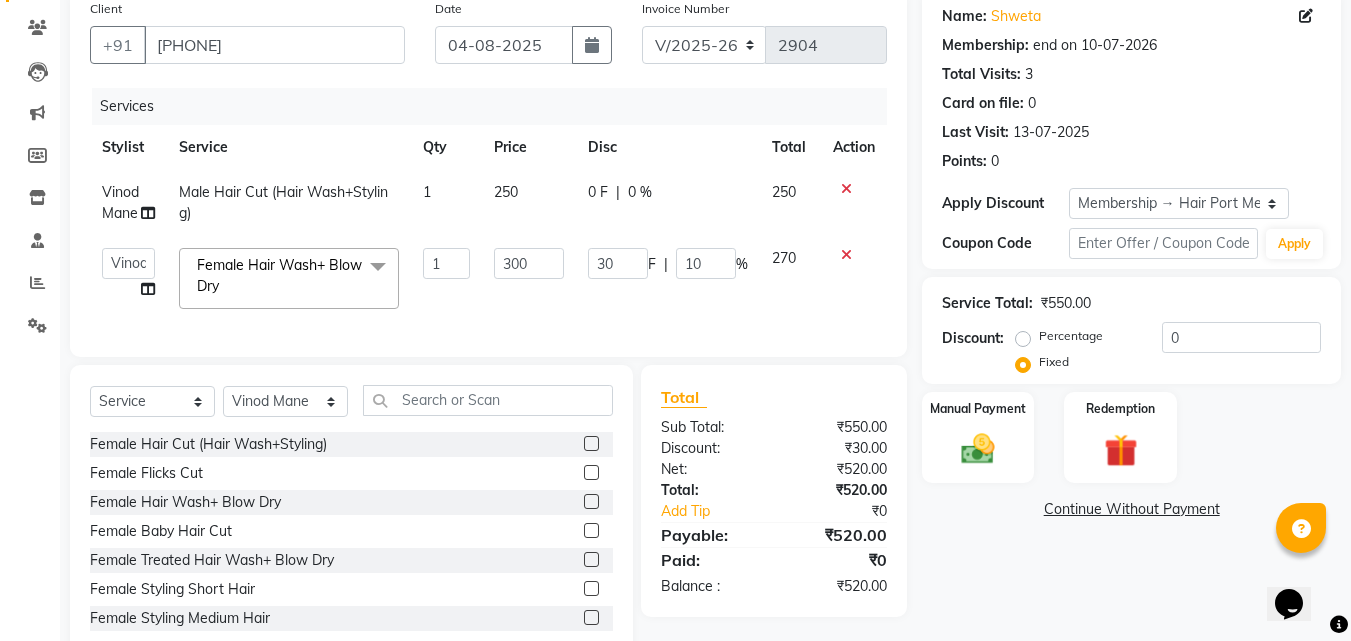 click on "0 F" 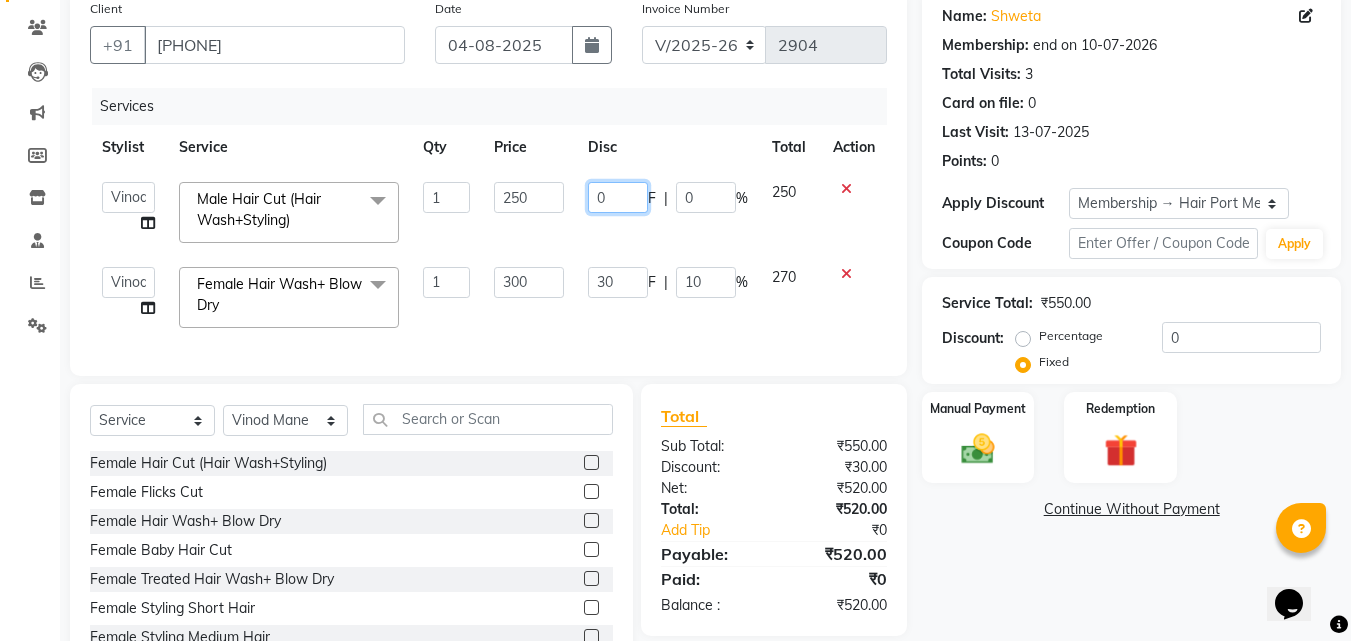 click on "0" 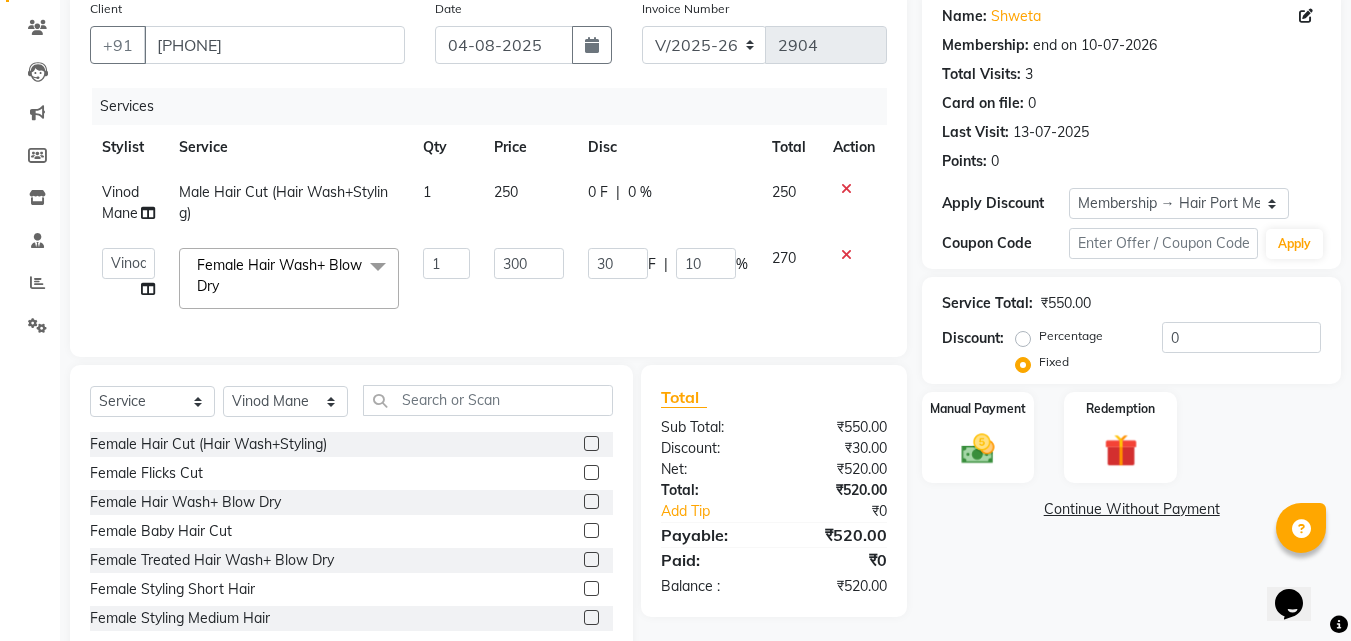 click 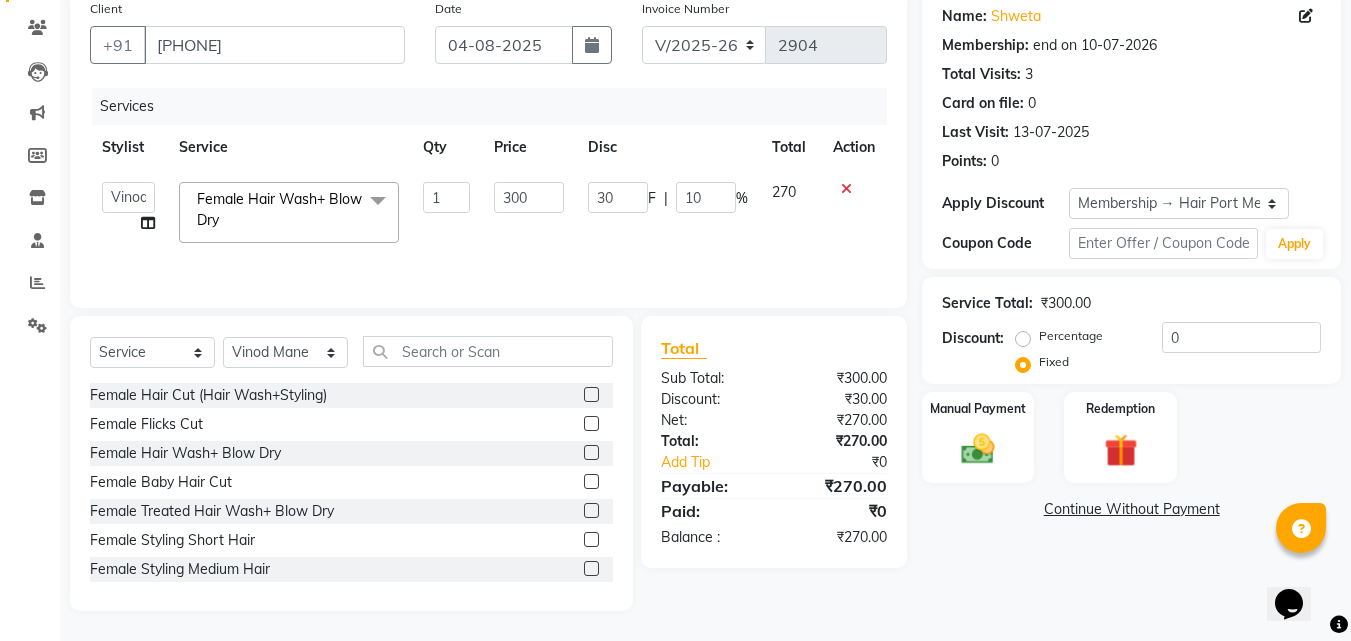 click 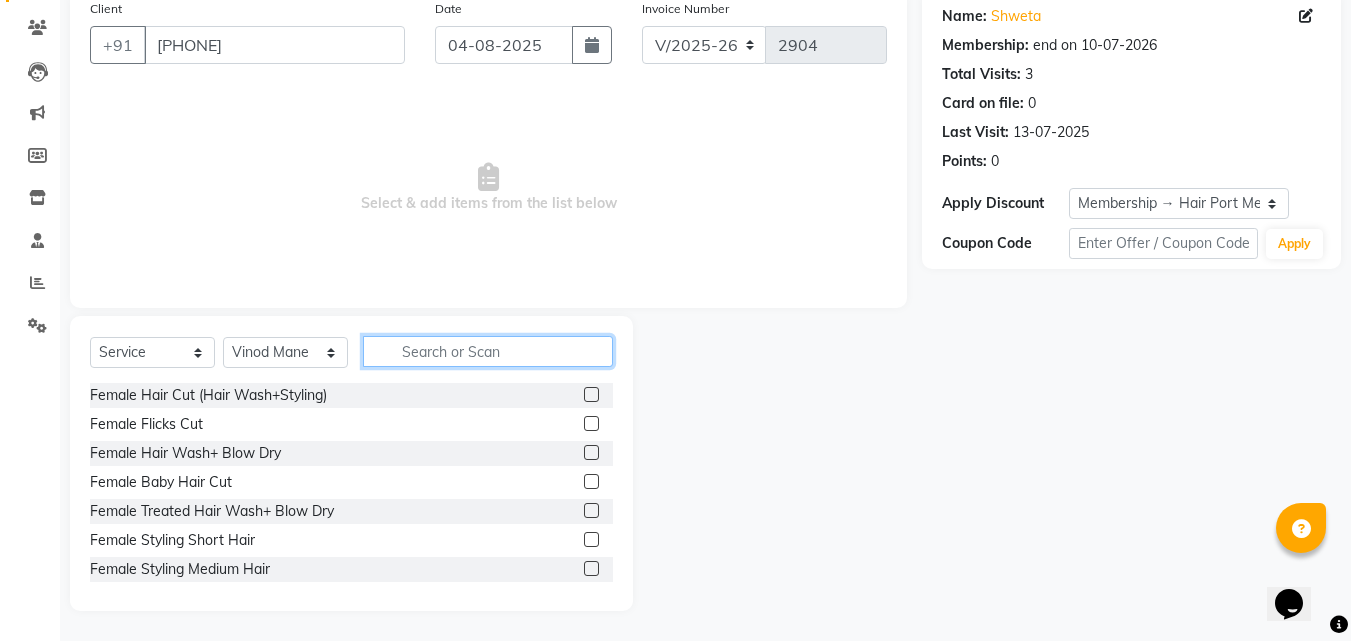 click 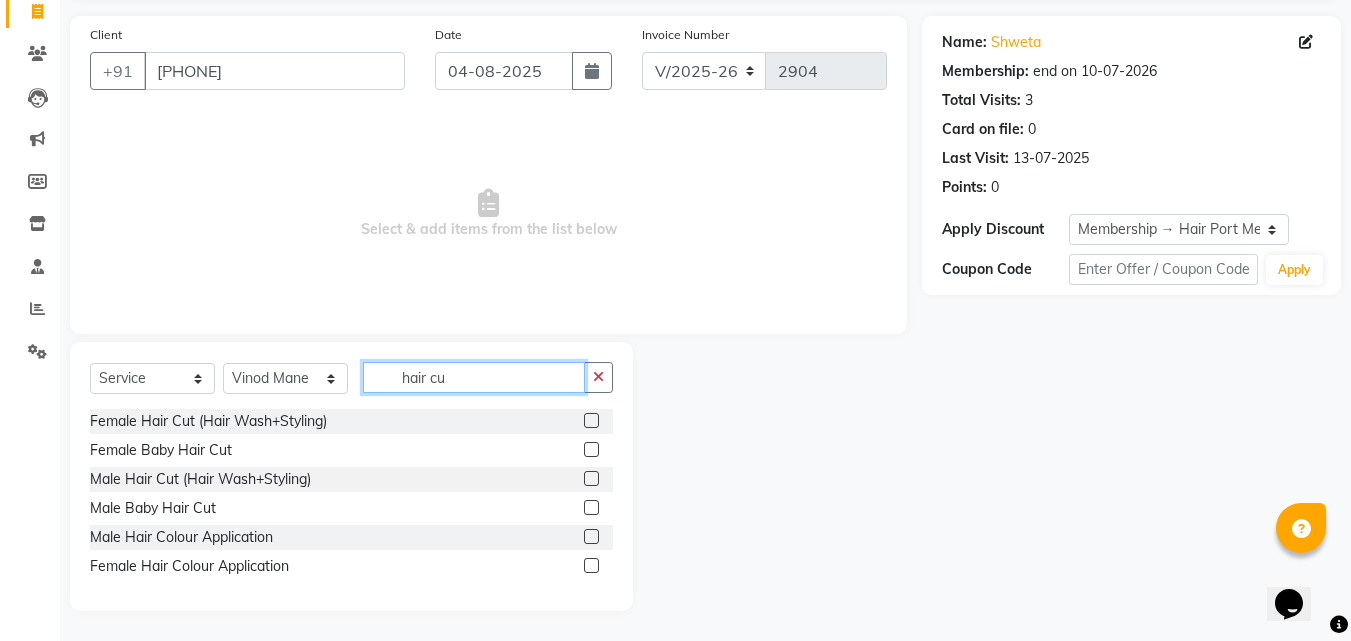 scroll, scrollTop: 76, scrollLeft: 0, axis: vertical 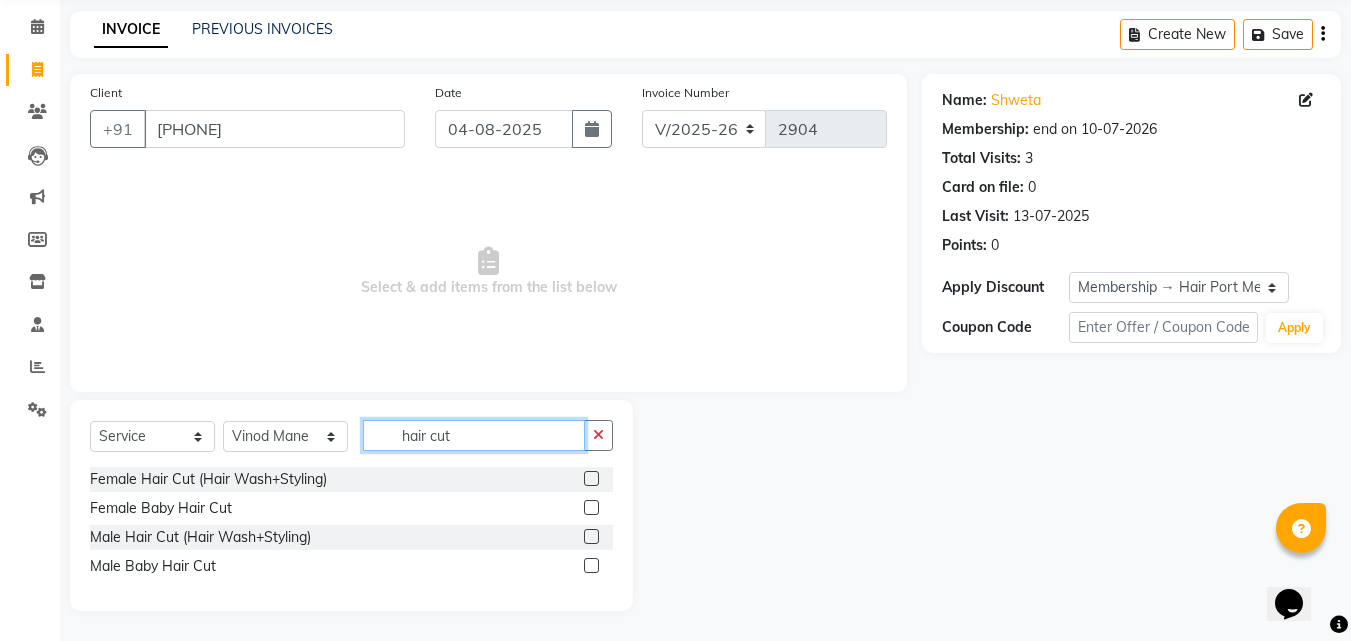 type on "hair cut" 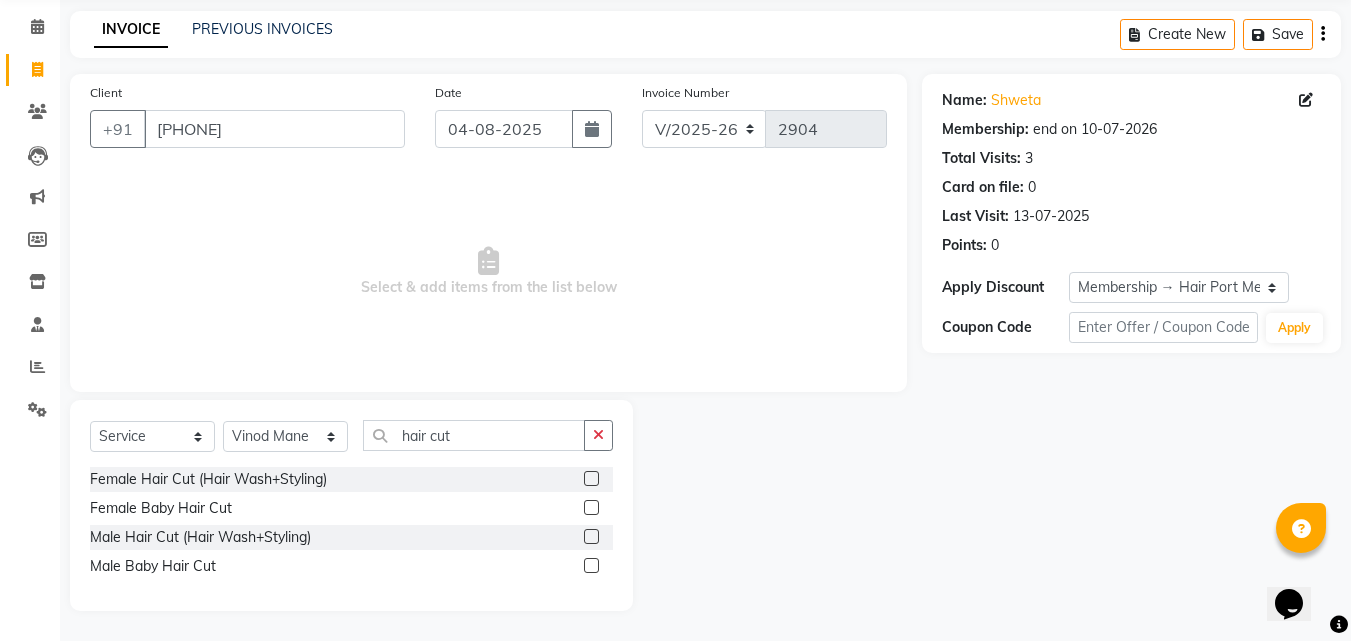 click 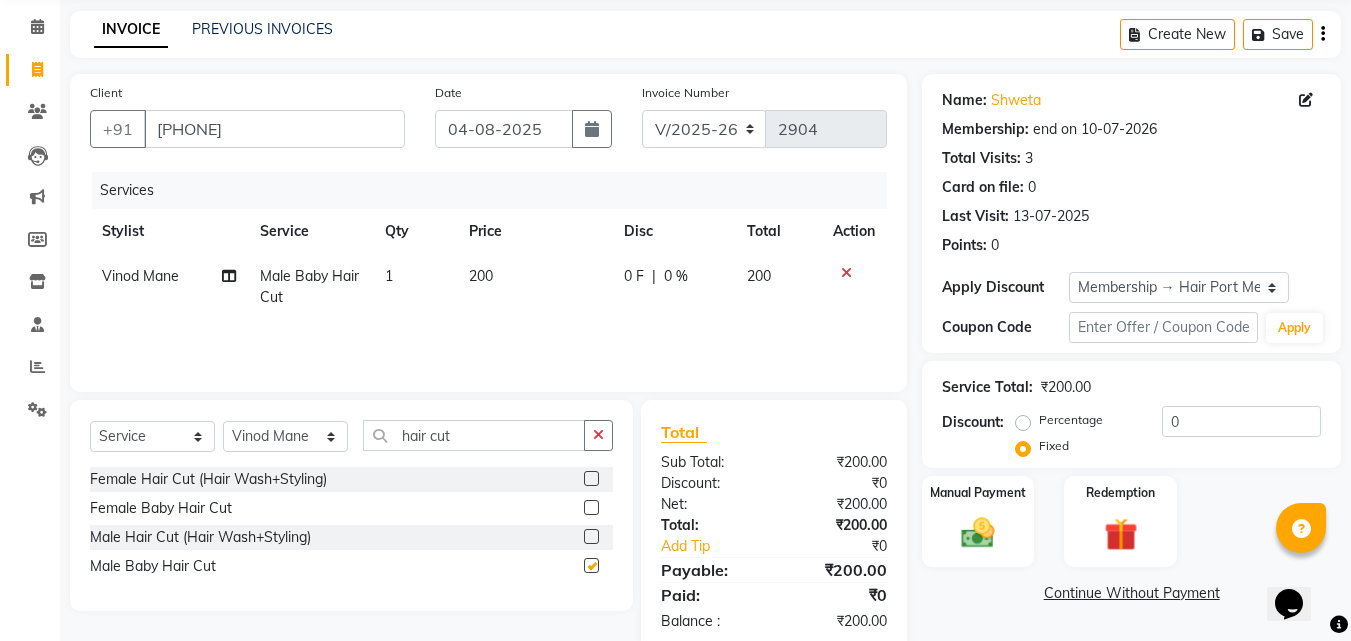 checkbox on "false" 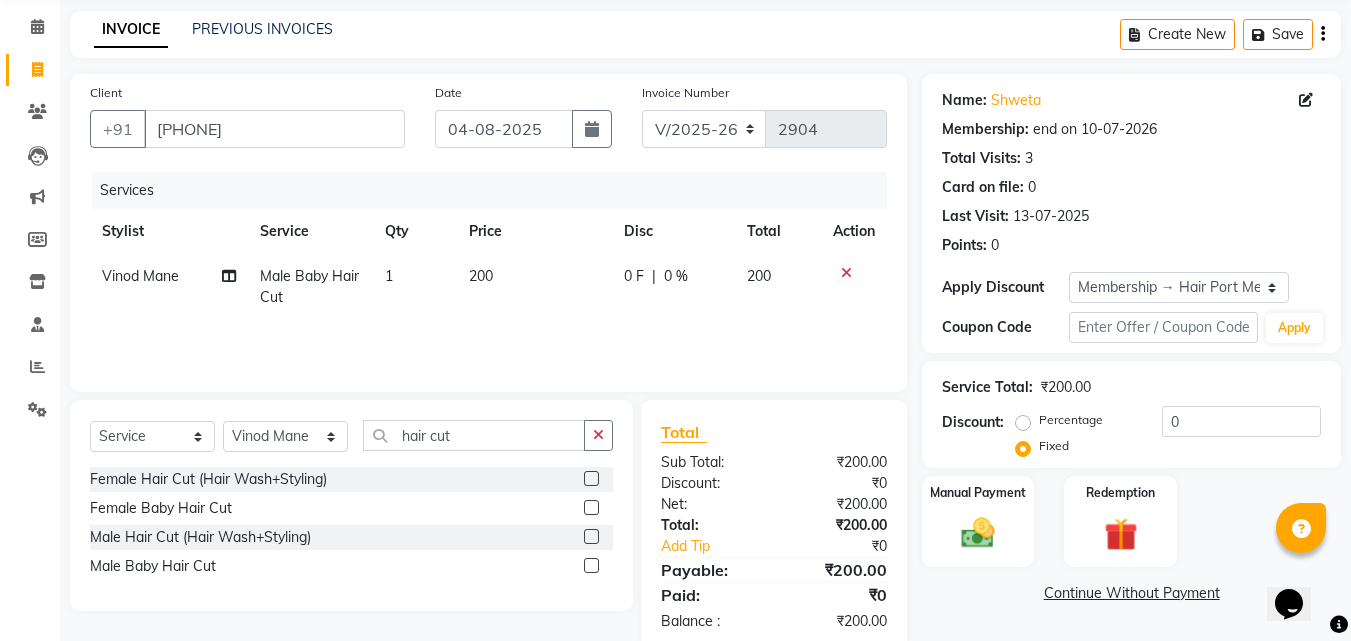 click on "0 F" 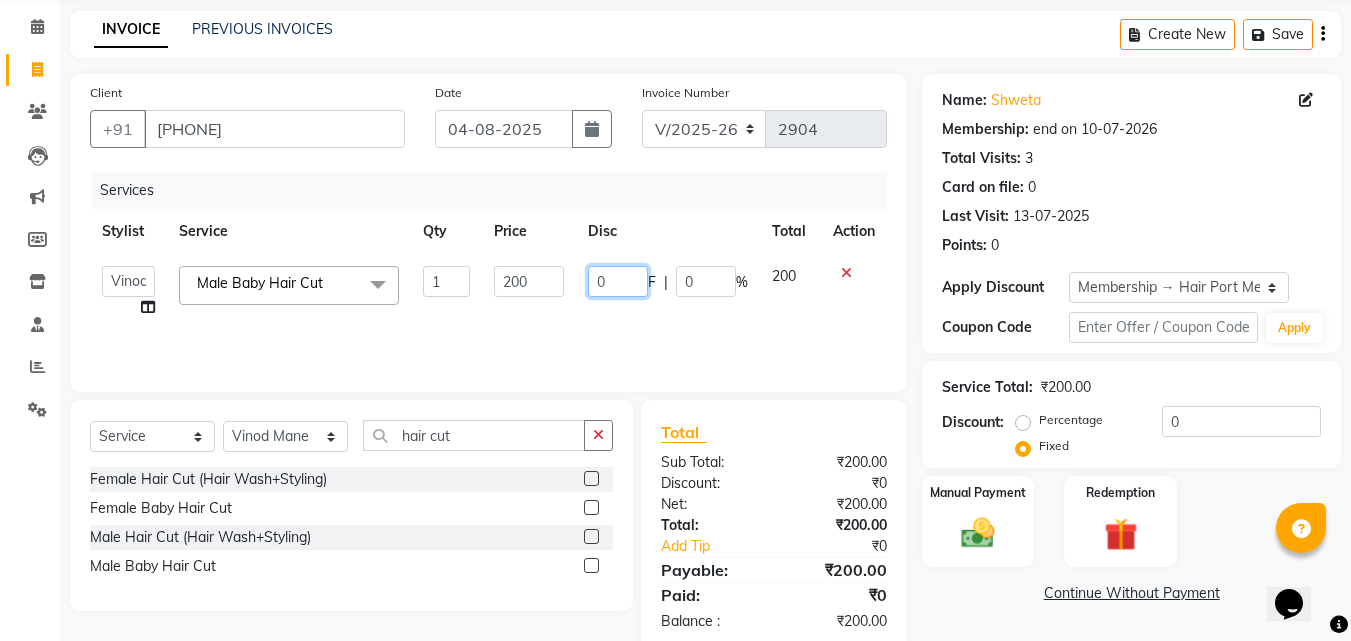 click on "0" 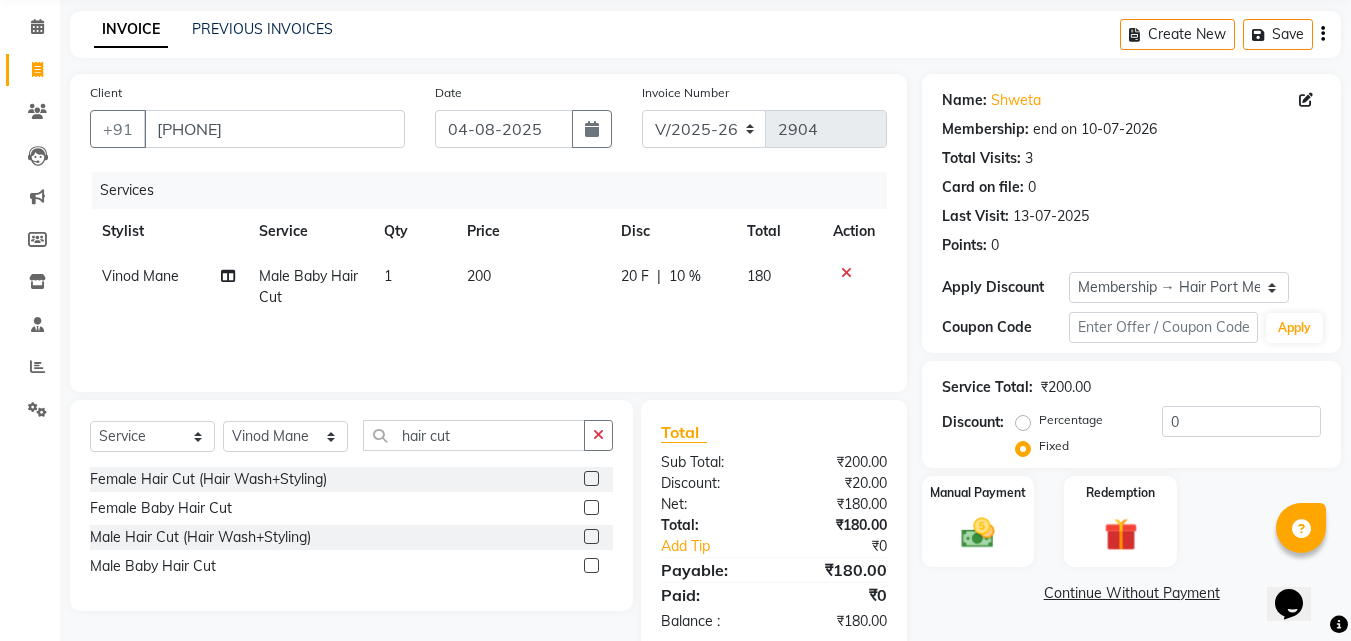 click on "20 F | 10 %" 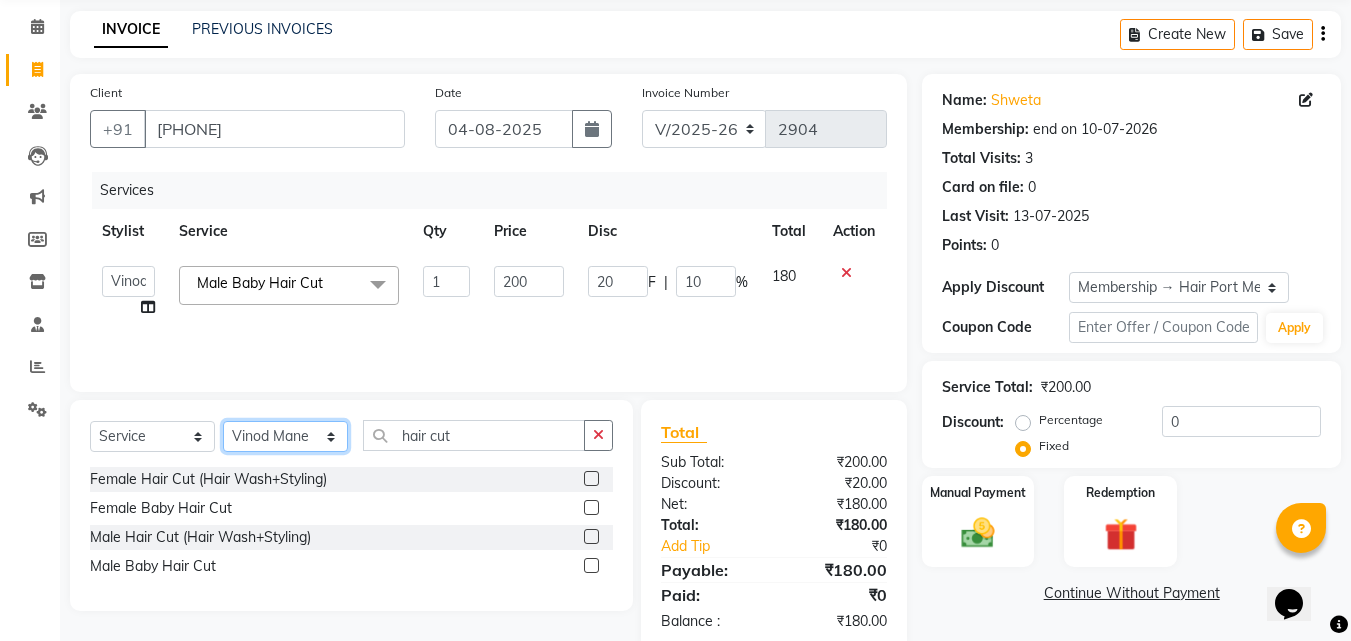 click on "Select Stylist Anushaka Parihar  Esmail Gufran Jyoti Disale Netaji Vishwanath Suryavanshi Rupali  Tanaji Vishwanath Suryavanshi Vinod Mane" 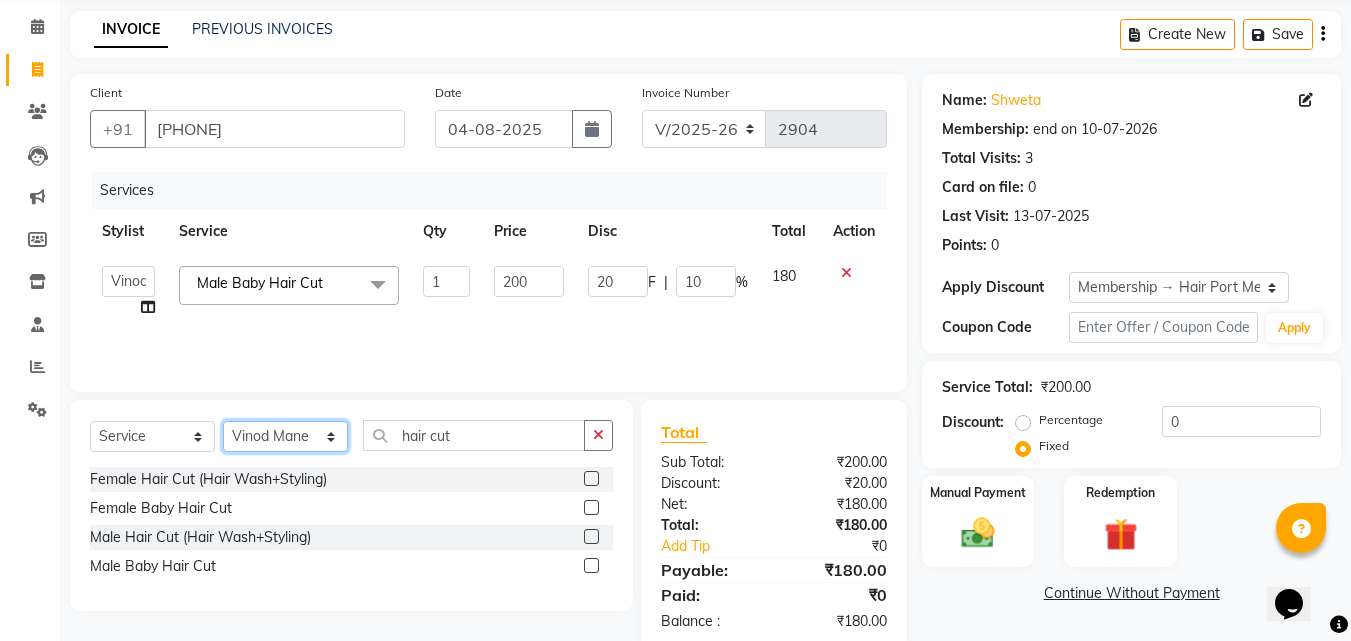 select on "65581" 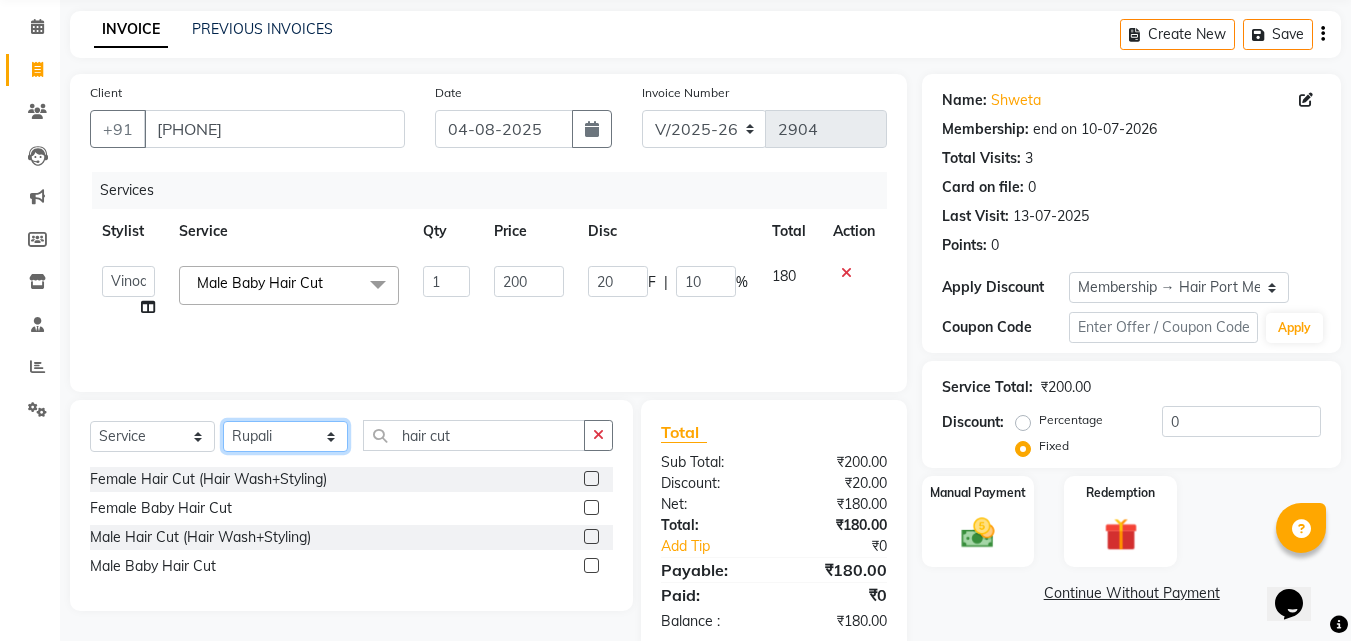 click on "Select Stylist Anushaka Parihar  Esmail Gufran Jyoti Disale Netaji Vishwanath Suryavanshi Rupali  Tanaji Vishwanath Suryavanshi Vinod Mane" 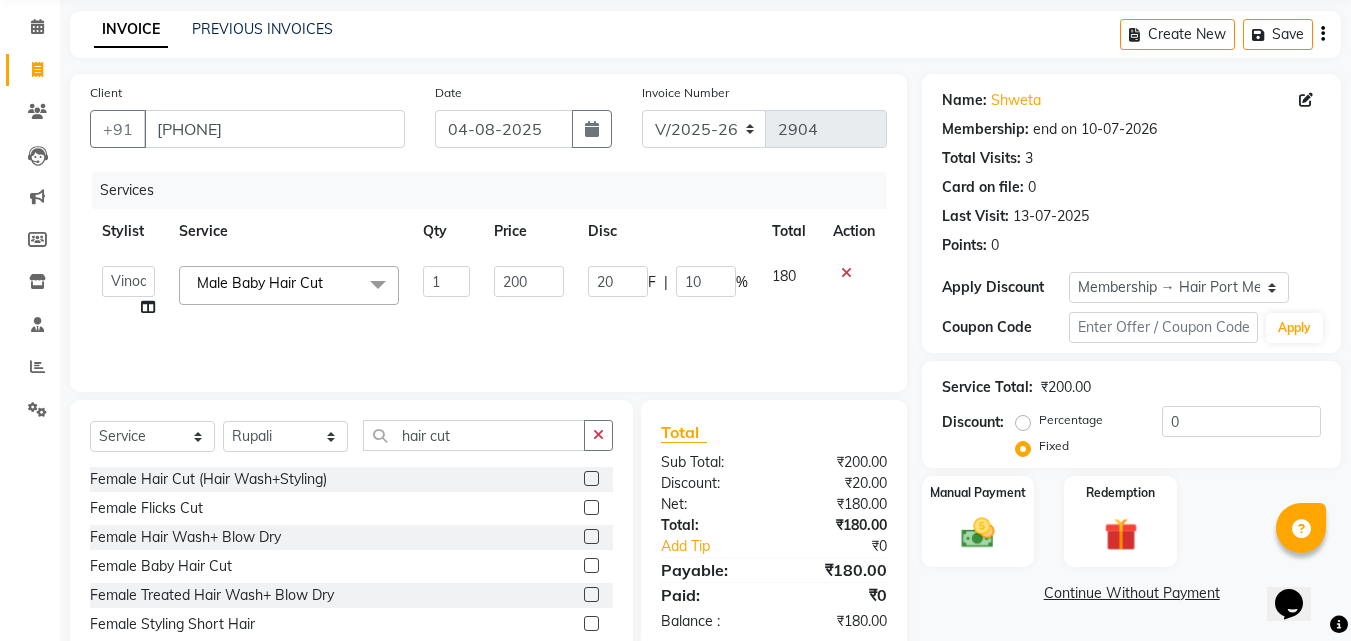 click 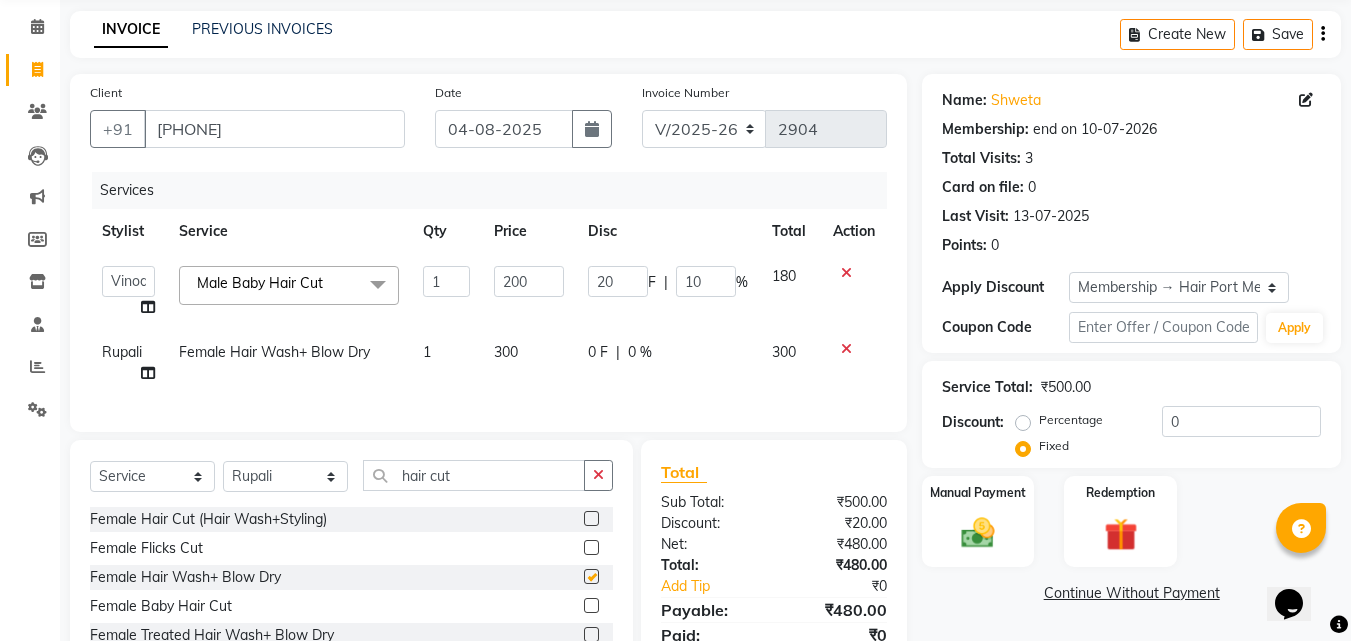 checkbox on "false" 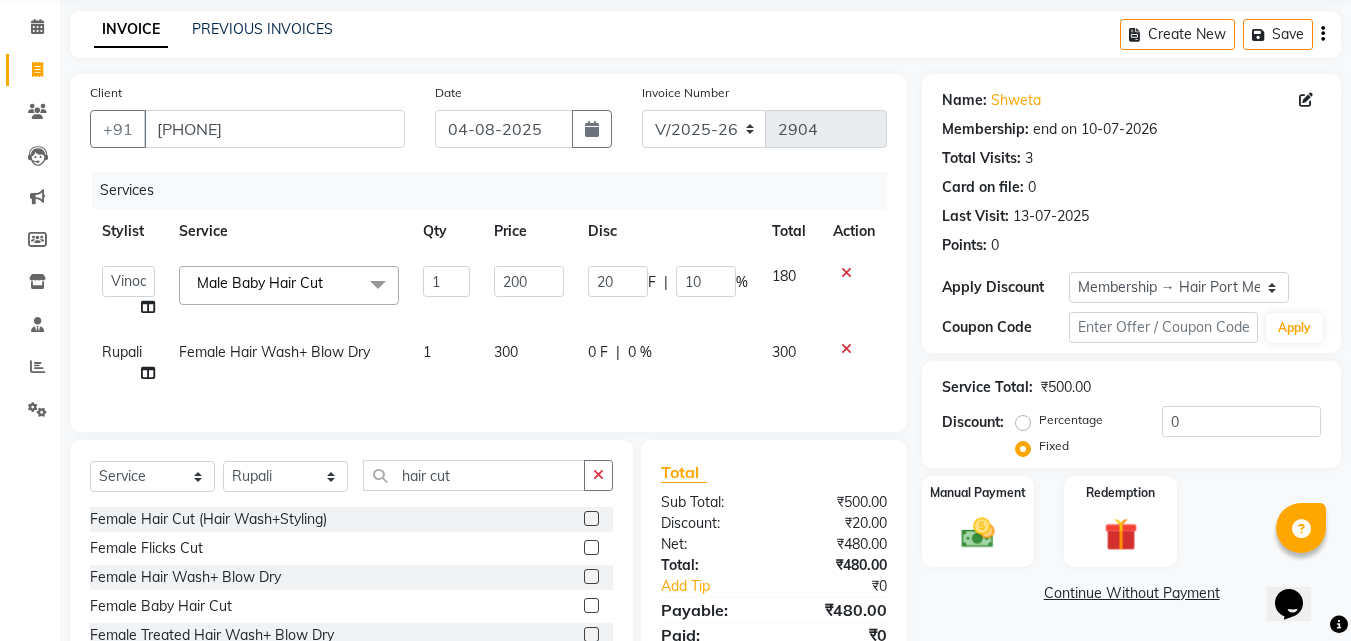 click on "0 F" 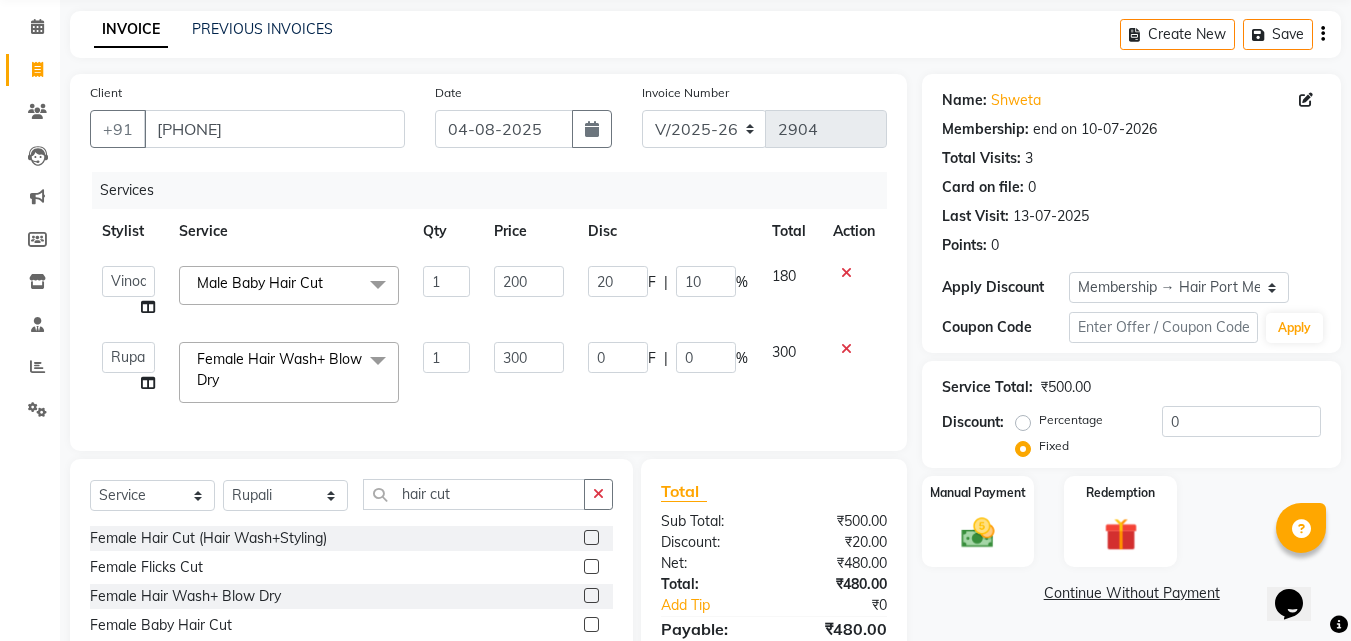 click on "0 F | 0 %" 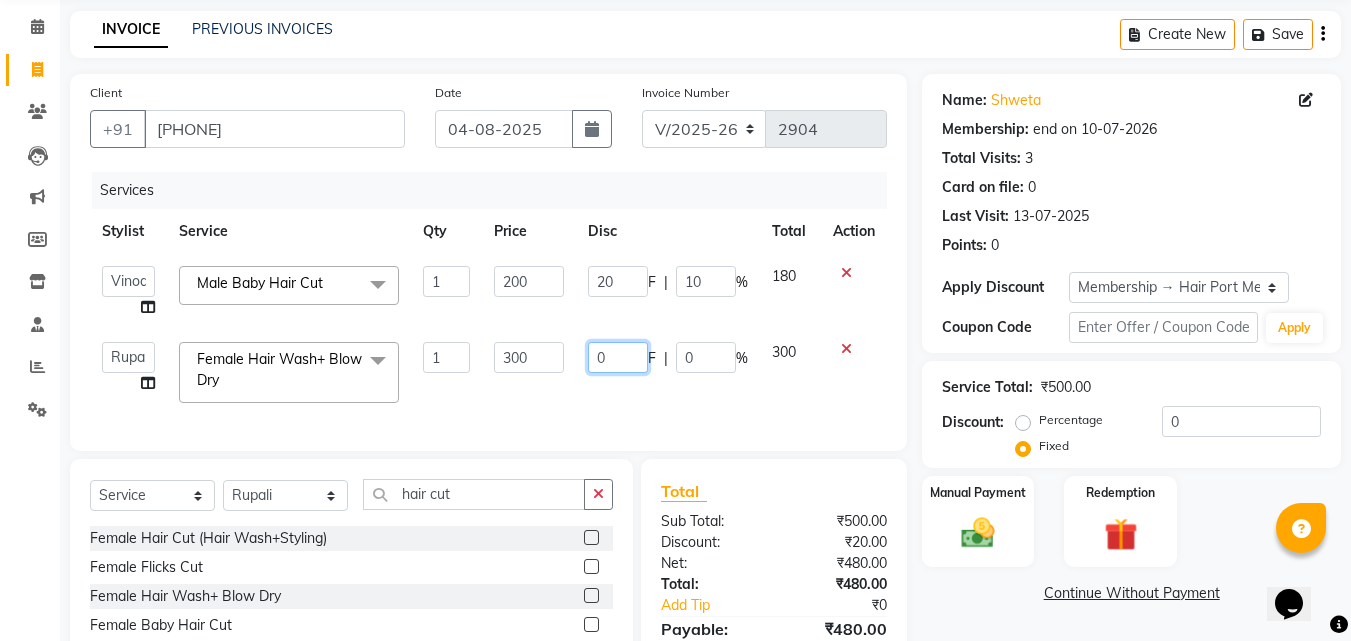 click on "0" 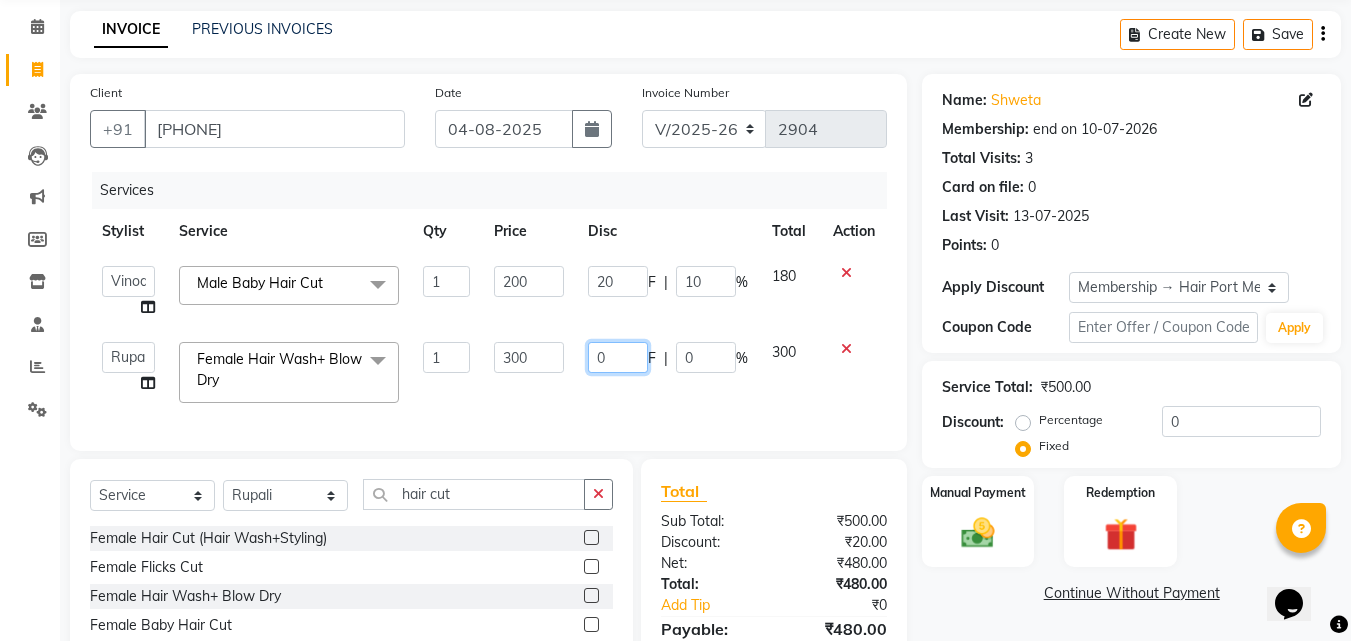 type on "30" 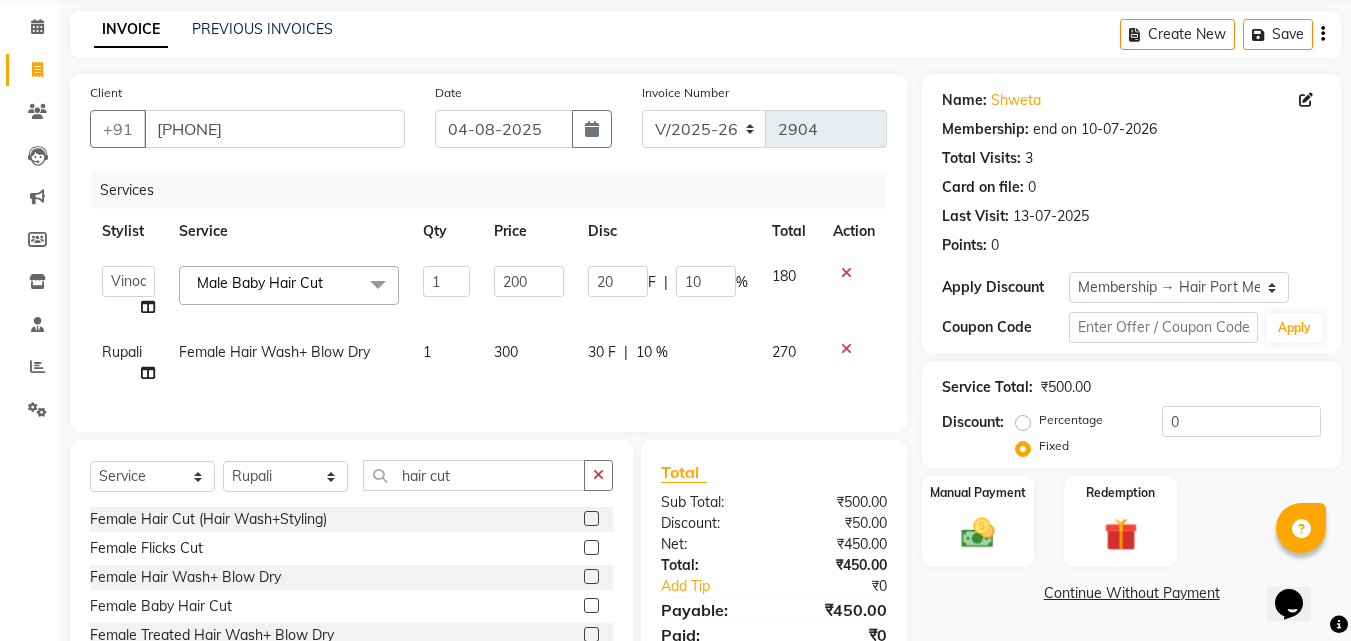 click on "30 F | 10 %" 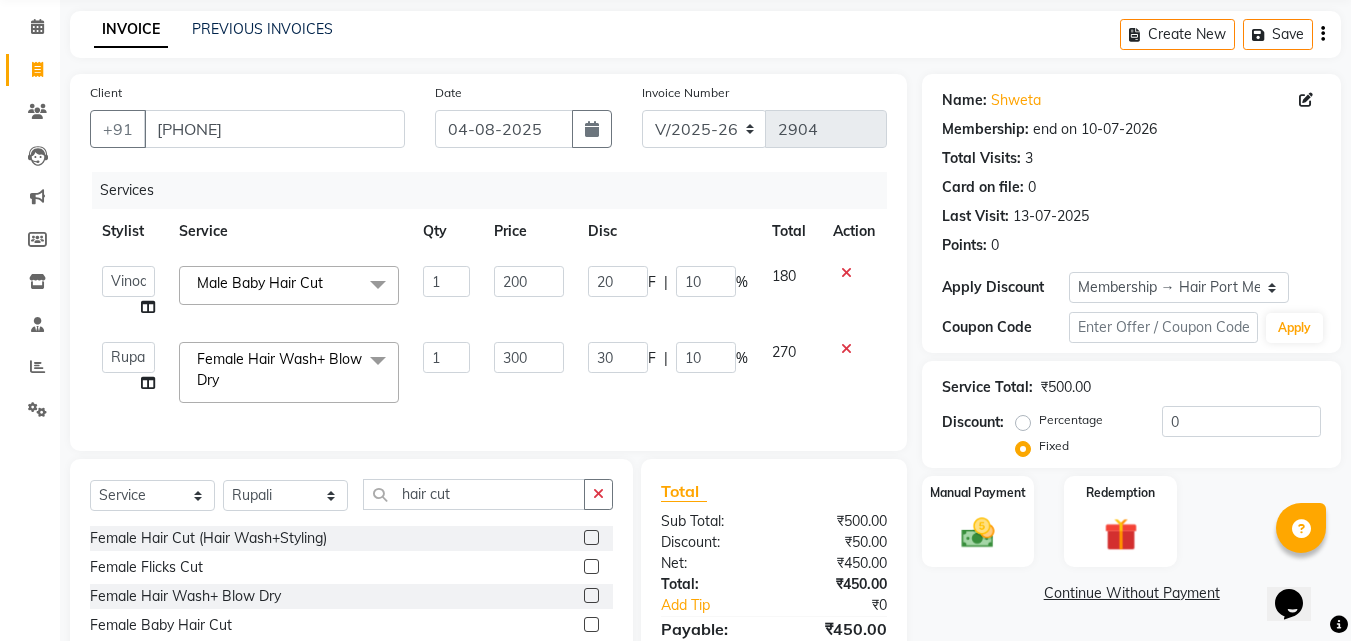 click on "Continue Without Payment" 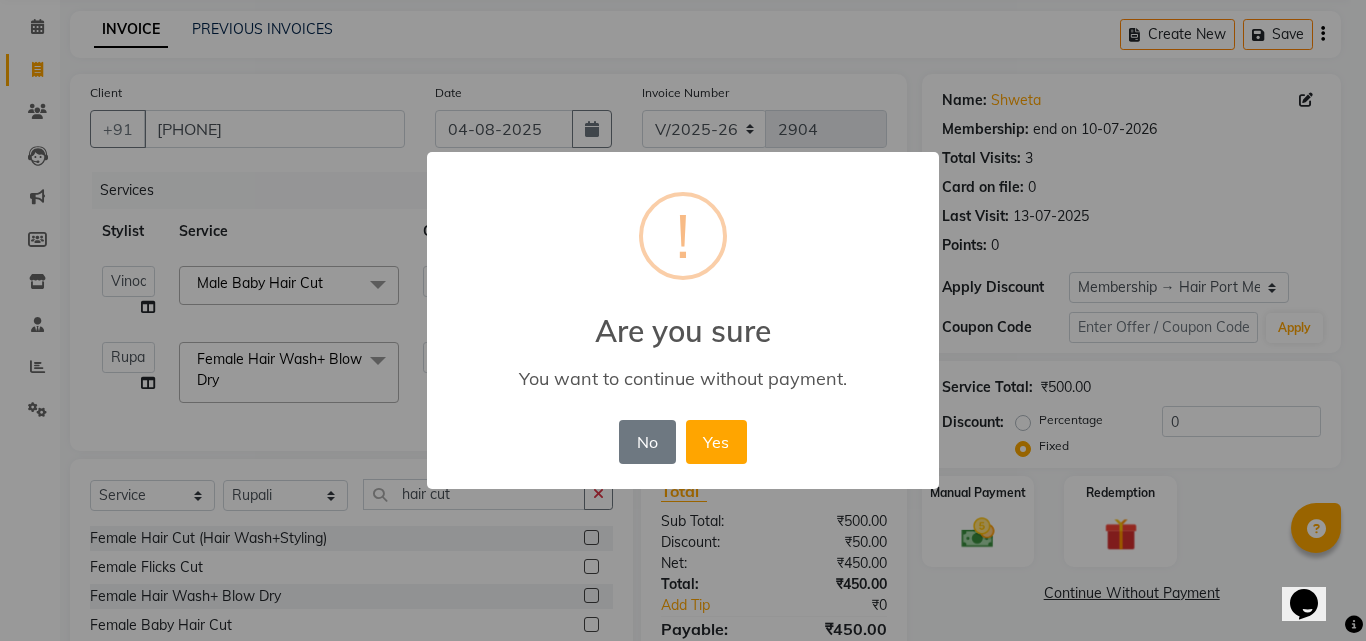 click on "× ! Are you sure You want to continue without payment. No No Yes" at bounding box center (683, 320) 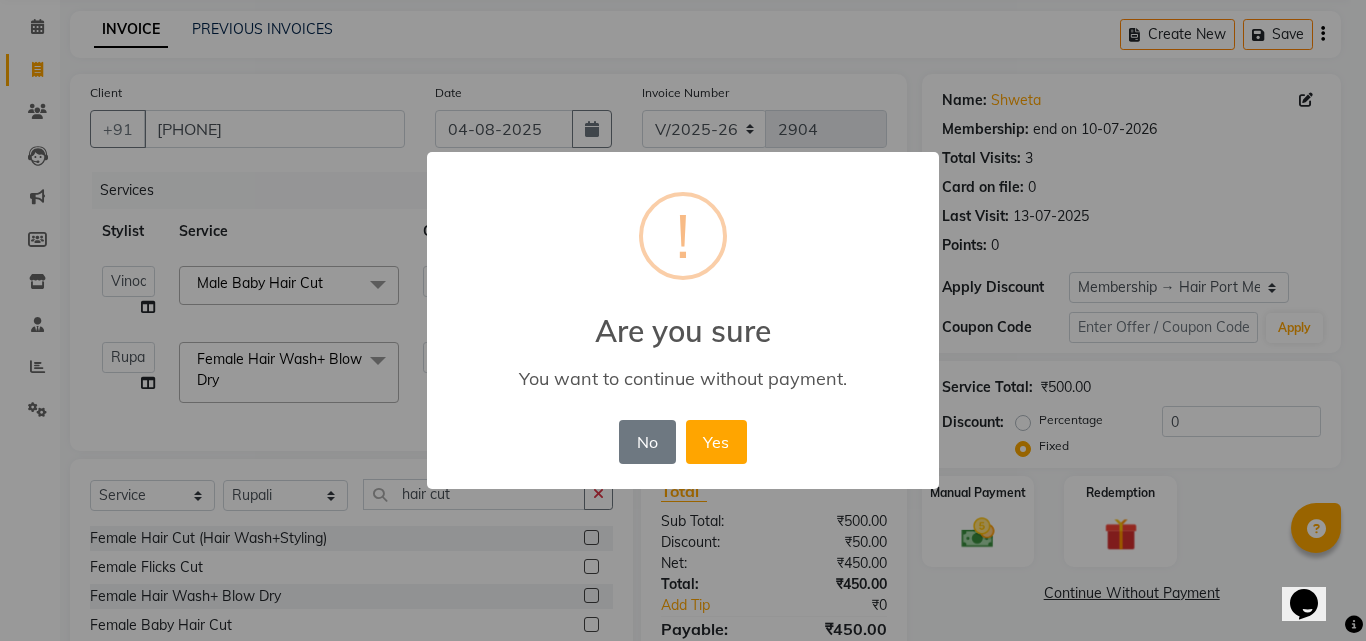 click on "× ! Are you sure You want to continue without payment. No No Yes" at bounding box center (683, 320) 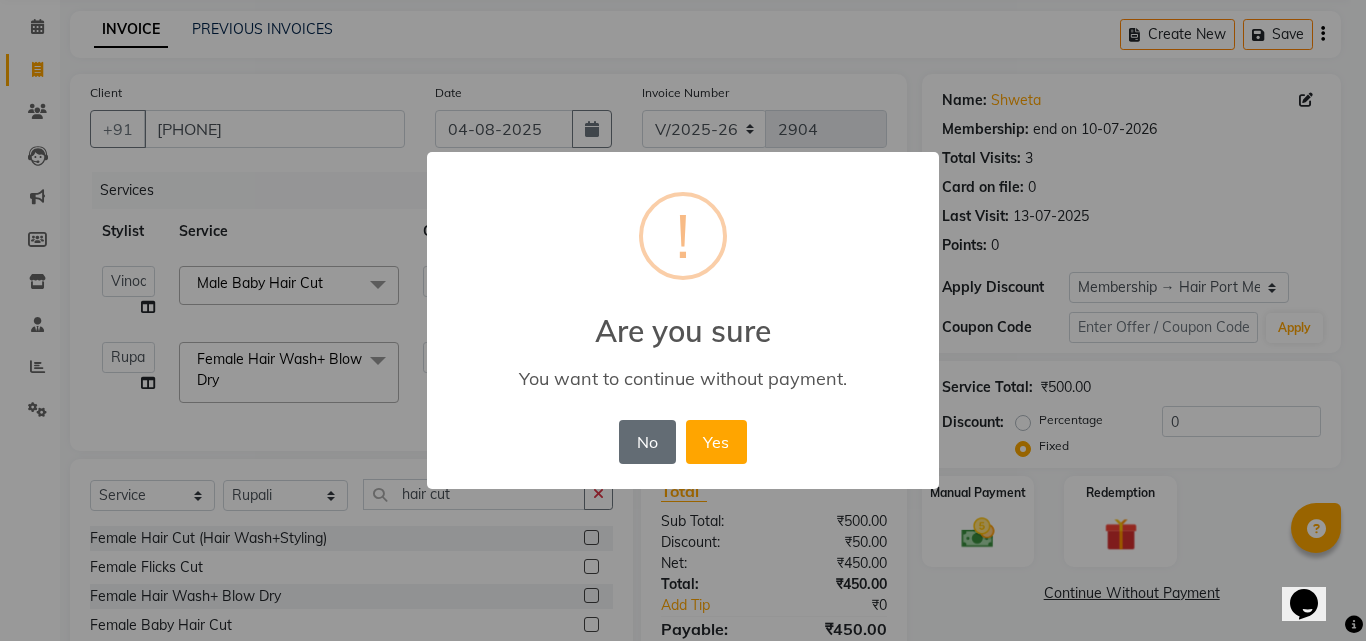 click on "No" at bounding box center (647, 442) 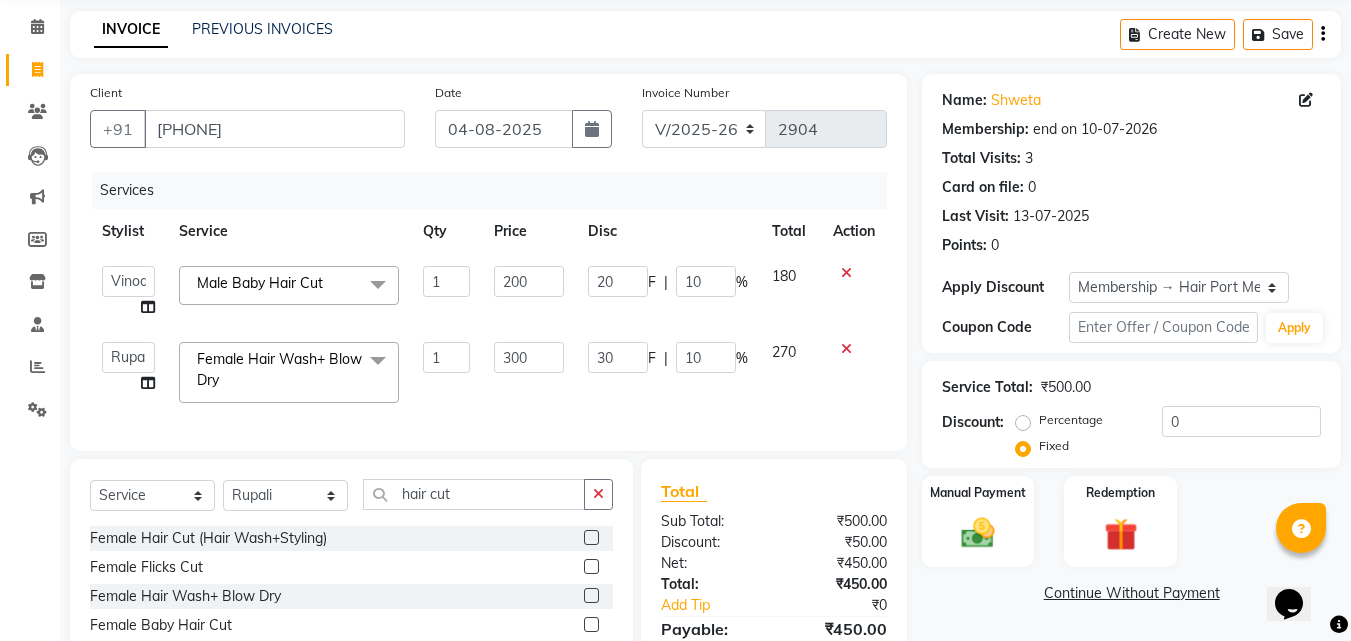 click on "Manual Payment Redemption" 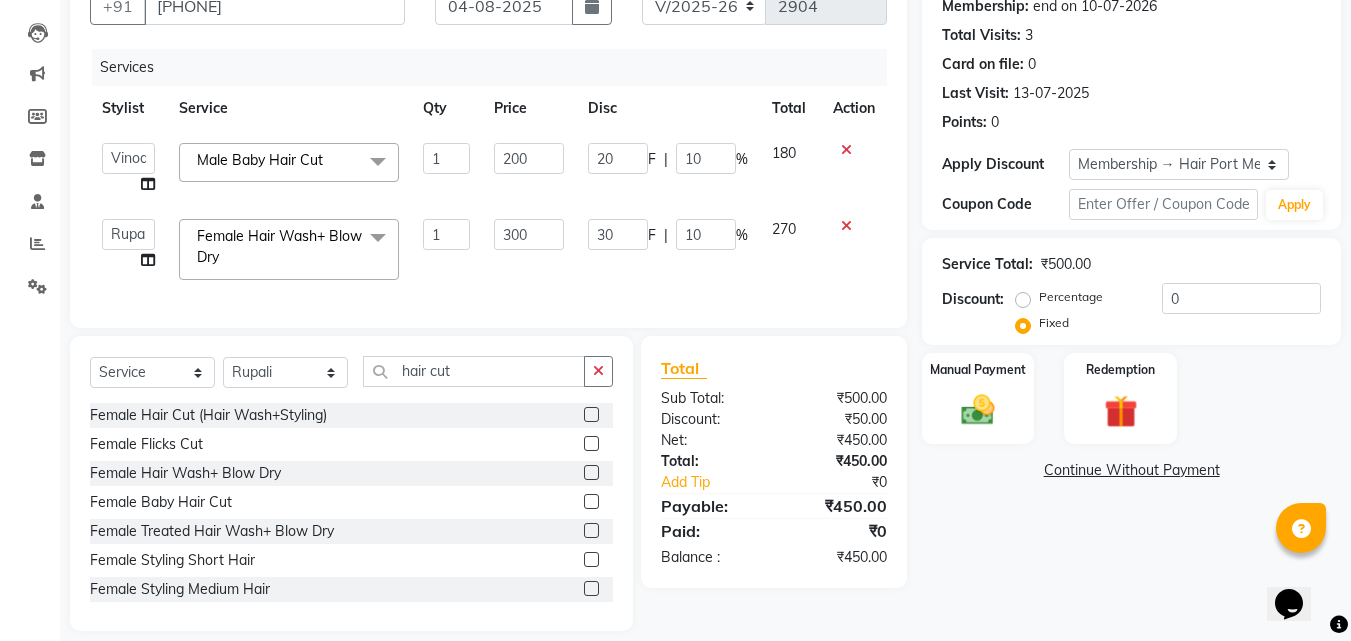 scroll, scrollTop: 234, scrollLeft: 0, axis: vertical 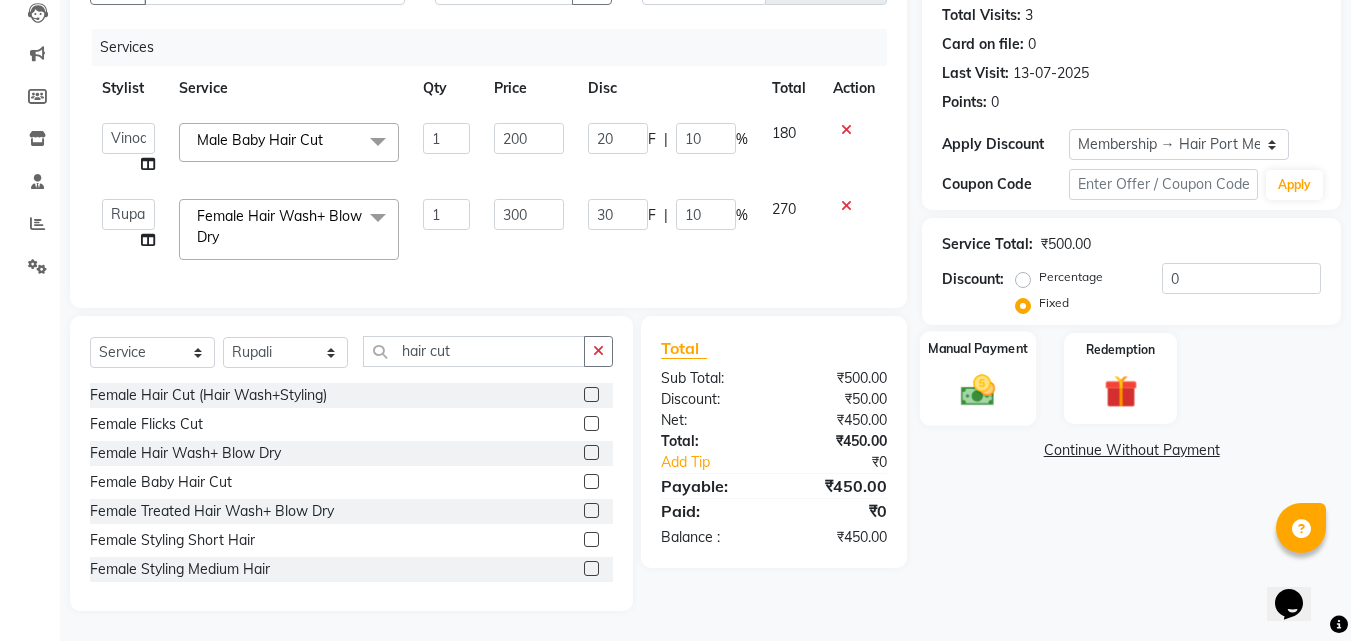 click 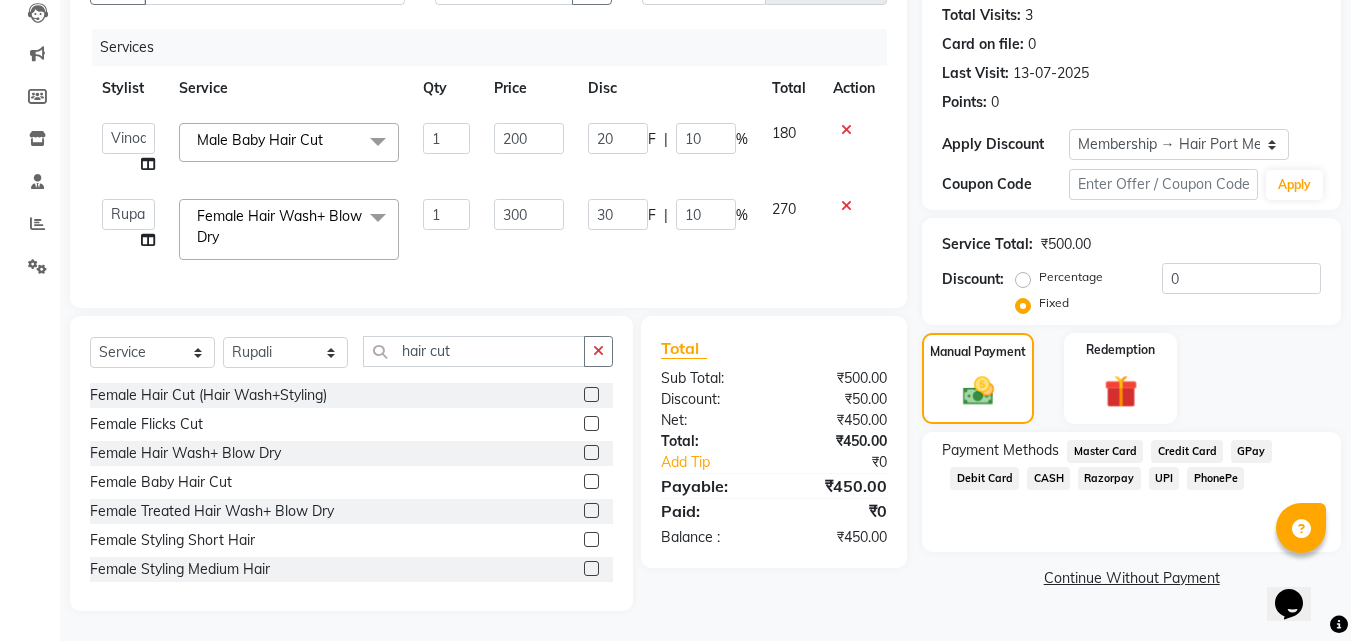 click on "UPI" 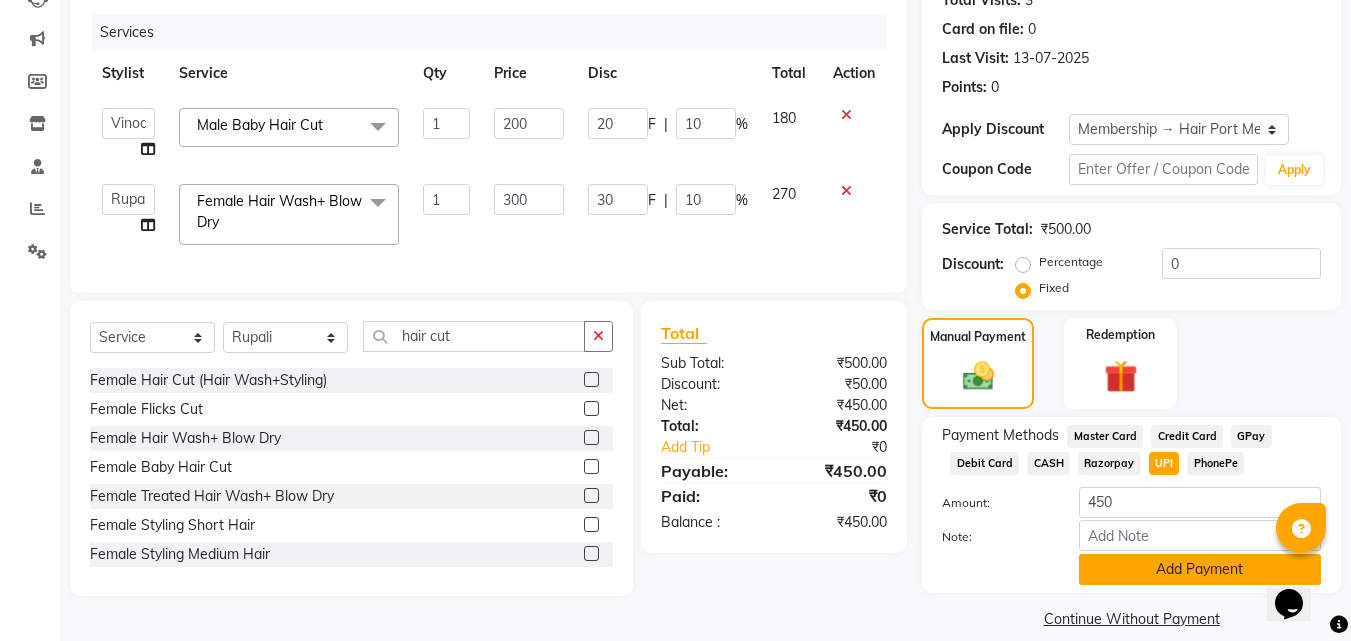 click on "Add Payment" 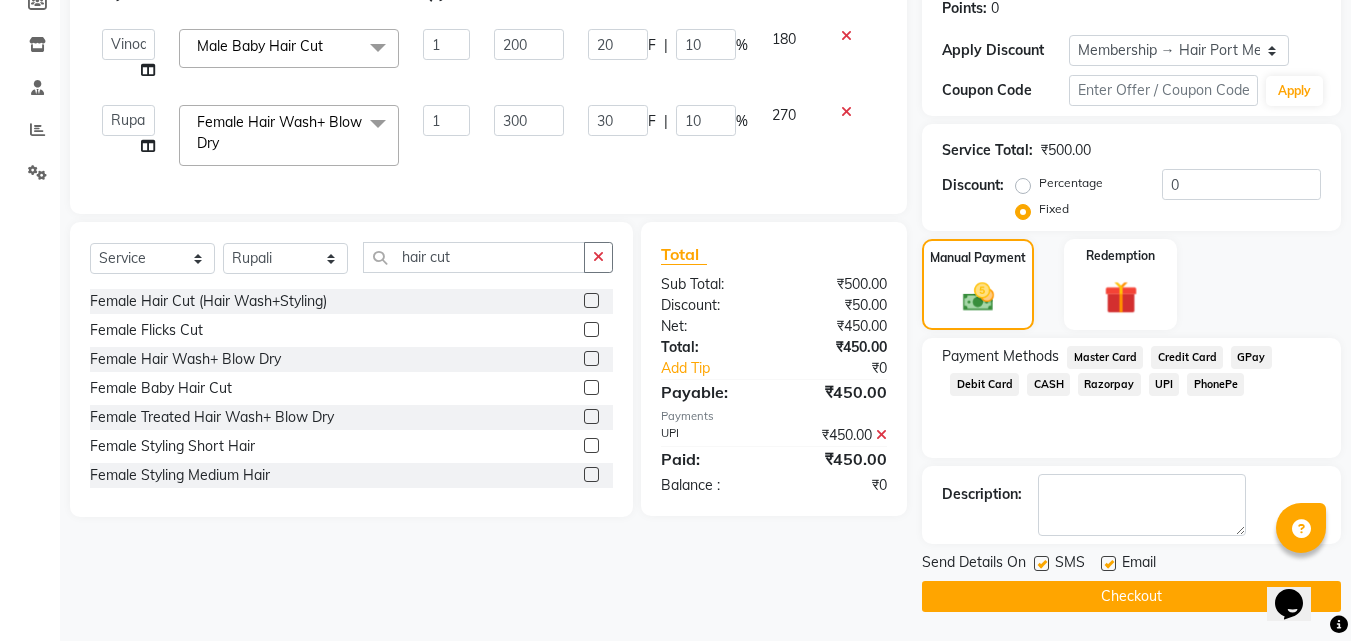 scroll, scrollTop: 314, scrollLeft: 0, axis: vertical 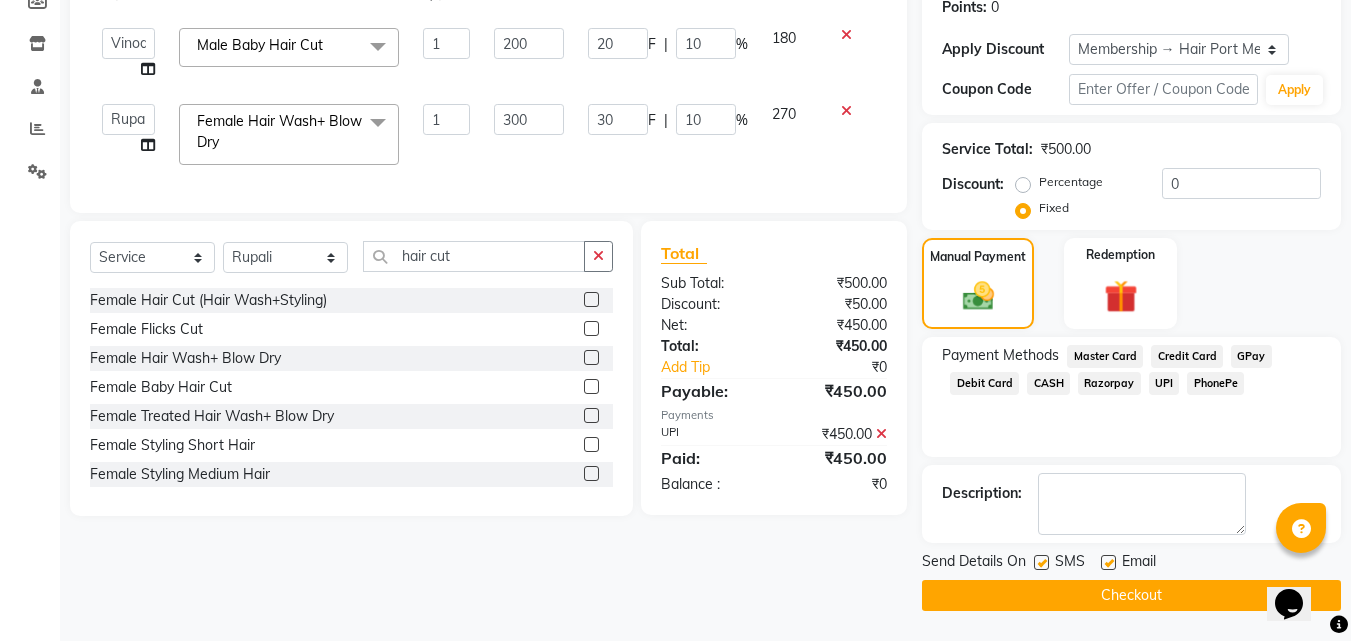 click on "Checkout" 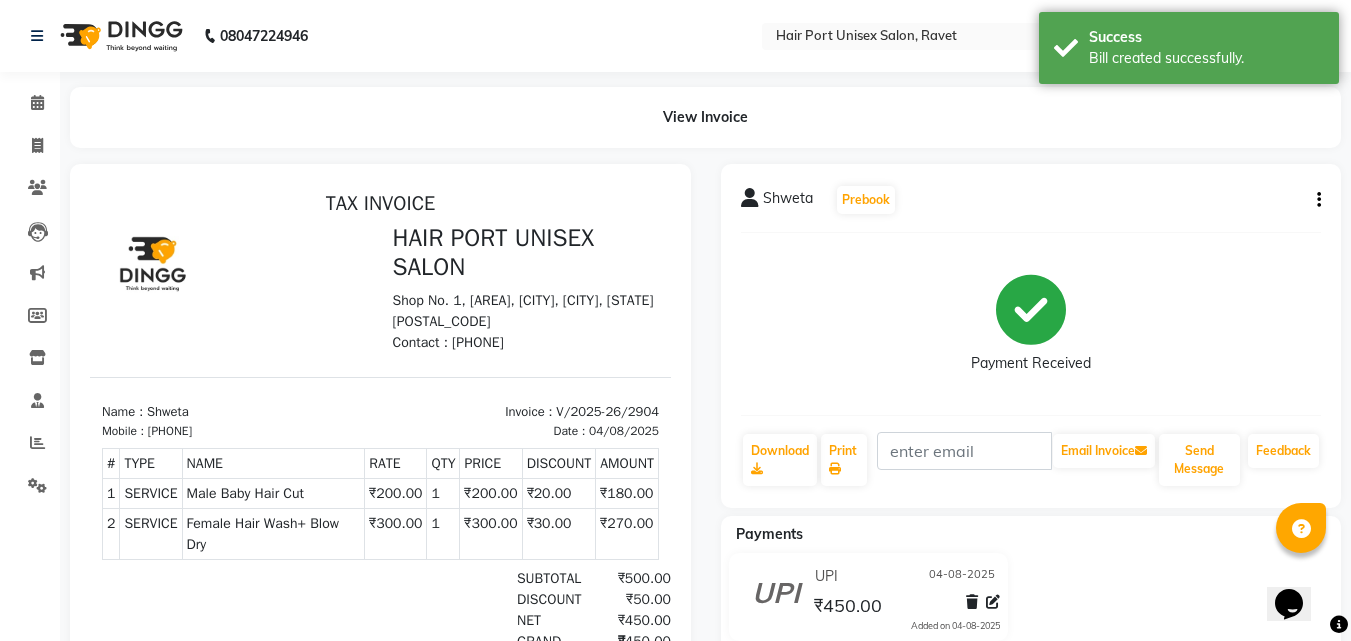 scroll, scrollTop: 0, scrollLeft: 0, axis: both 